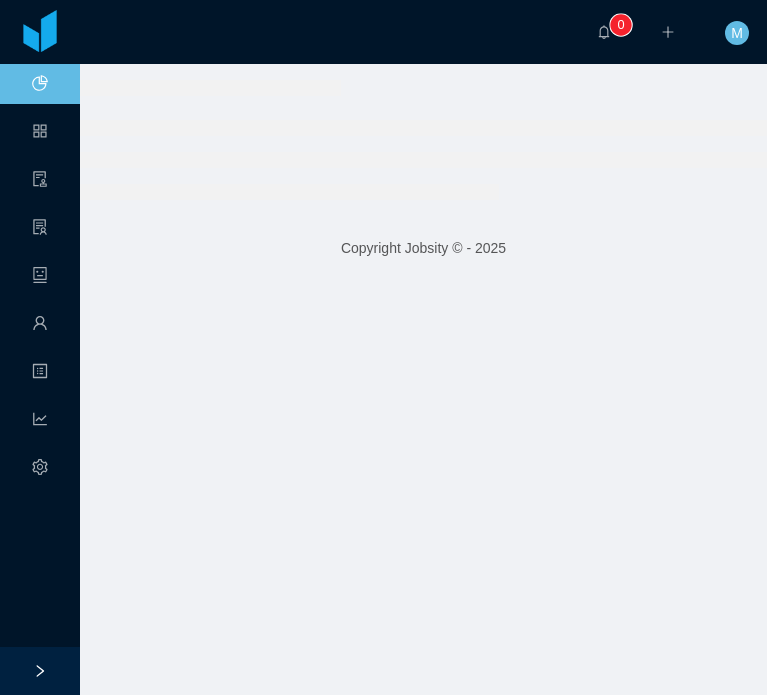 scroll, scrollTop: 0, scrollLeft: 0, axis: both 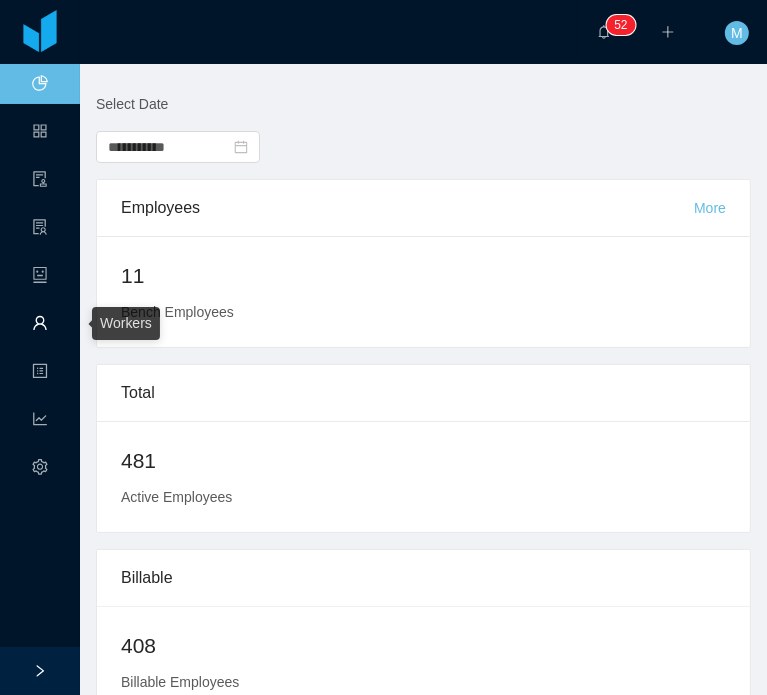 click on "Workers" at bounding box center [40, 325] 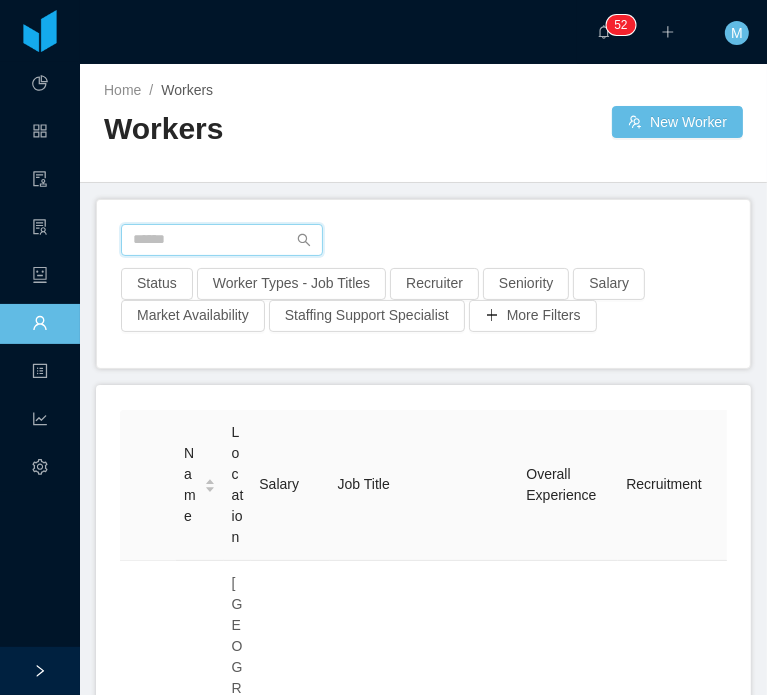 click at bounding box center [222, 240] 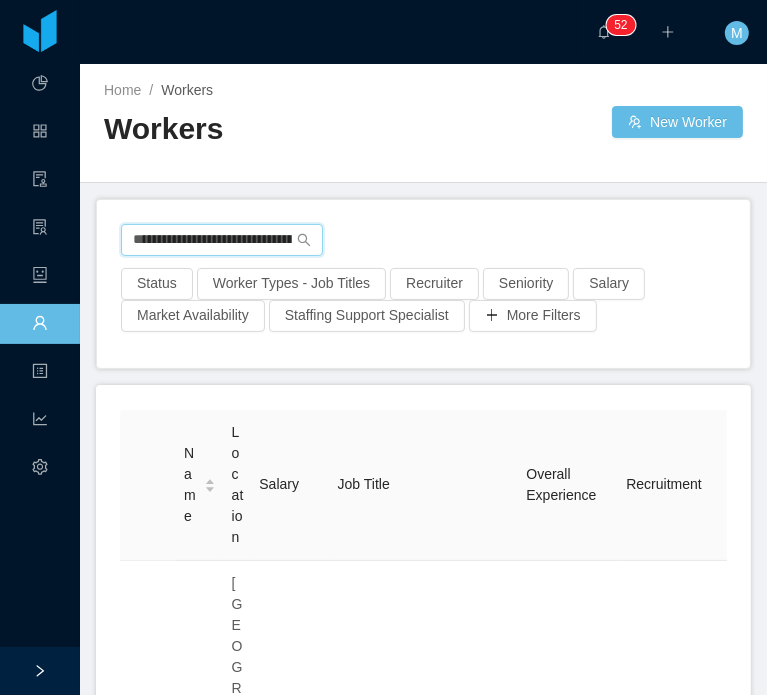 scroll, scrollTop: 0, scrollLeft: 108, axis: horizontal 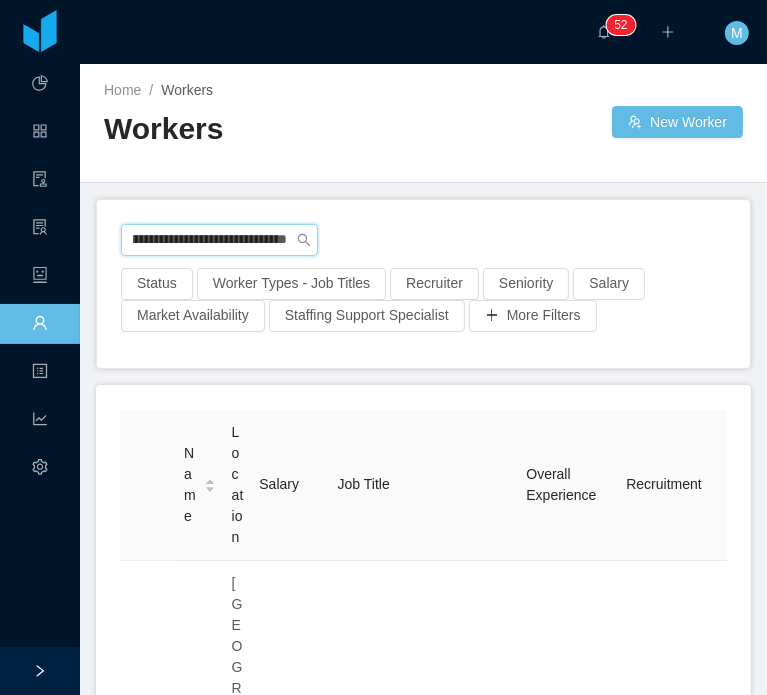 type on "**********" 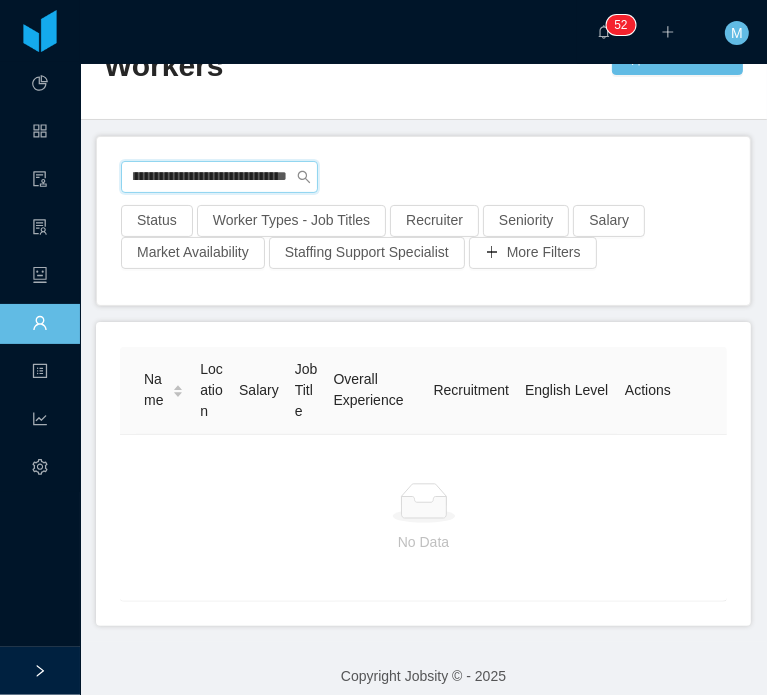 scroll, scrollTop: 0, scrollLeft: 0, axis: both 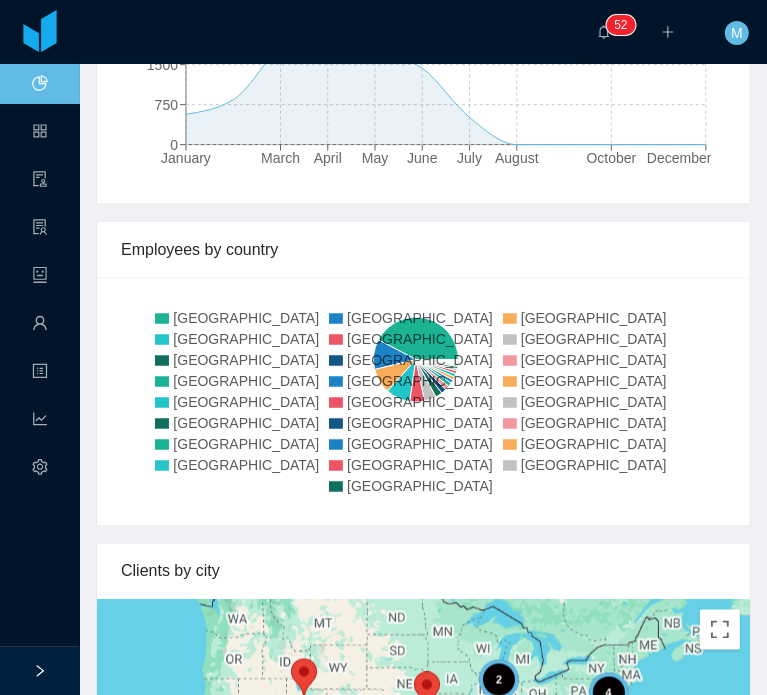 click 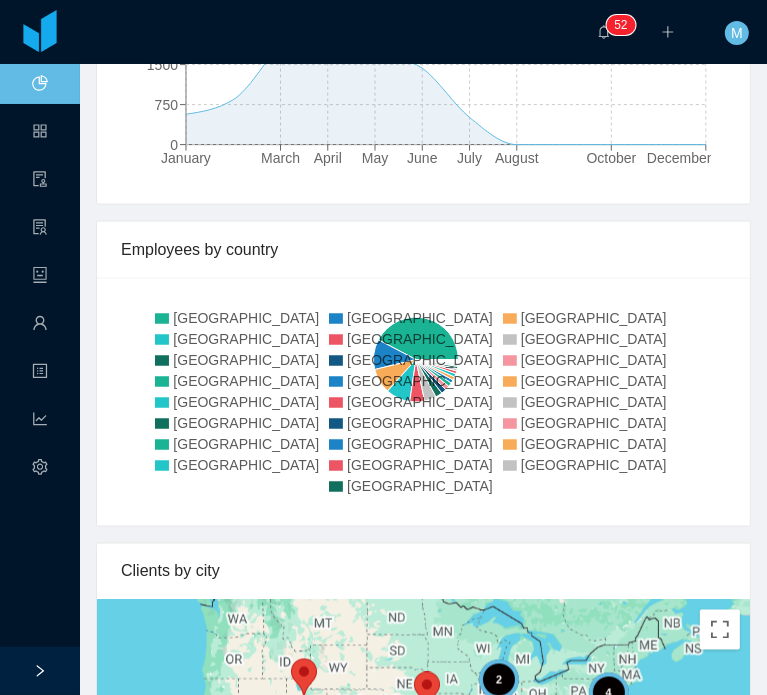 click on "[GEOGRAPHIC_DATA]" at bounding box center [420, 465] 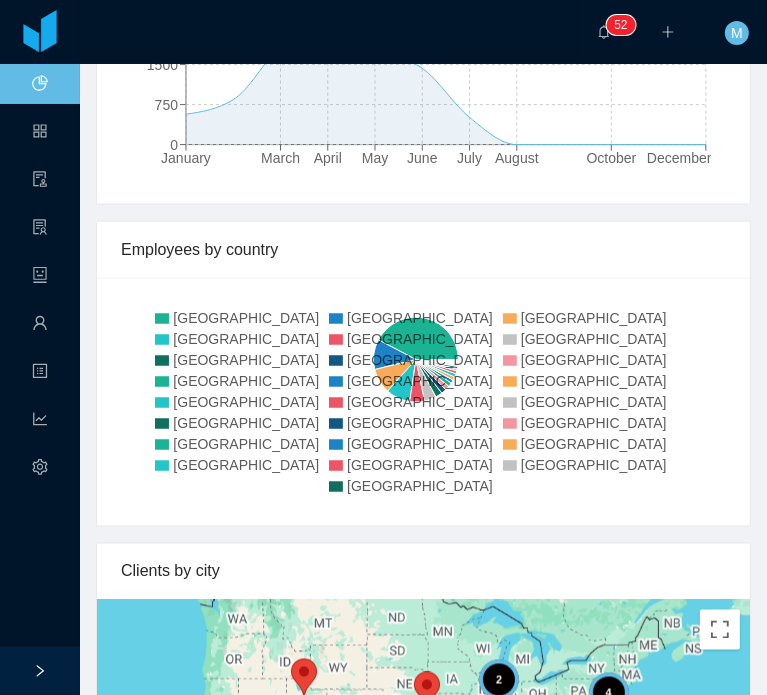 click 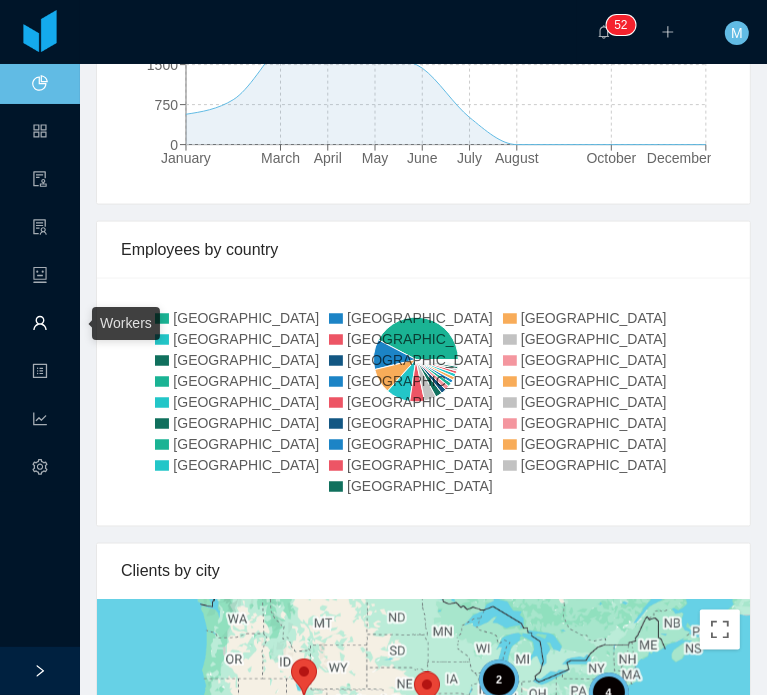 click on "Workers" at bounding box center [48, 324] 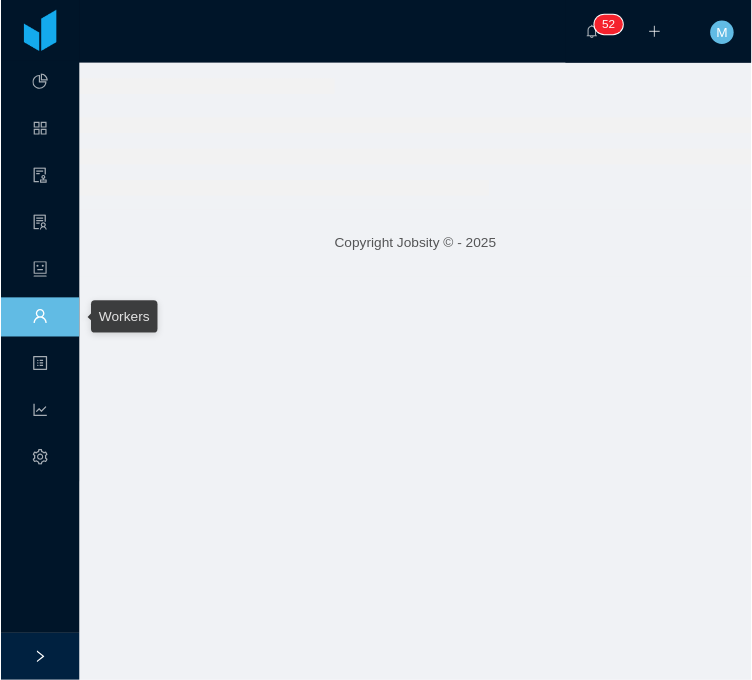 scroll, scrollTop: 0, scrollLeft: 0, axis: both 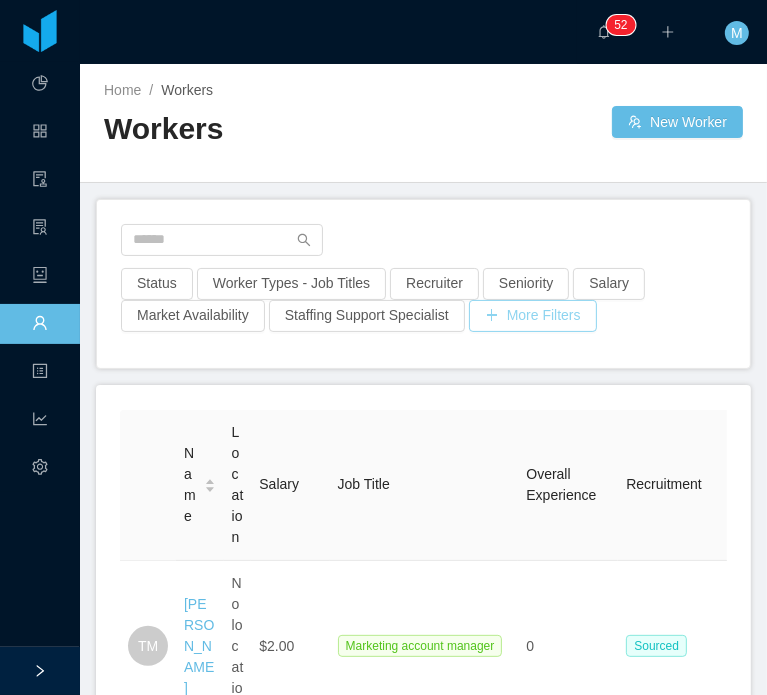 click on "More Filters" at bounding box center (533, 316) 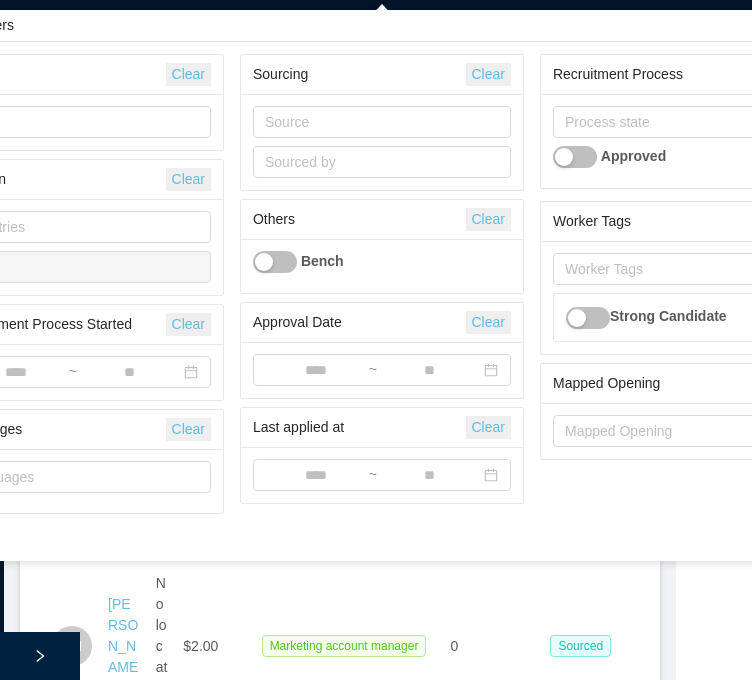 scroll, scrollTop: 0, scrollLeft: 0, axis: both 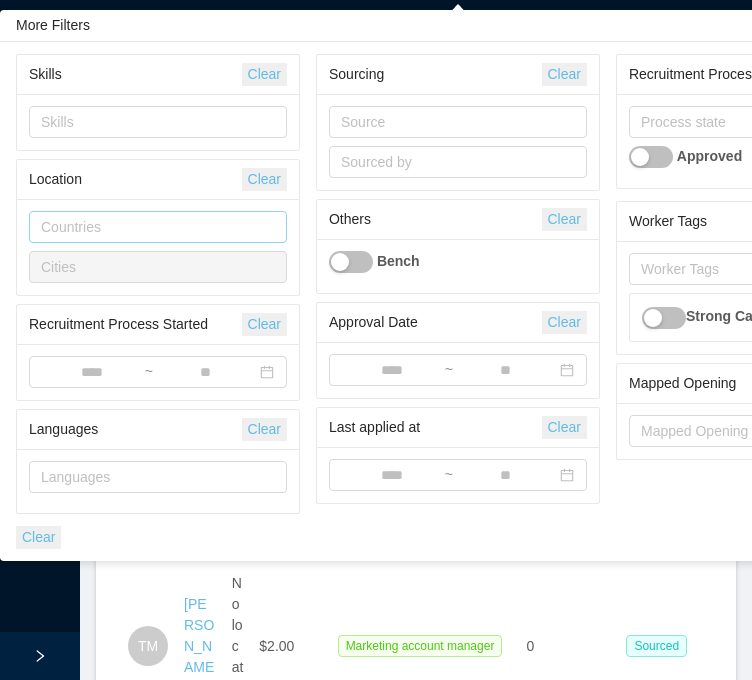 click on "Countries" at bounding box center (153, 227) 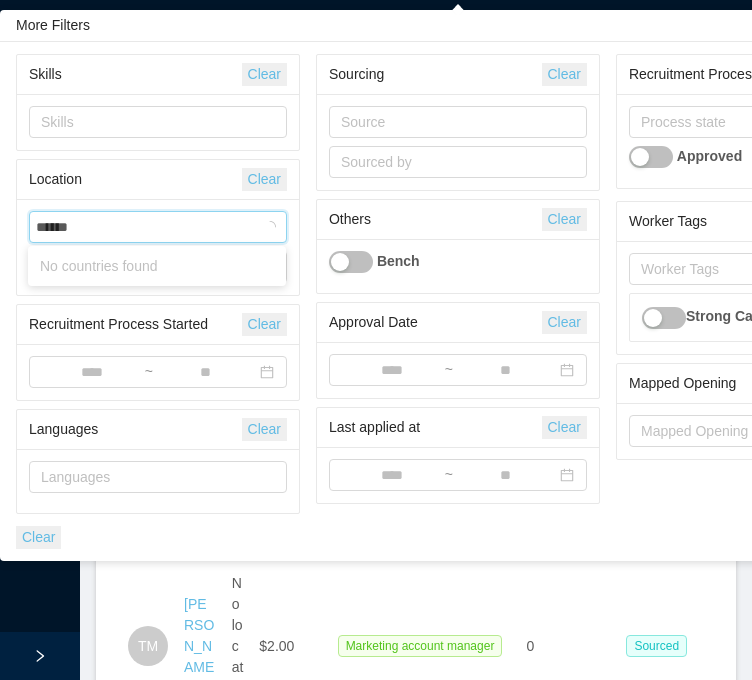 type on "*******" 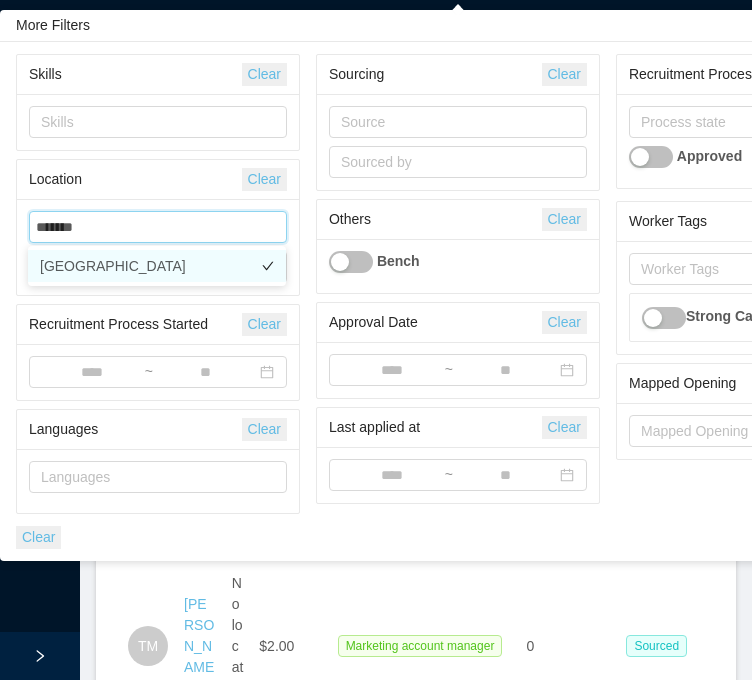 drag, startPoint x: 186, startPoint y: 276, endPoint x: 137, endPoint y: 266, distance: 50.01 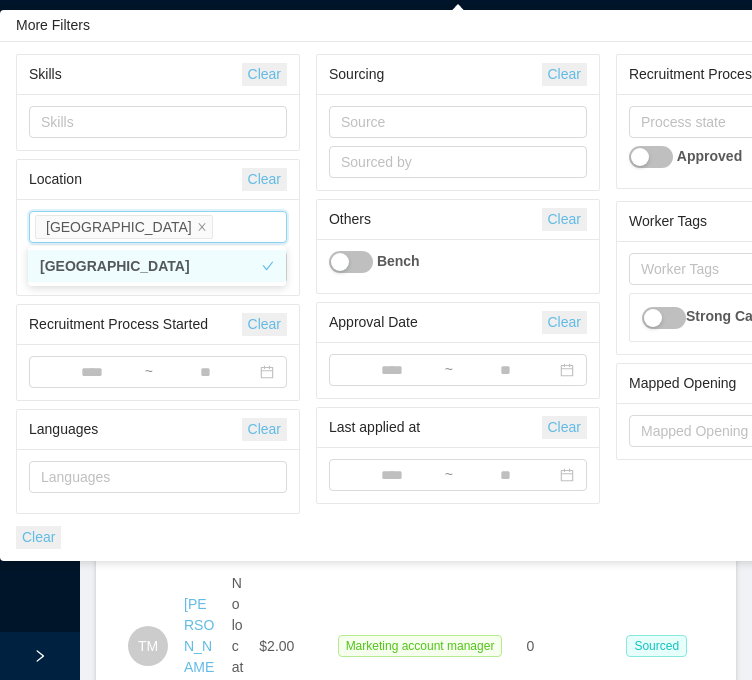 scroll, scrollTop: 0, scrollLeft: 164, axis: horizontal 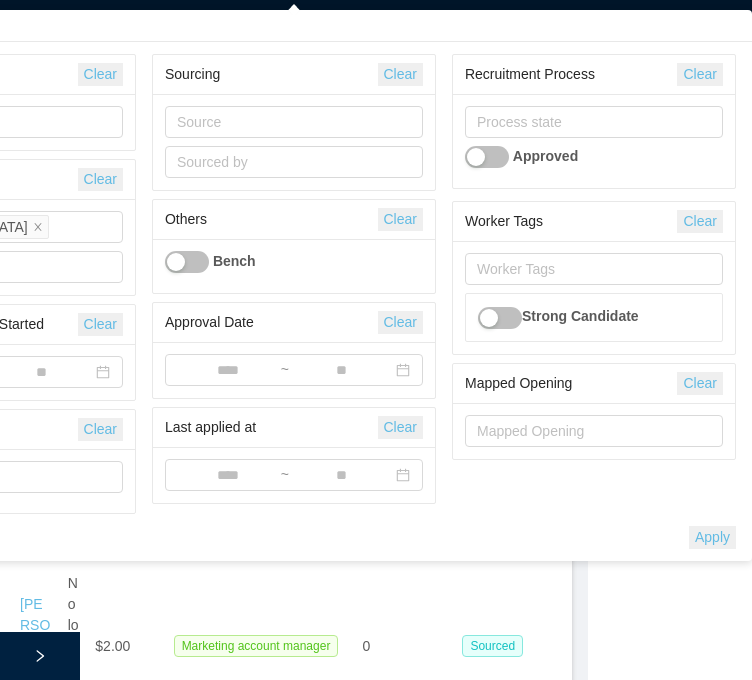 click on "Apply" at bounding box center (712, 537) 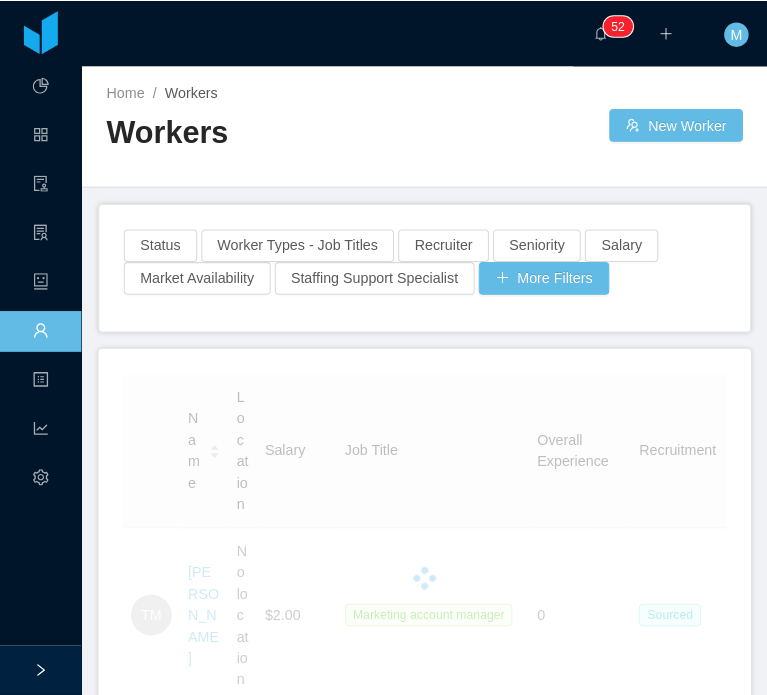 scroll, scrollTop: 0, scrollLeft: 0, axis: both 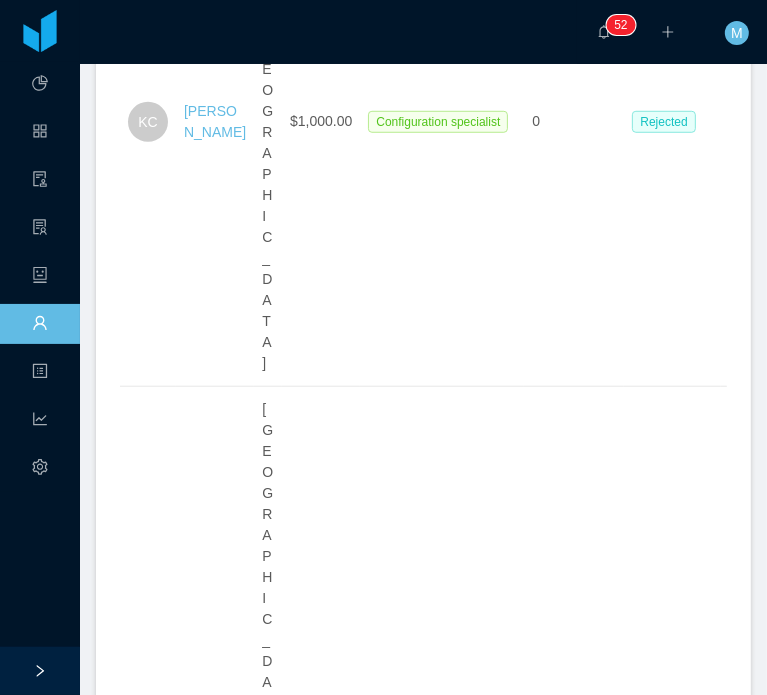 click on "XR" at bounding box center (148, 1411) 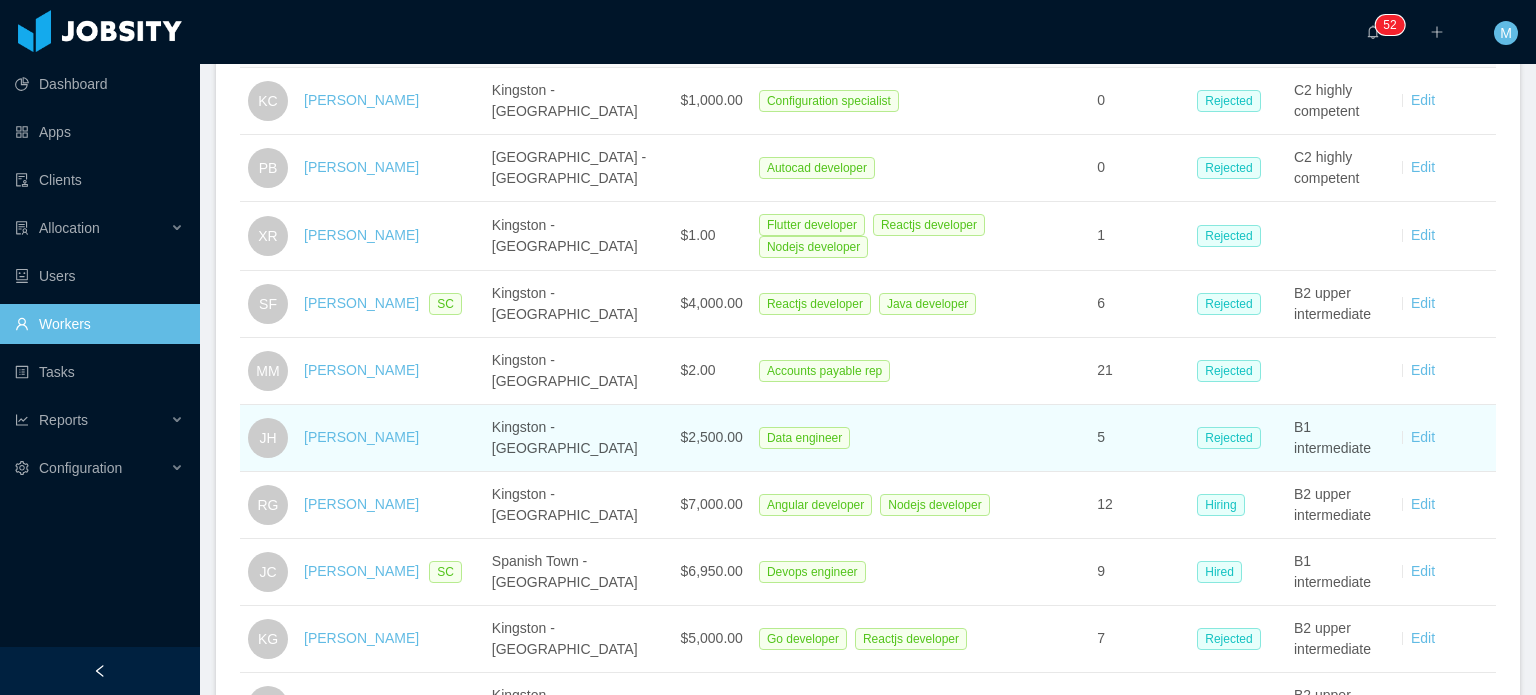 scroll, scrollTop: 0, scrollLeft: 0, axis: both 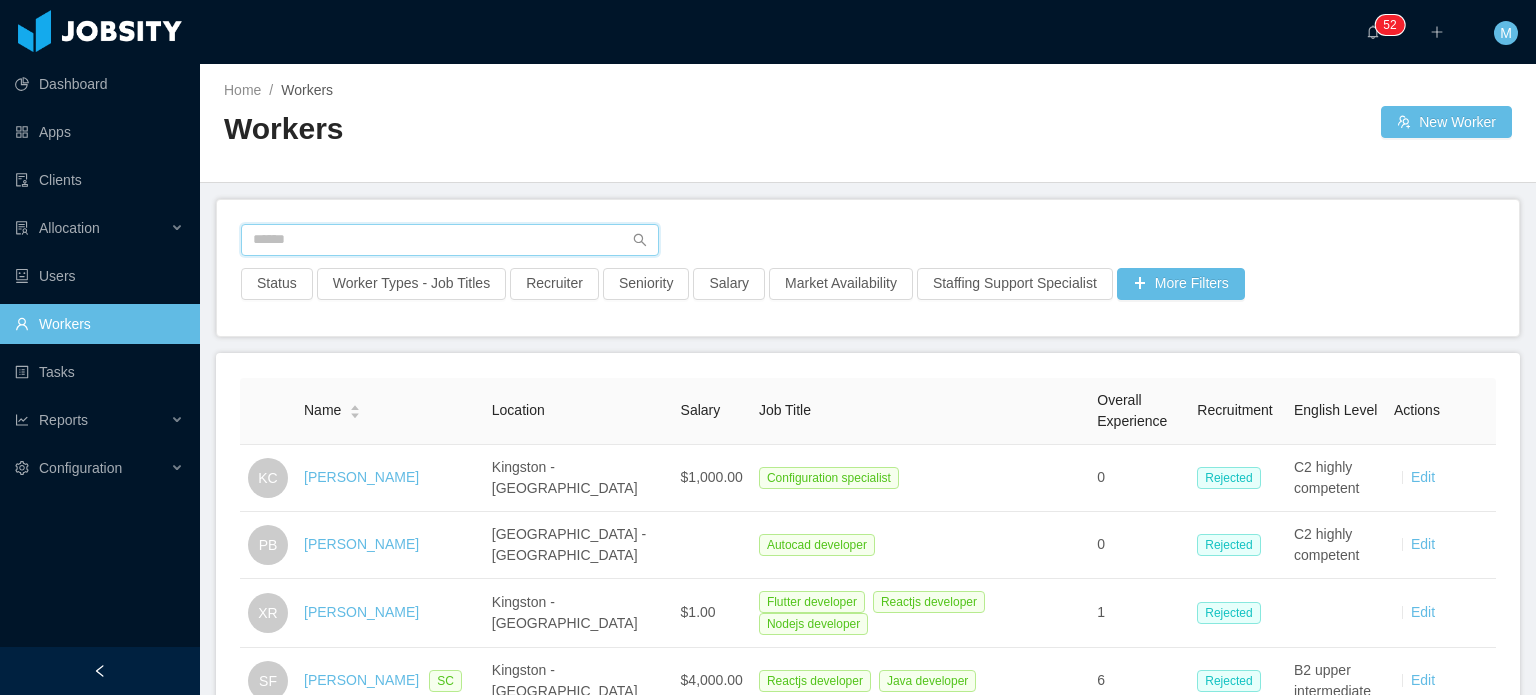 click at bounding box center (450, 240) 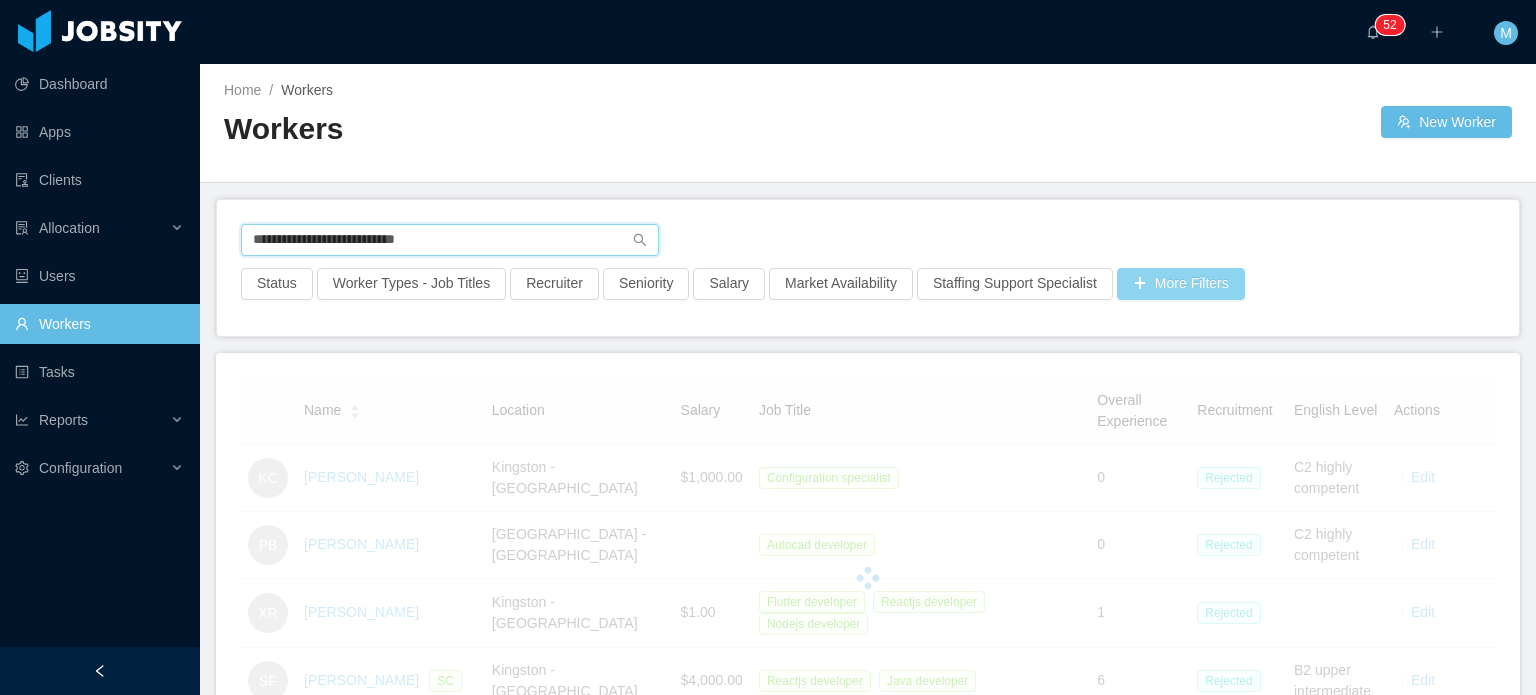 type on "**********" 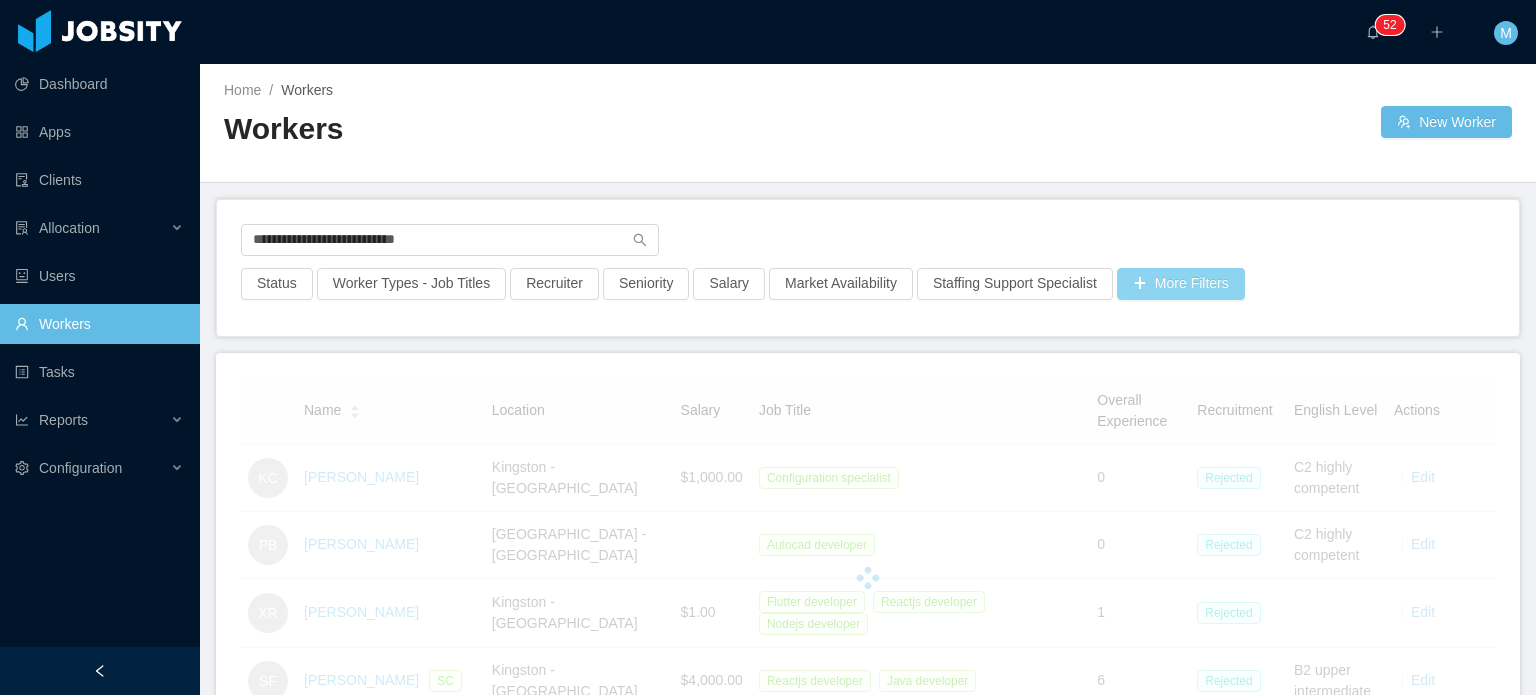 click on "More Filters" at bounding box center [1181, 284] 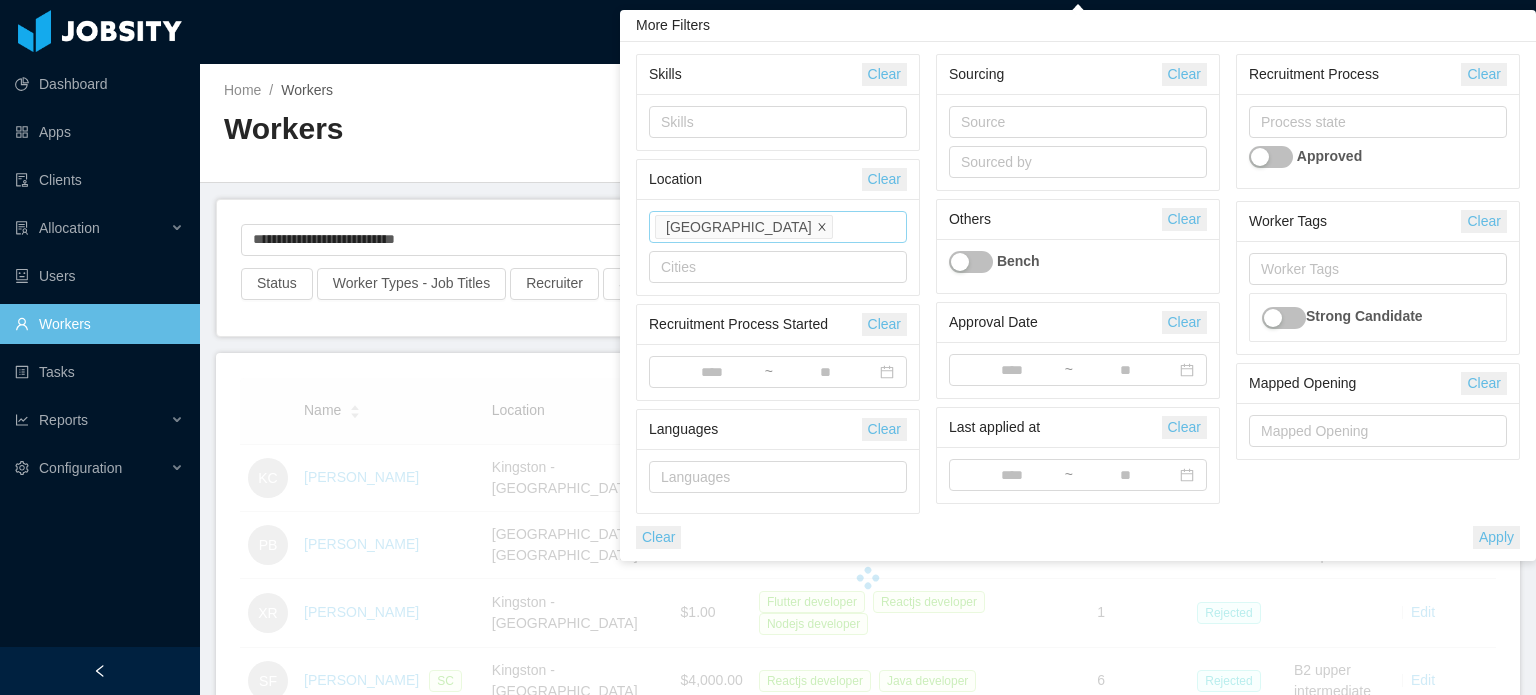 click at bounding box center [822, 227] 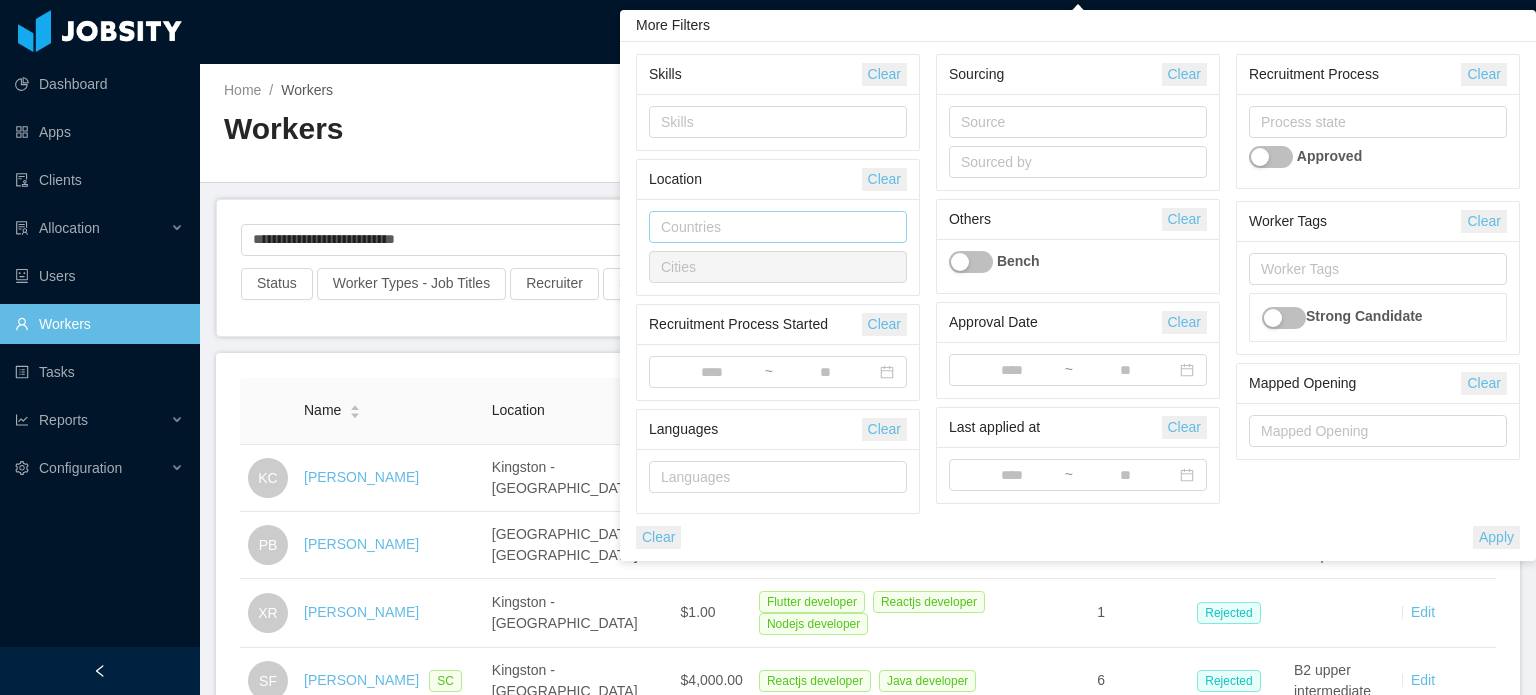 click on "Apply" at bounding box center (1496, 537) 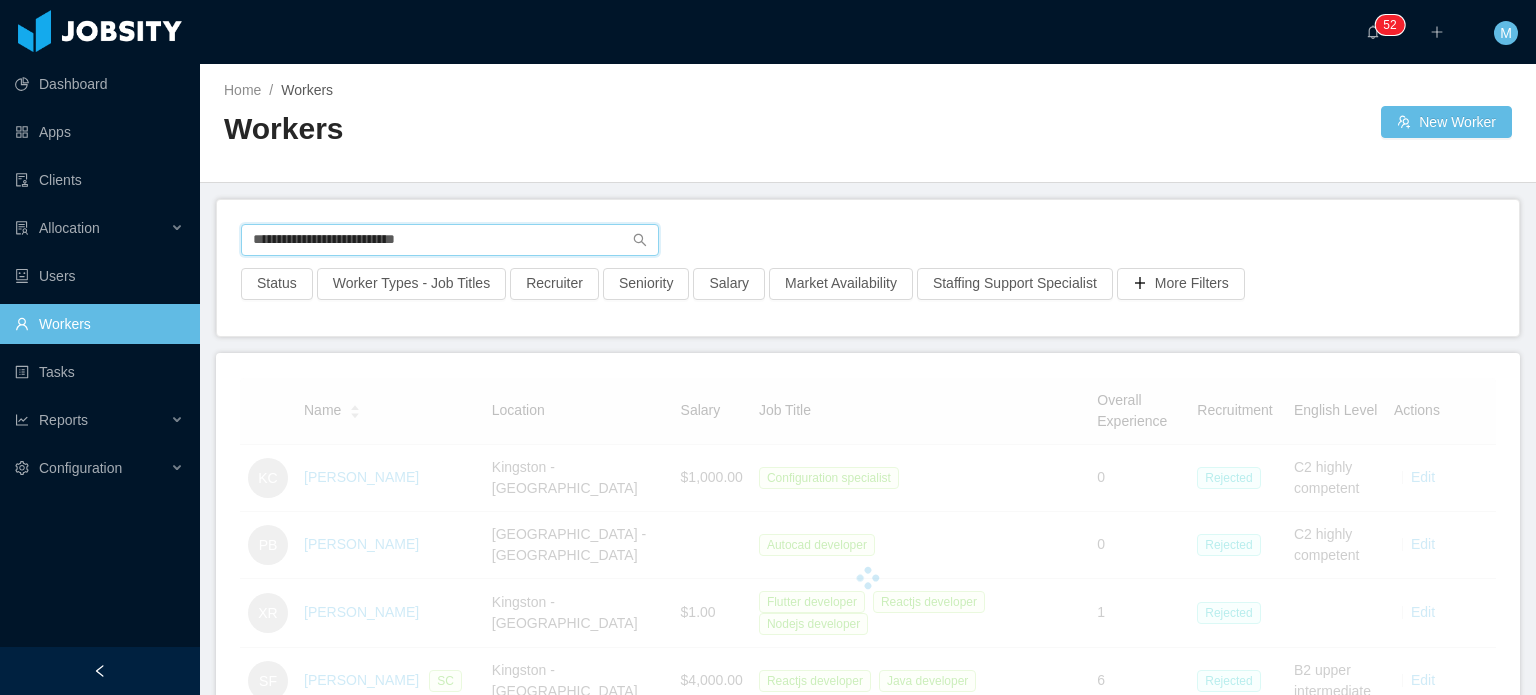 click on "**********" at bounding box center (450, 240) 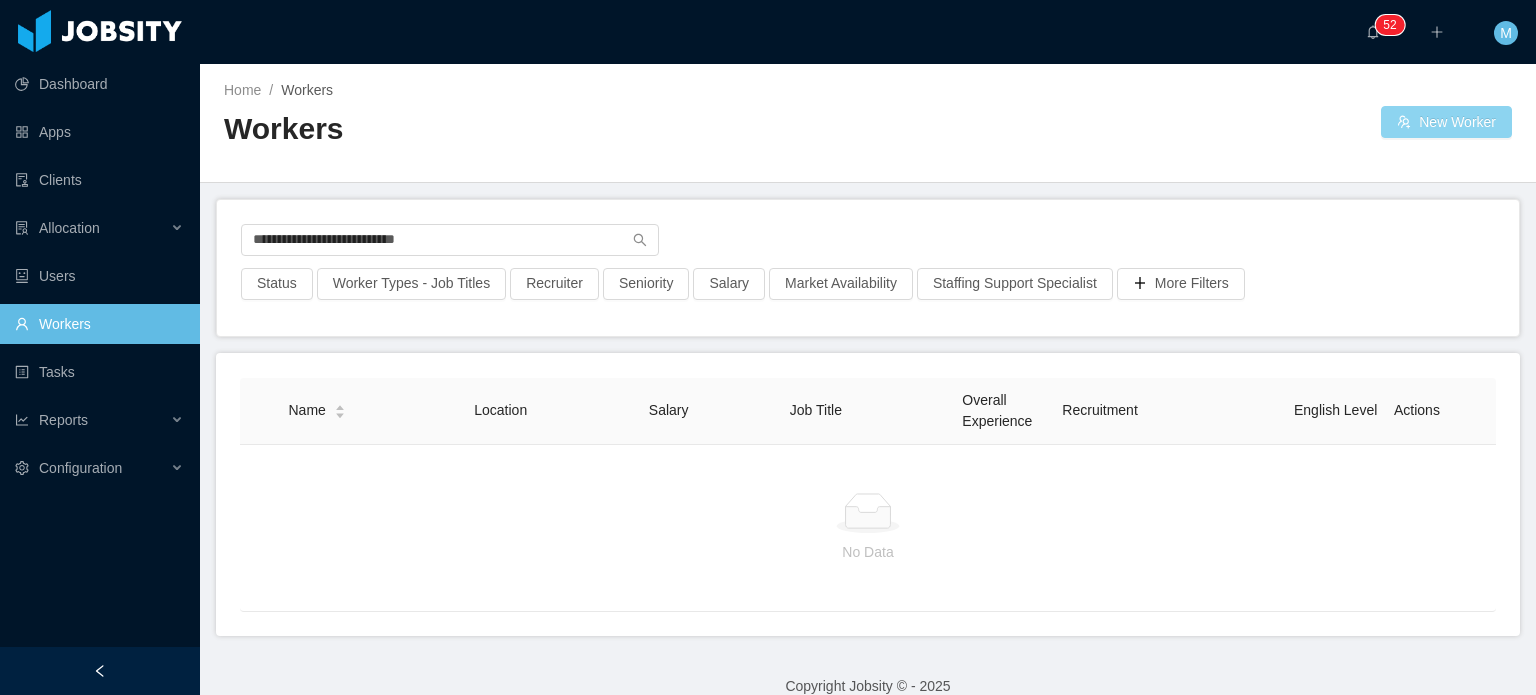click on "New Worker" at bounding box center [1446, 122] 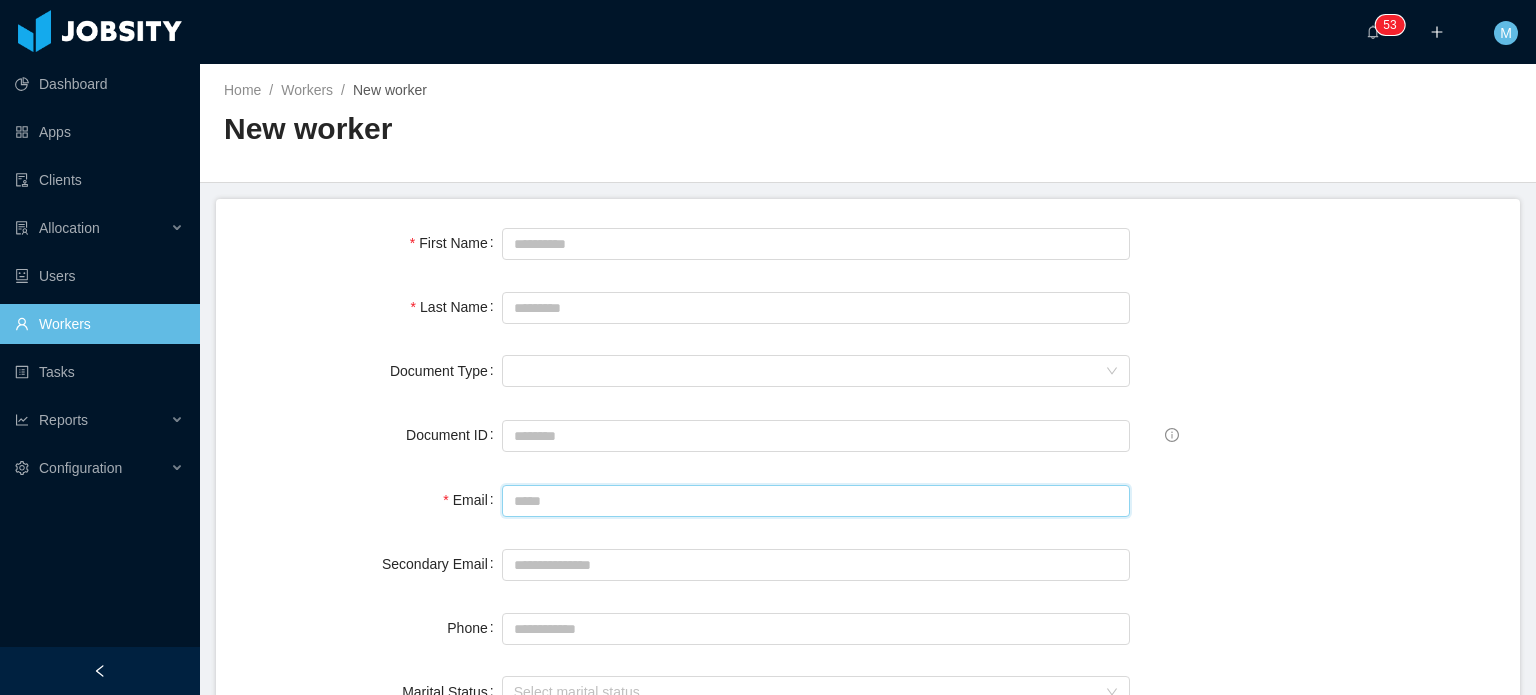 click on "Email" at bounding box center (816, 501) 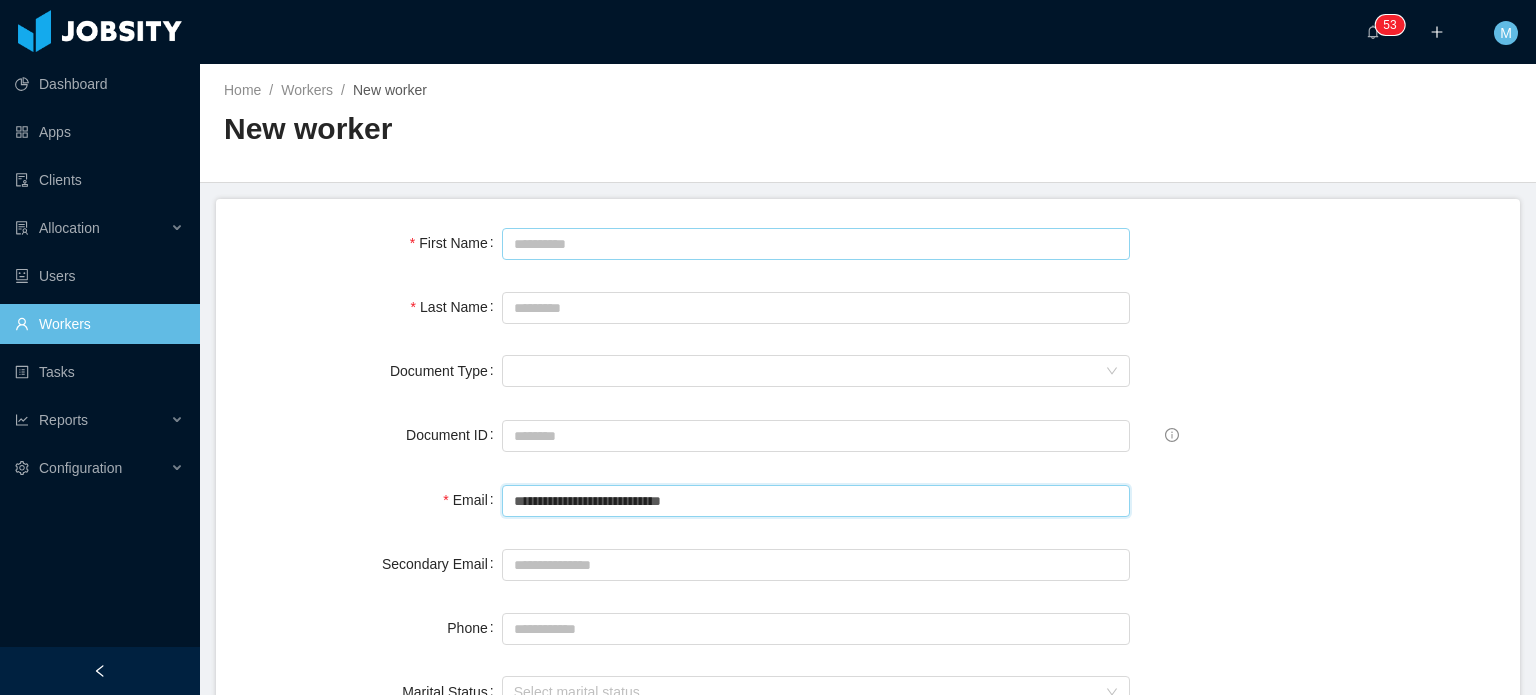 type on "**********" 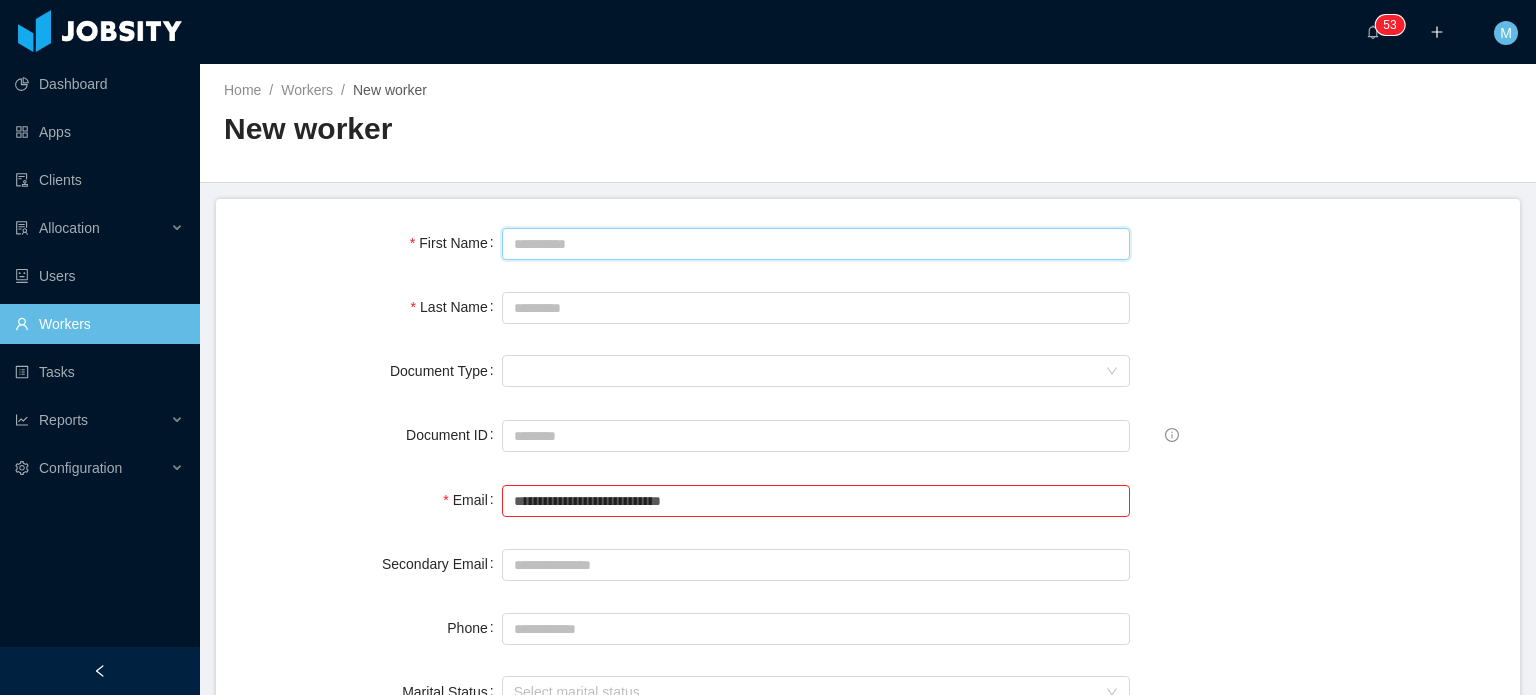 click on "First Name" at bounding box center [816, 244] 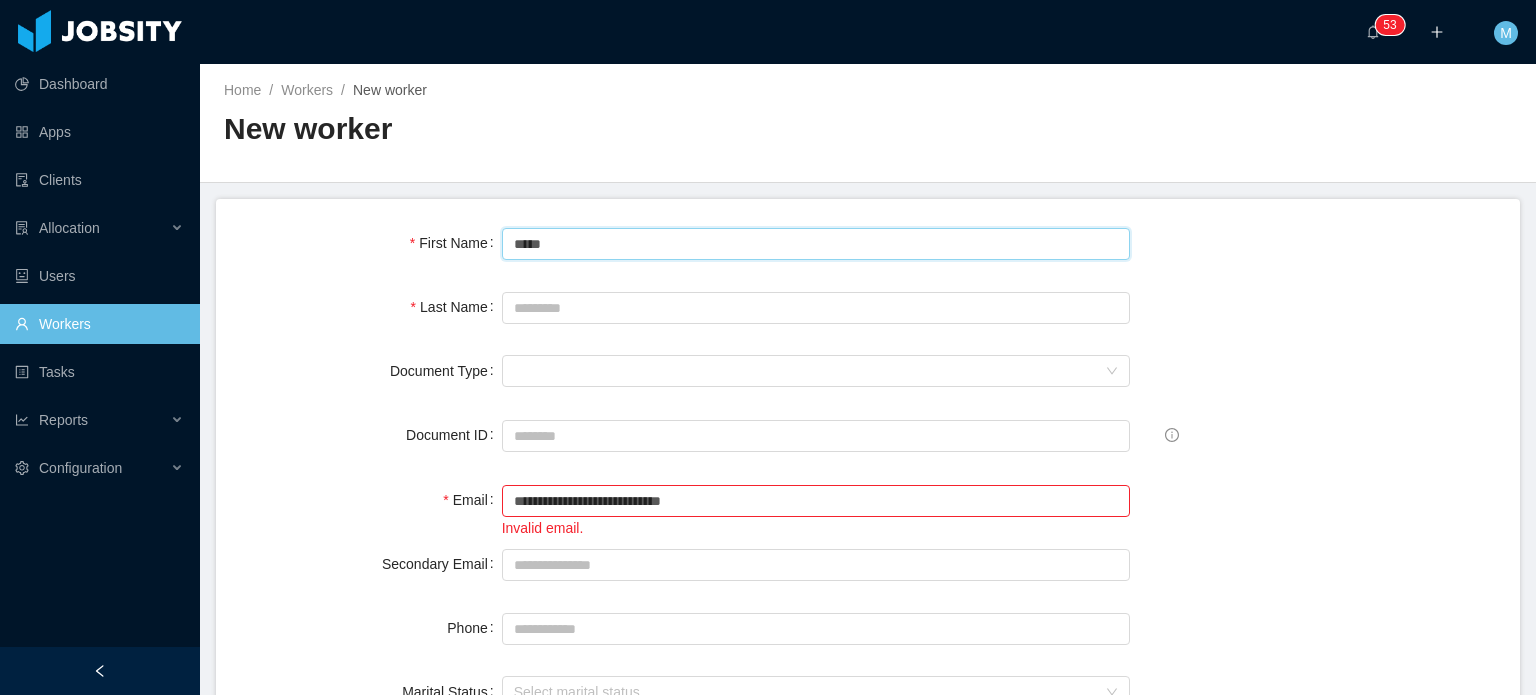 type on "*****" 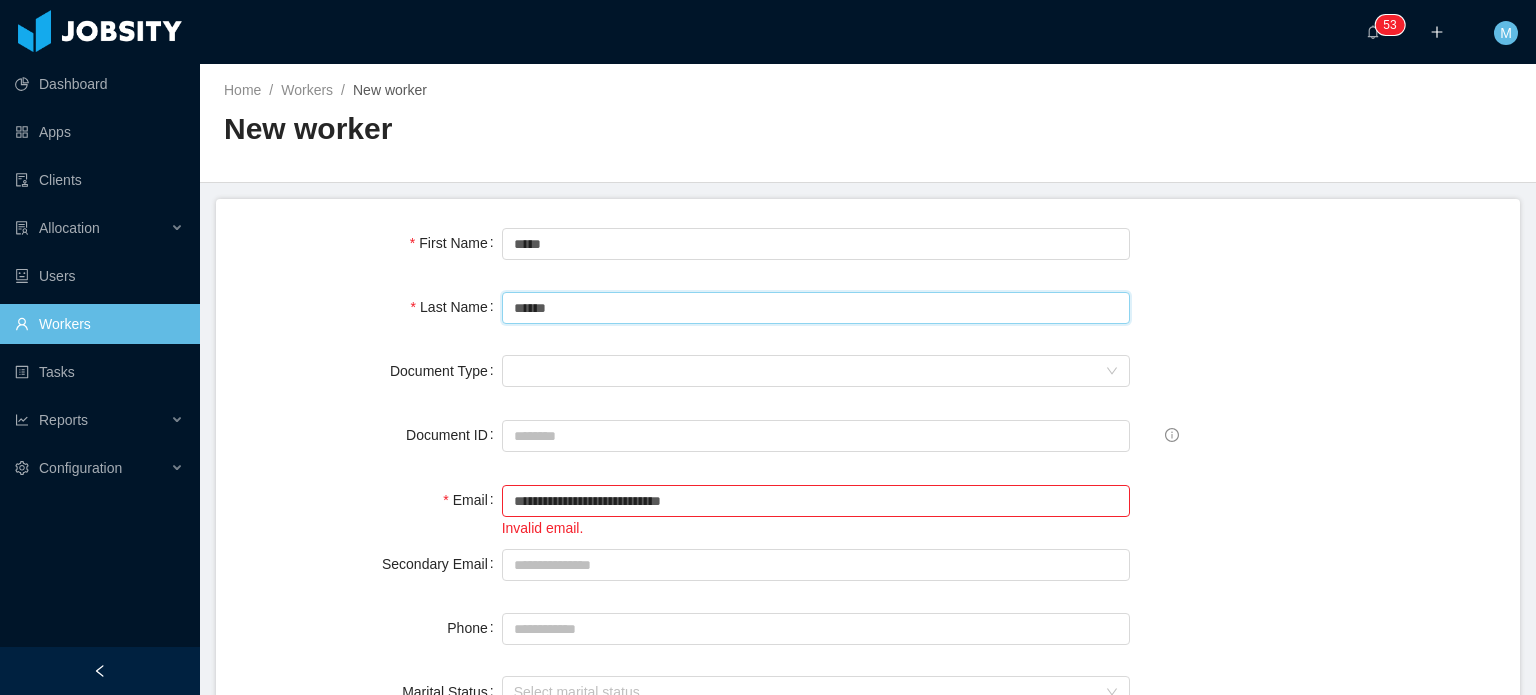 type on "******" 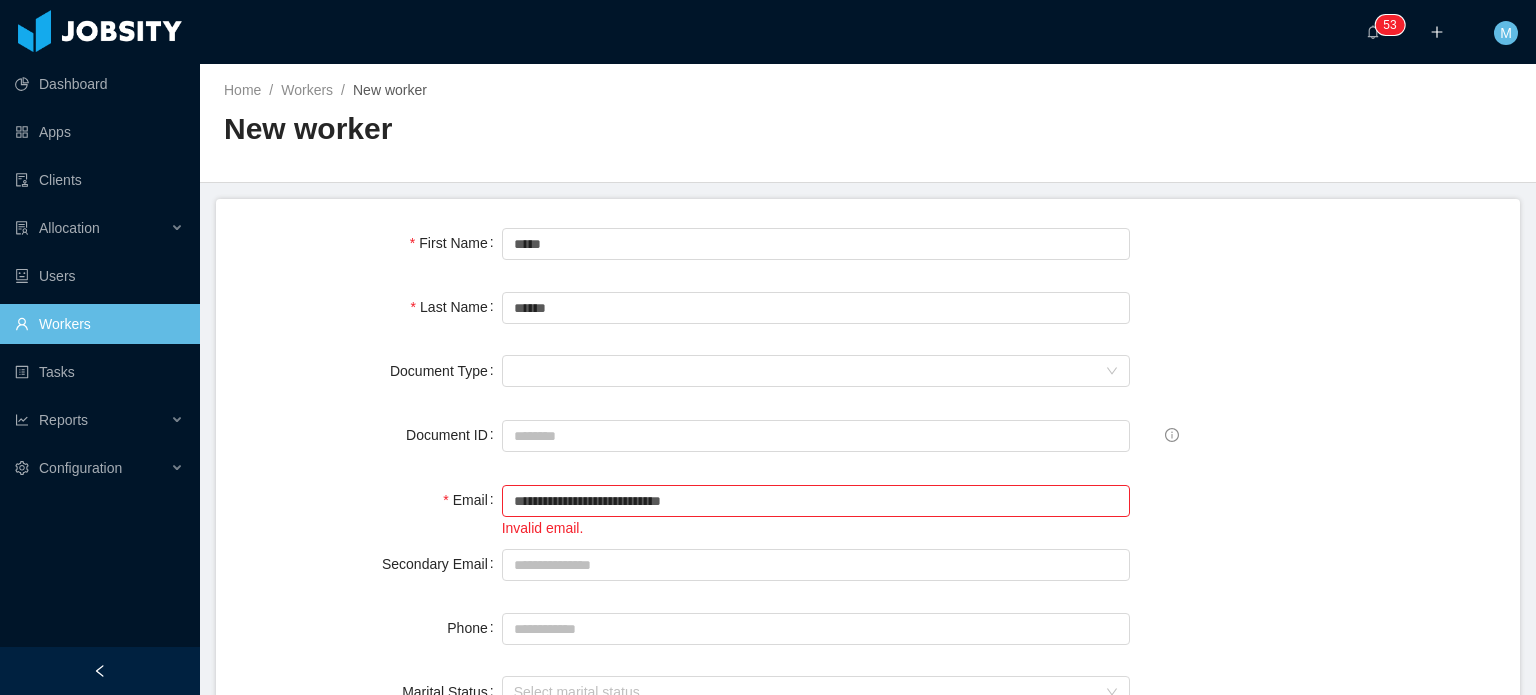 click on "**********" at bounding box center [816, 509] 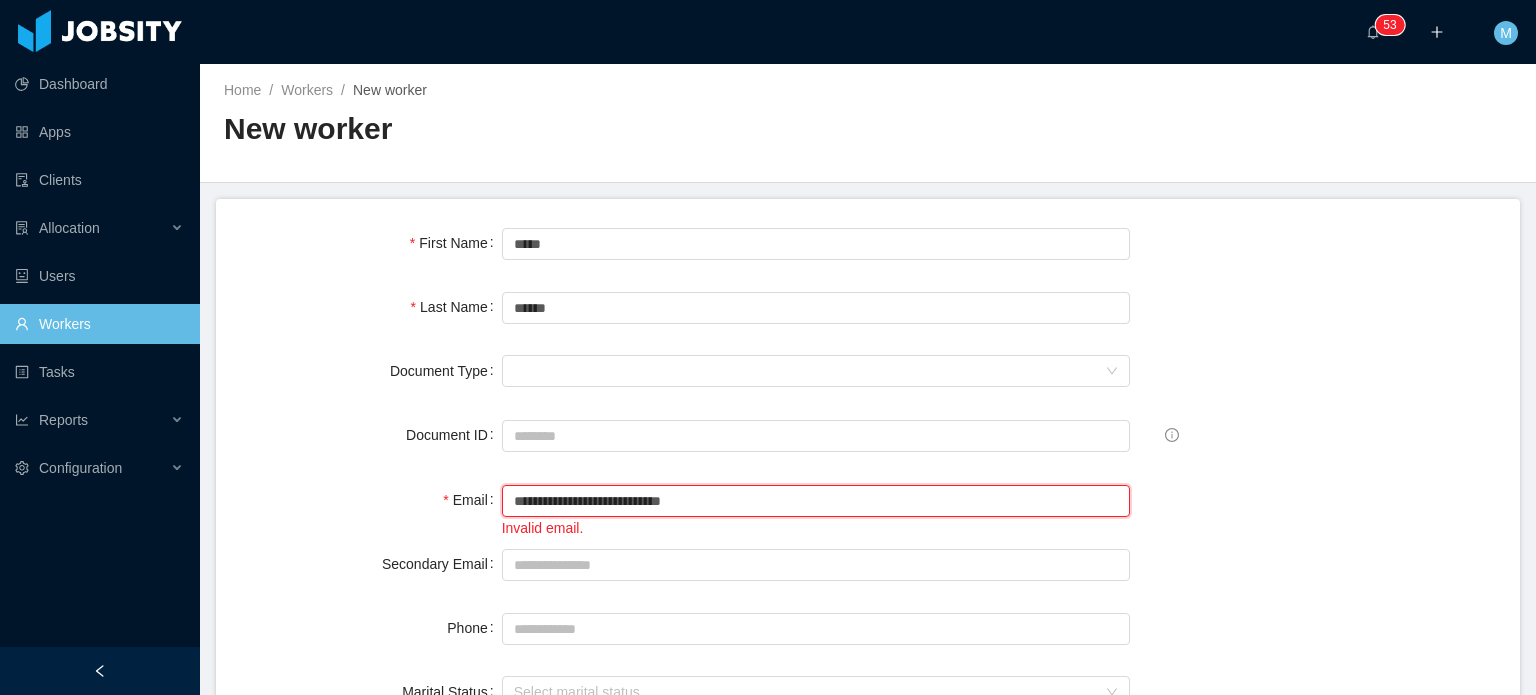 click on "**********" at bounding box center [816, 501] 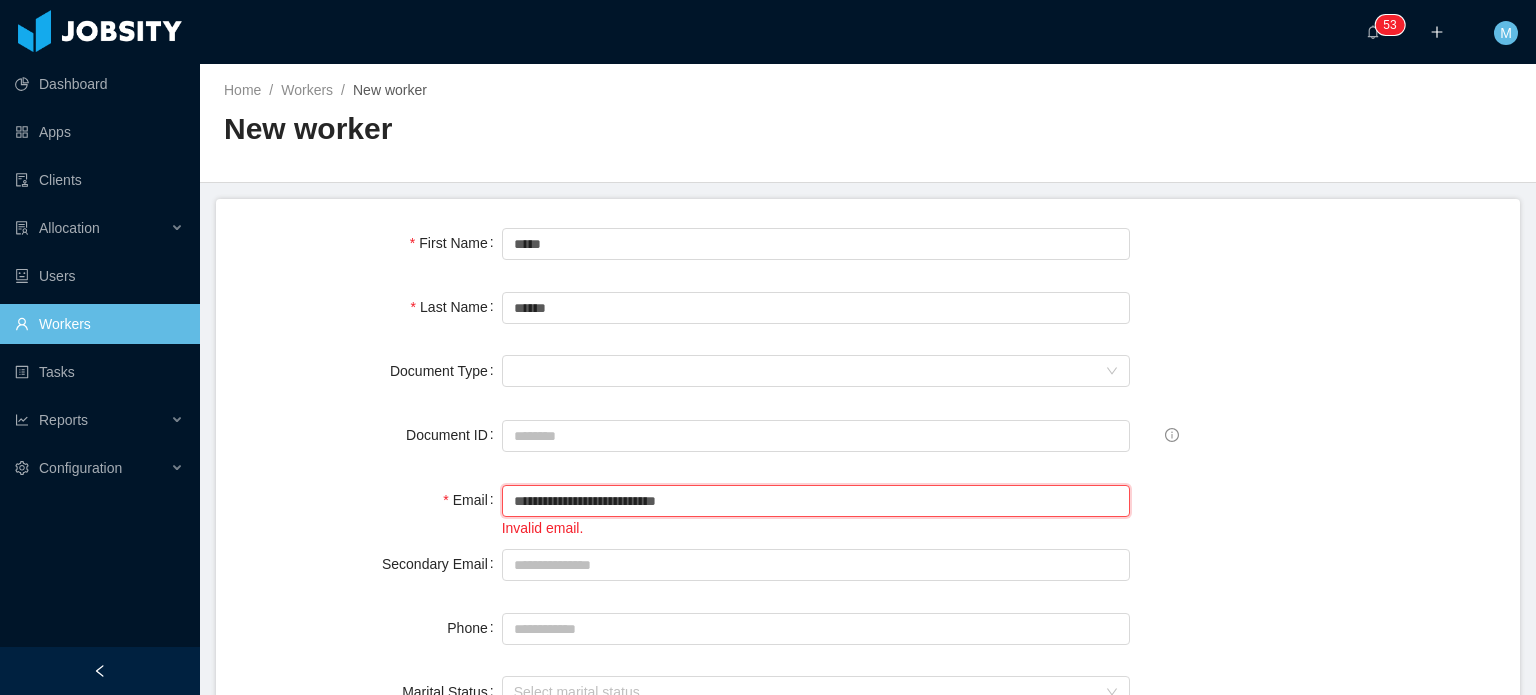 type on "**********" 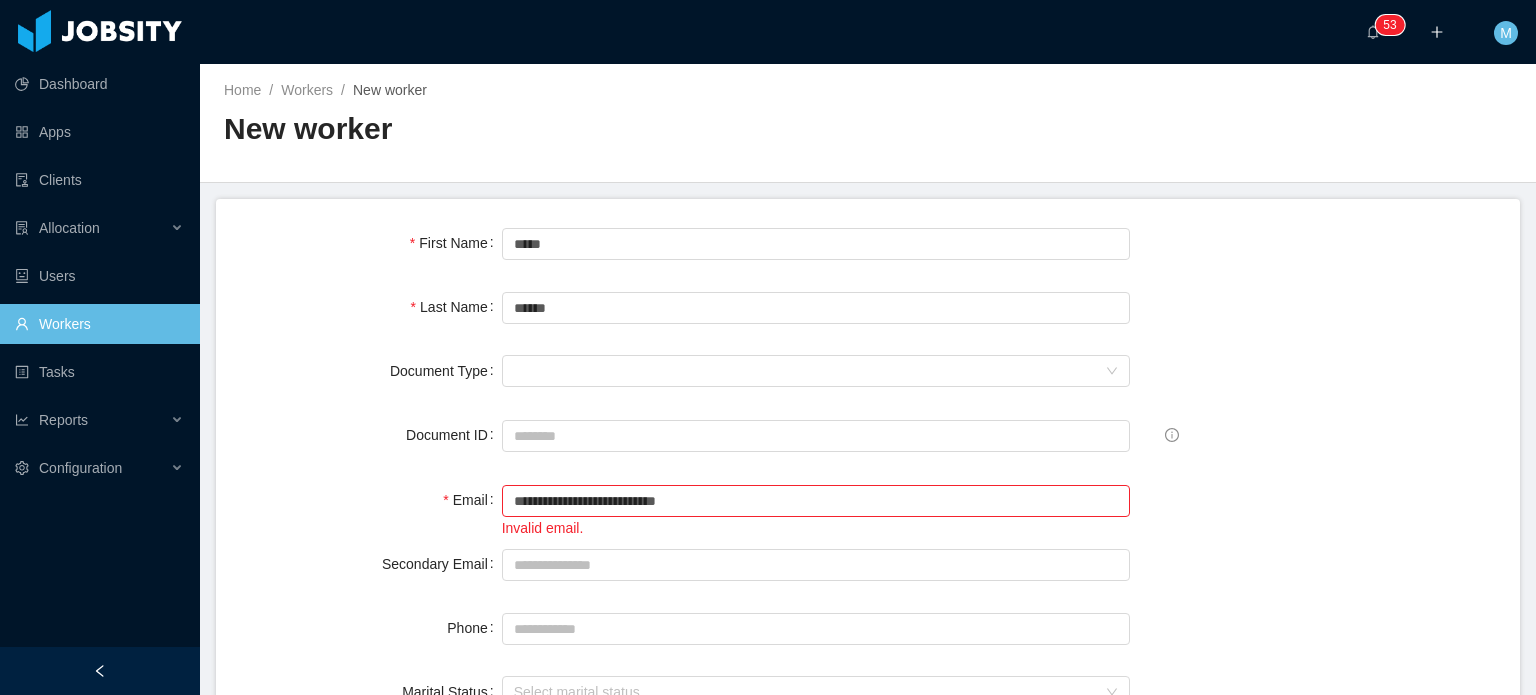 click on "Email" at bounding box center [371, 500] 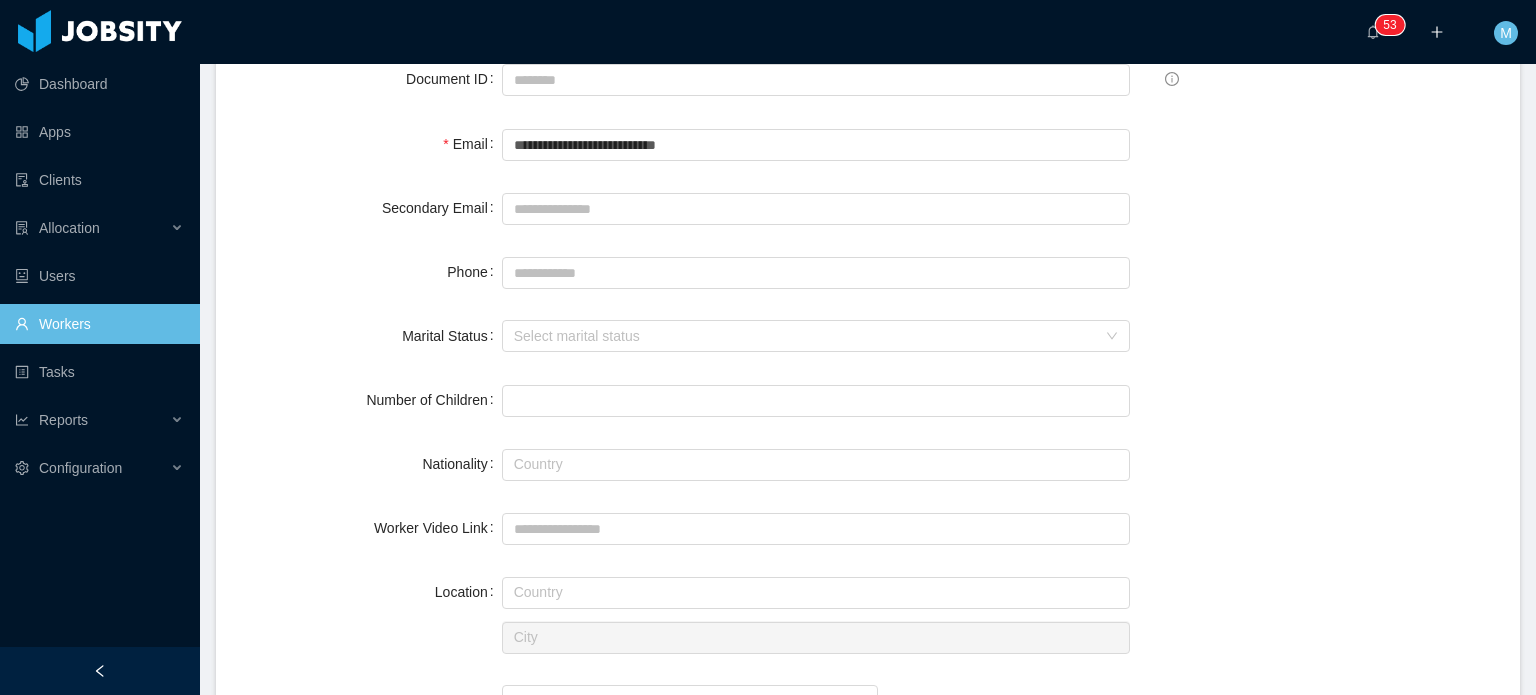 scroll, scrollTop: 404, scrollLeft: 0, axis: vertical 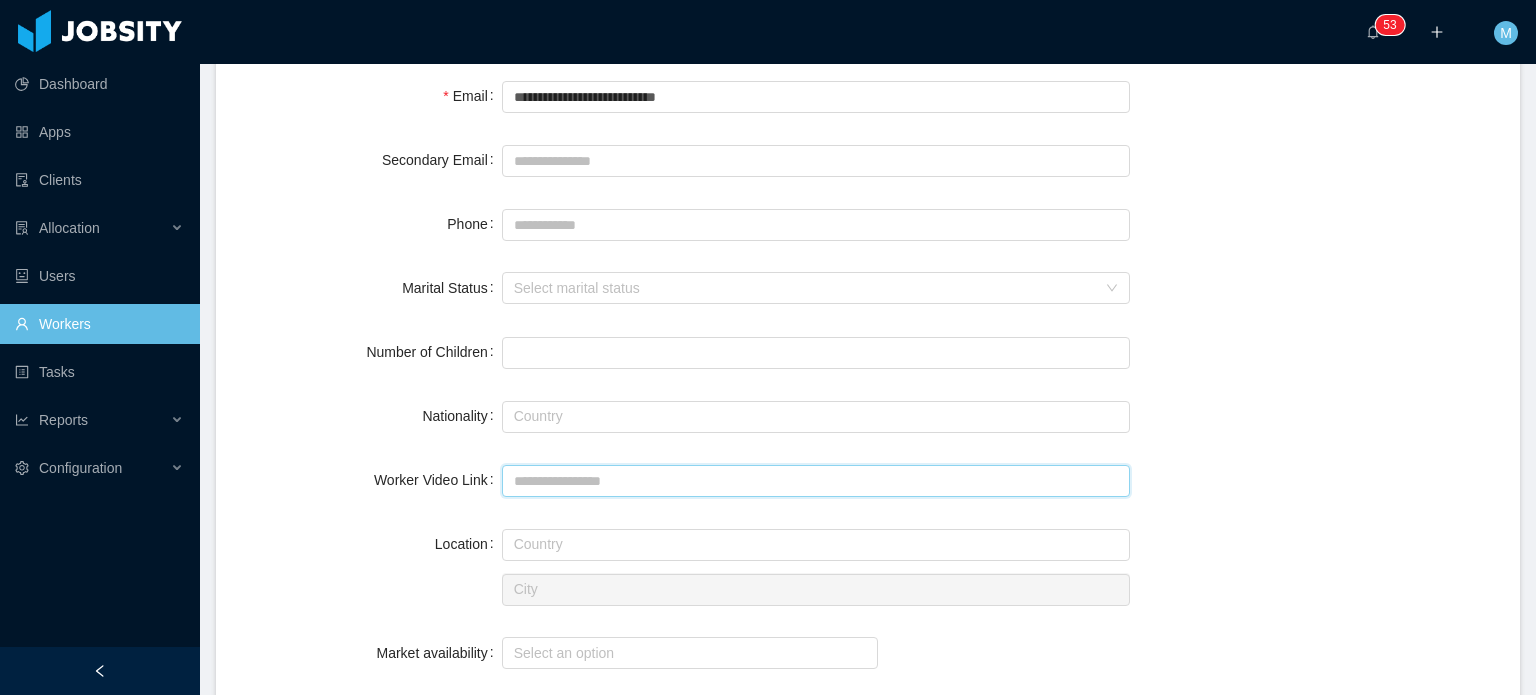 click on "Worker Video Link" at bounding box center (816, 481) 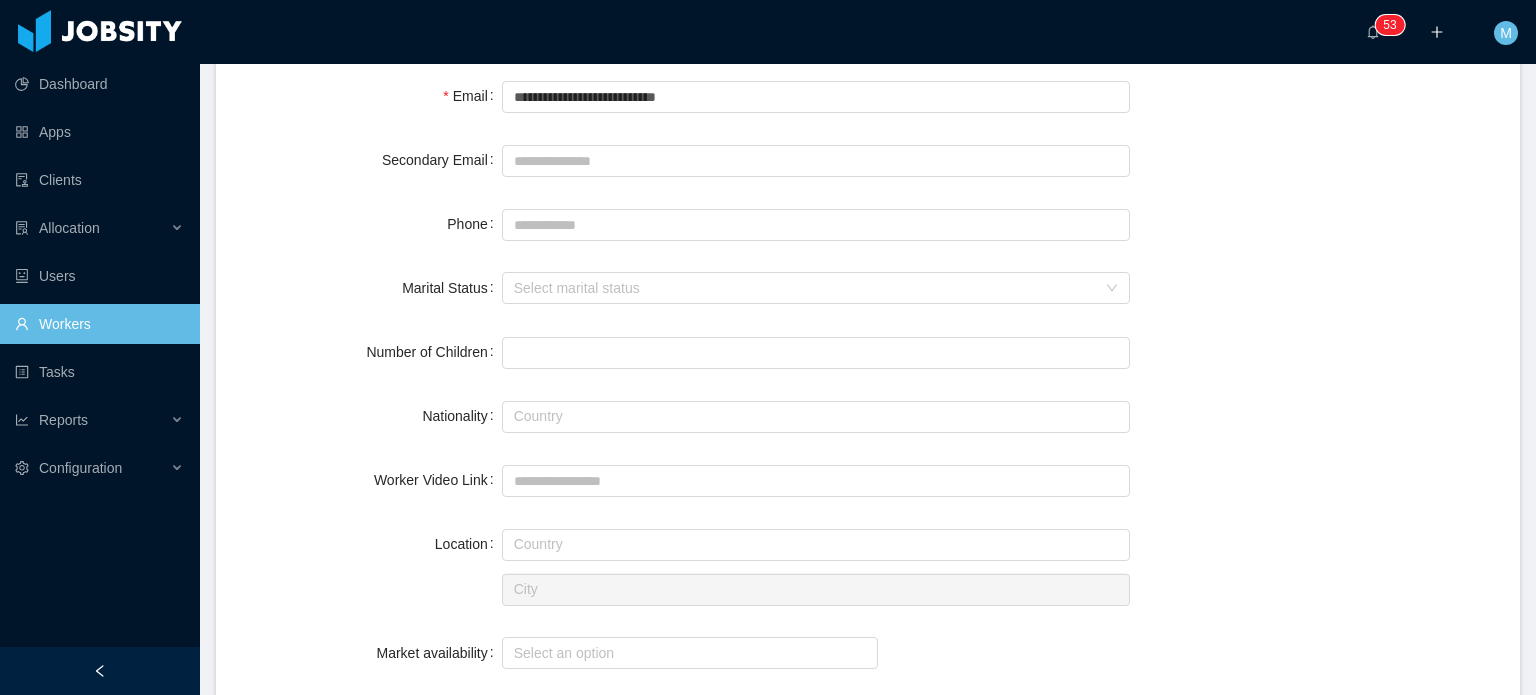 click on "**********" at bounding box center (868, 1001) 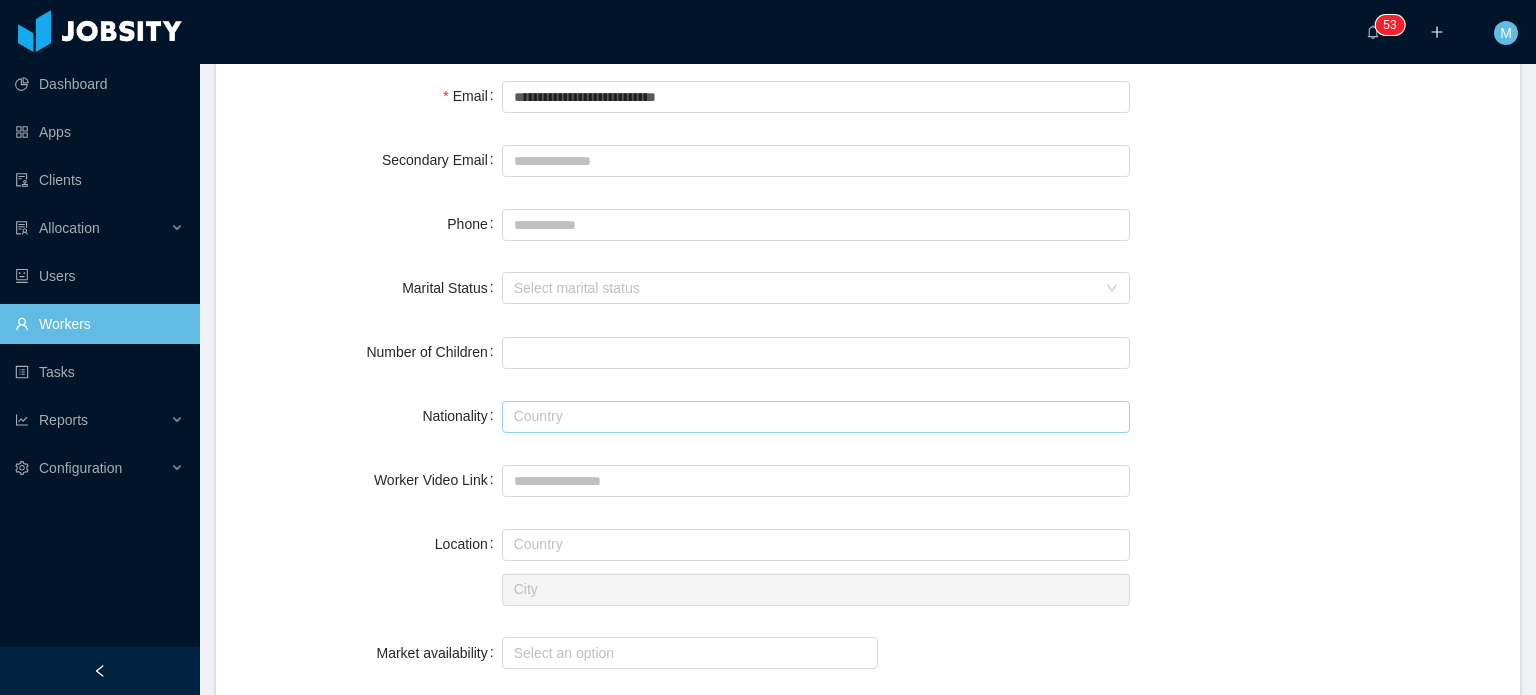 click at bounding box center (816, 417) 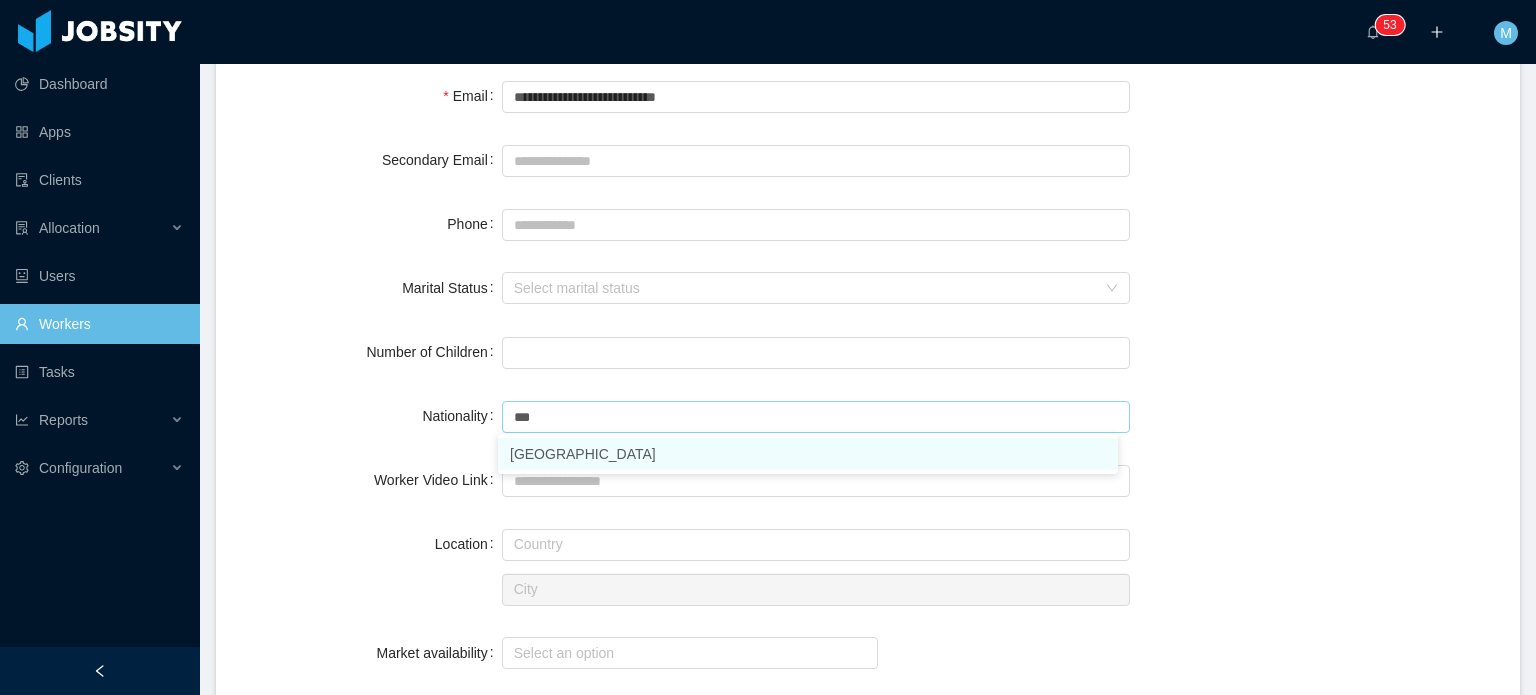 click on "[GEOGRAPHIC_DATA]" at bounding box center [808, 454] 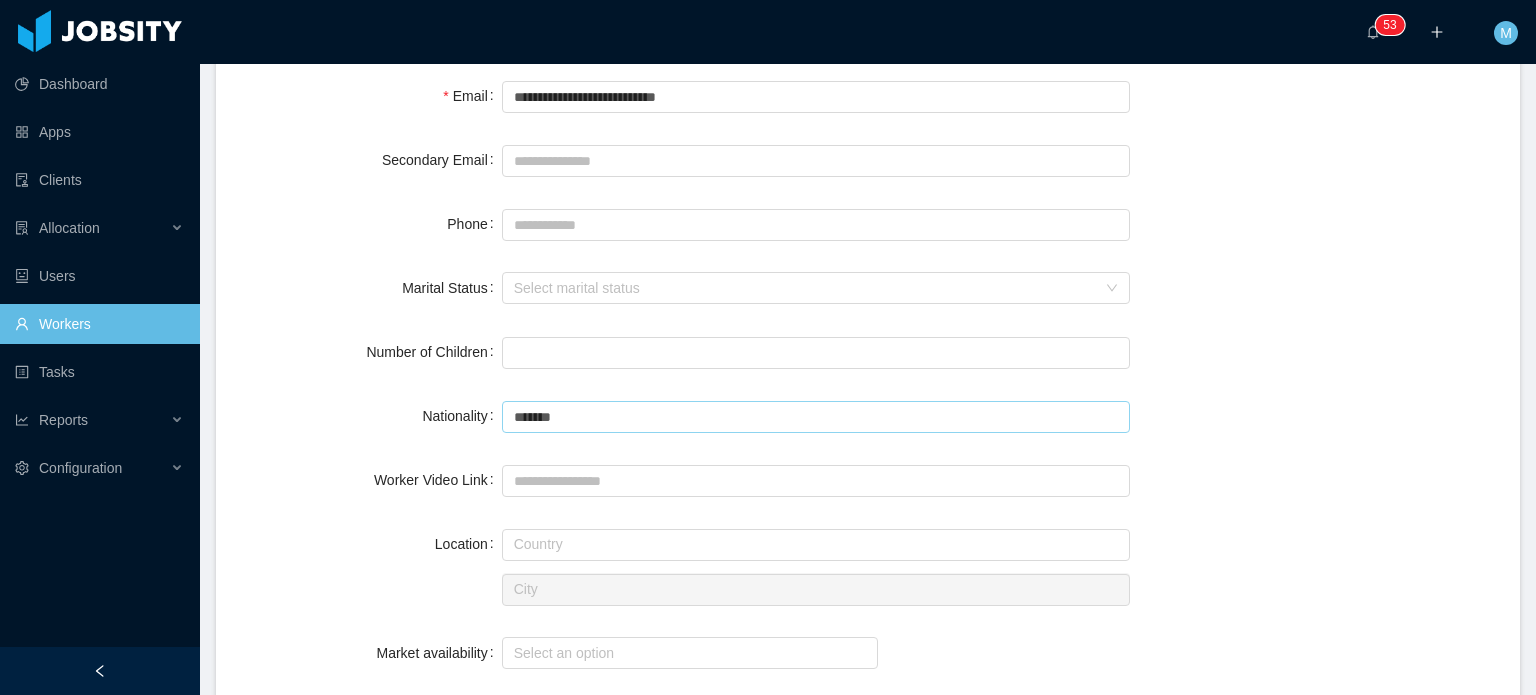 type on "*******" 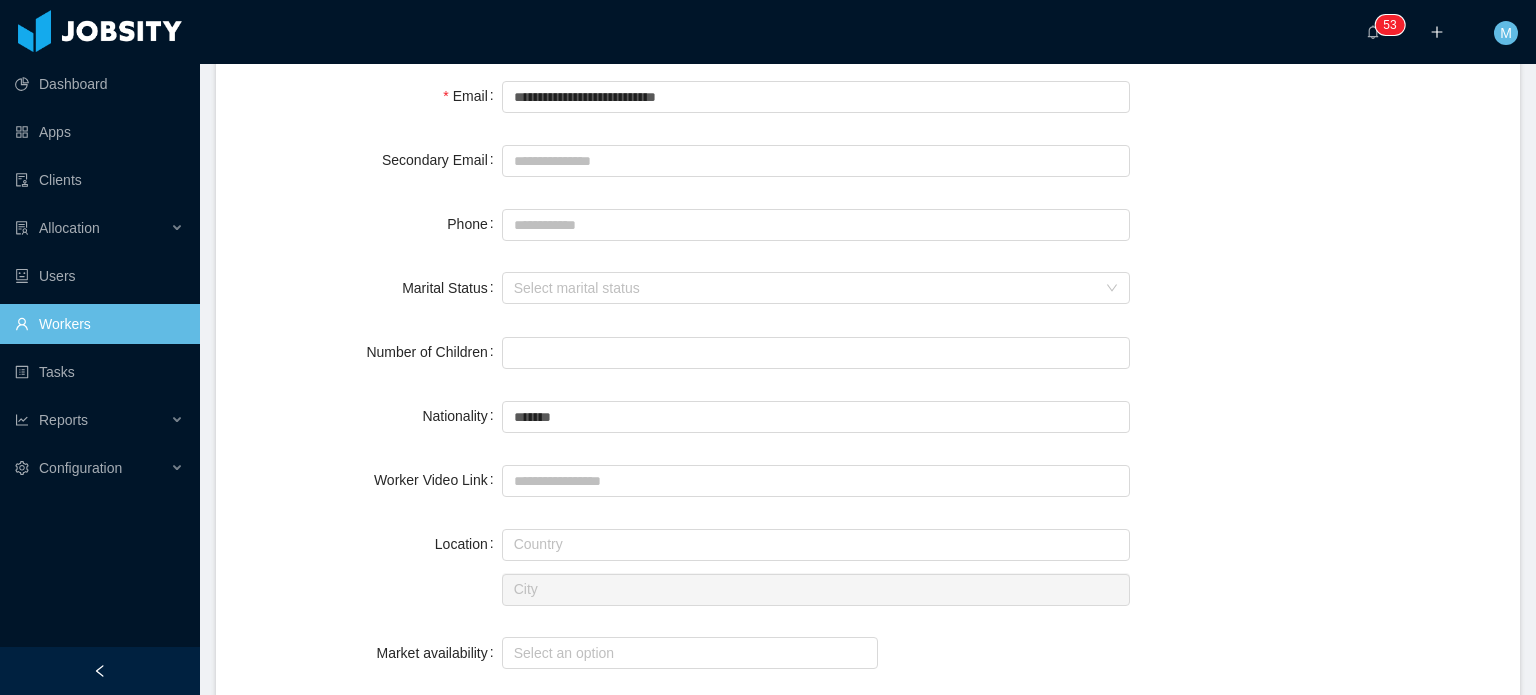 click on "[GEOGRAPHIC_DATA]" at bounding box center [816, 566] 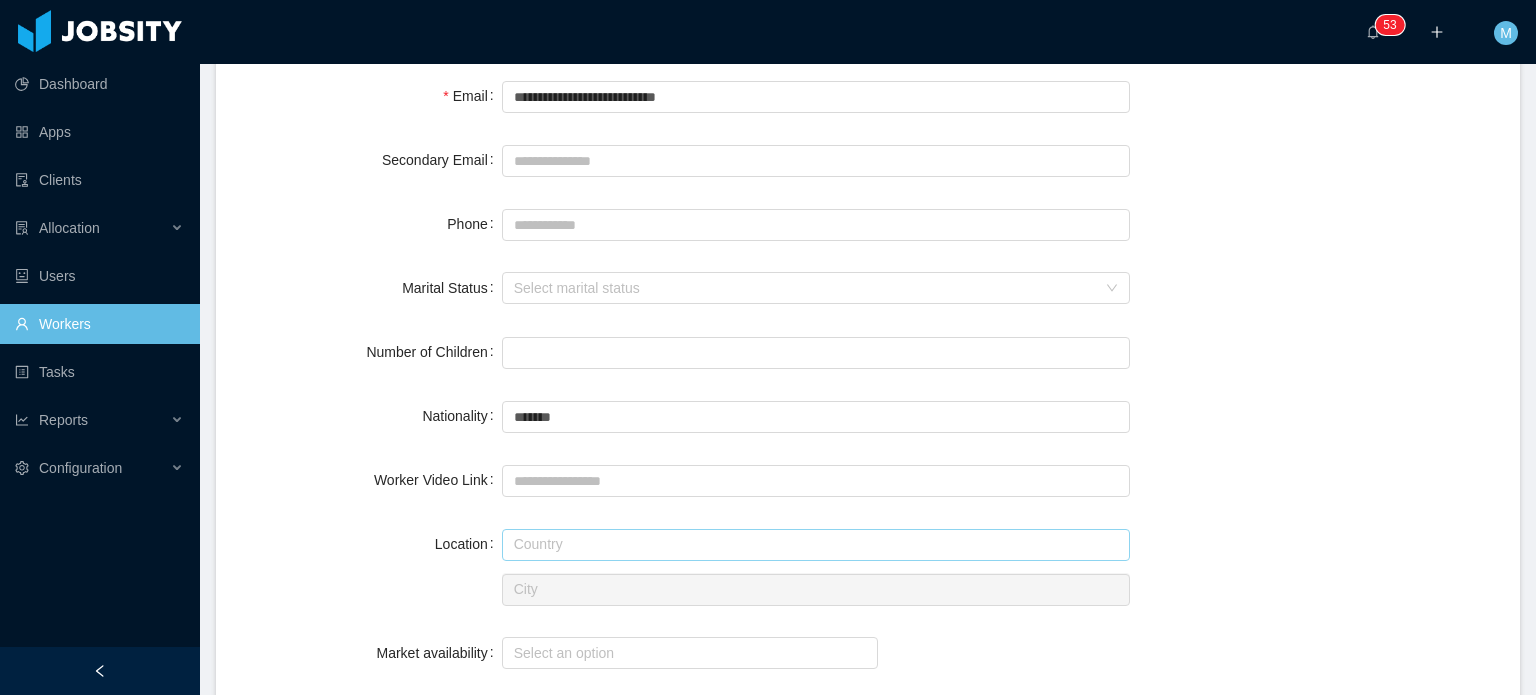 click at bounding box center (816, 545) 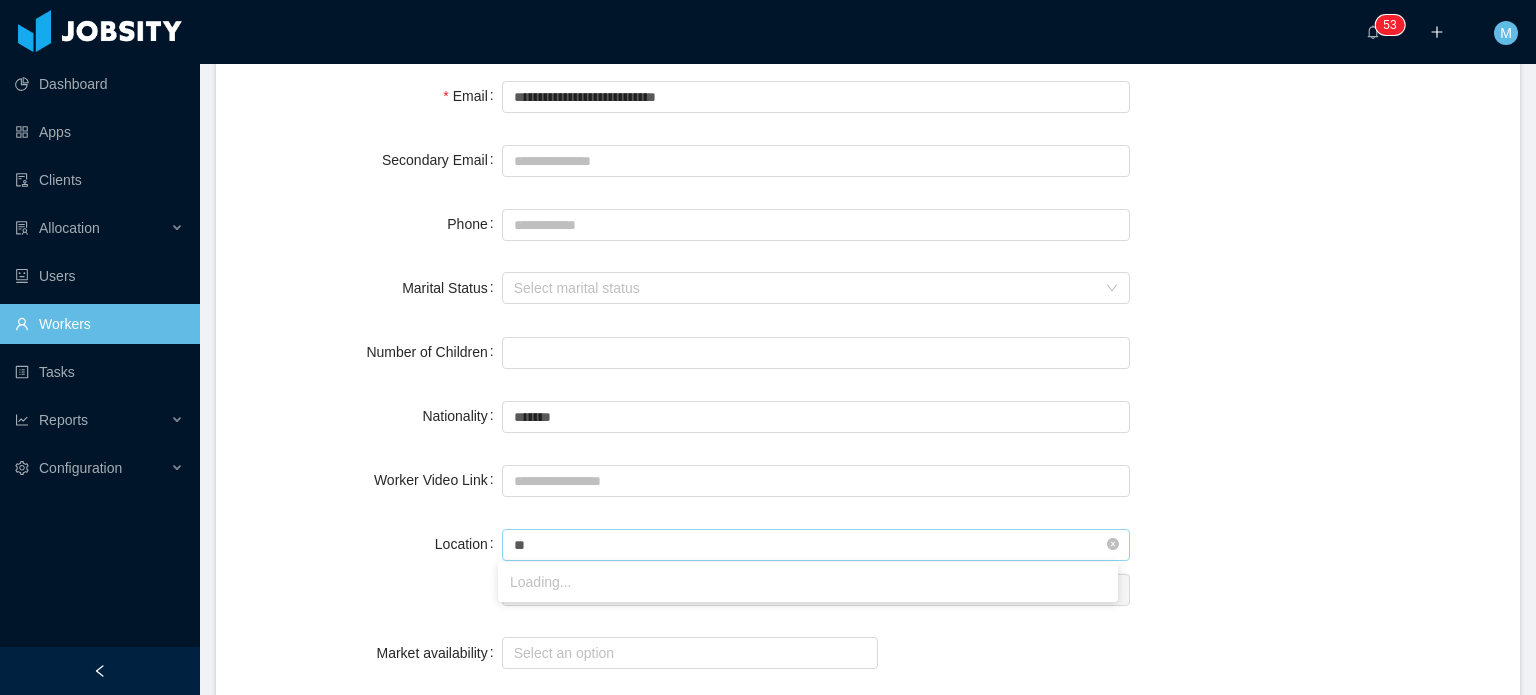 type on "*" 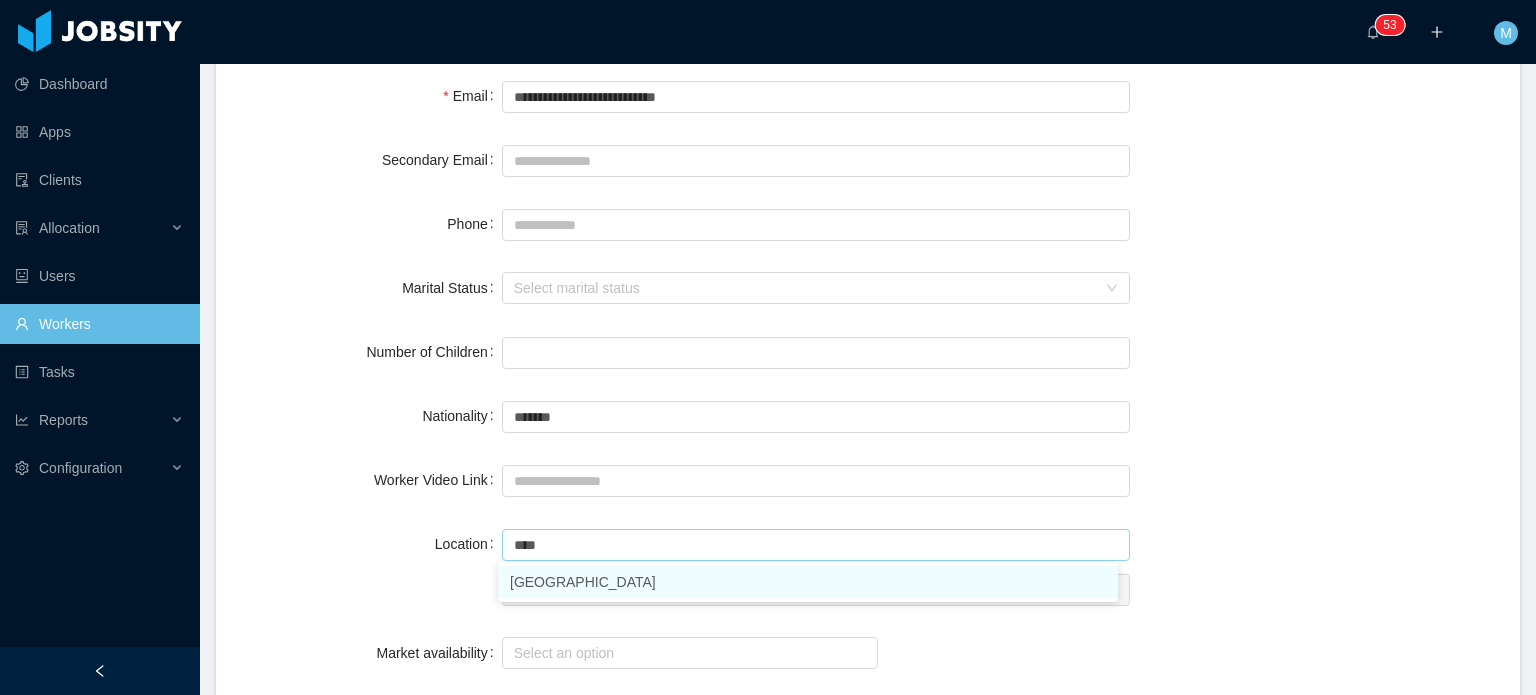 click on "[GEOGRAPHIC_DATA]" at bounding box center (808, 582) 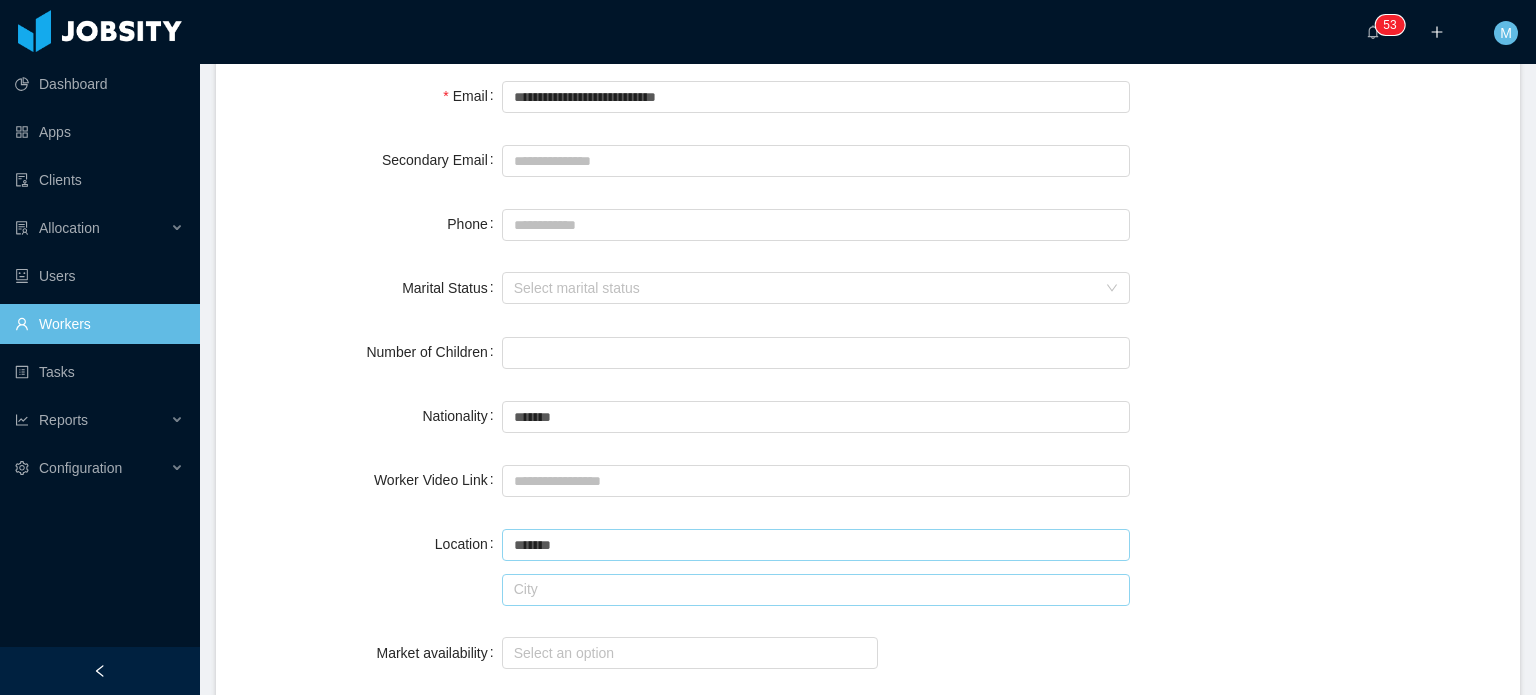 type on "*******" 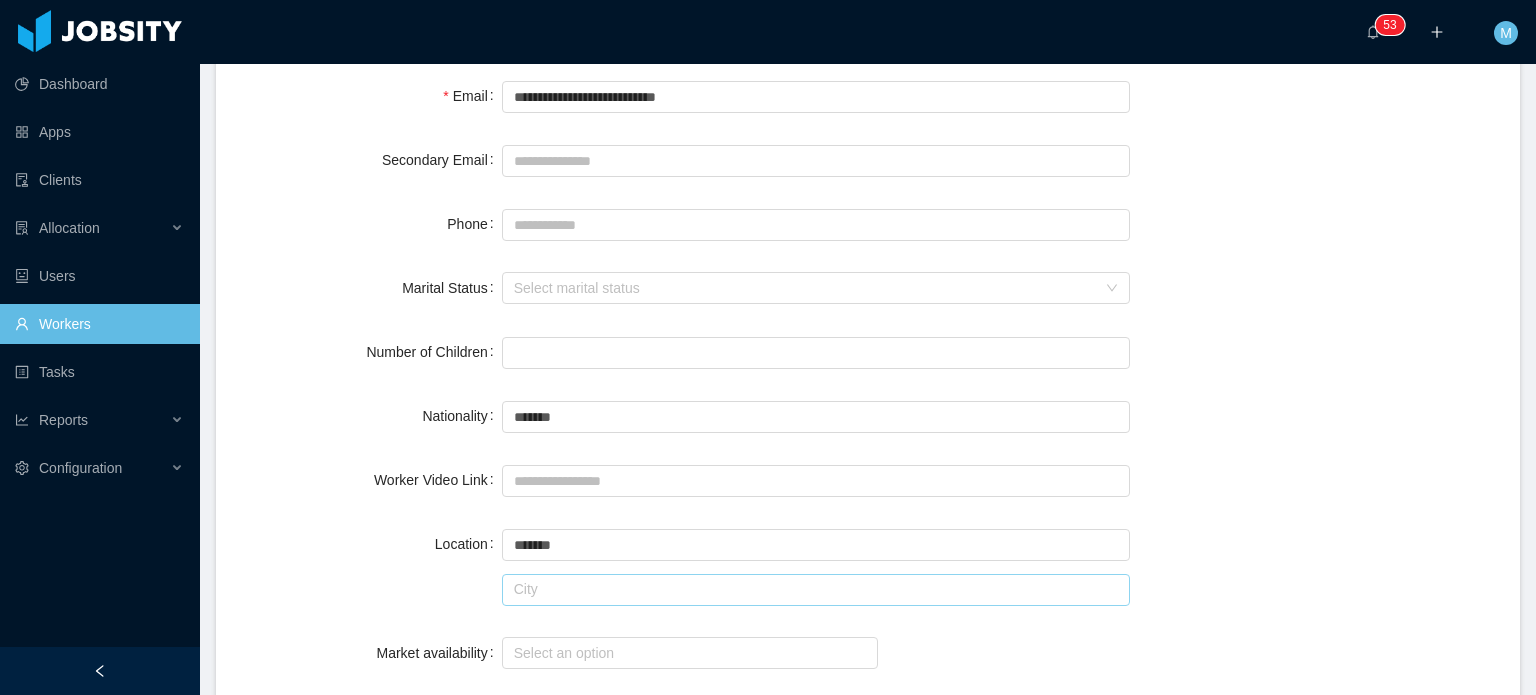 click at bounding box center [816, 590] 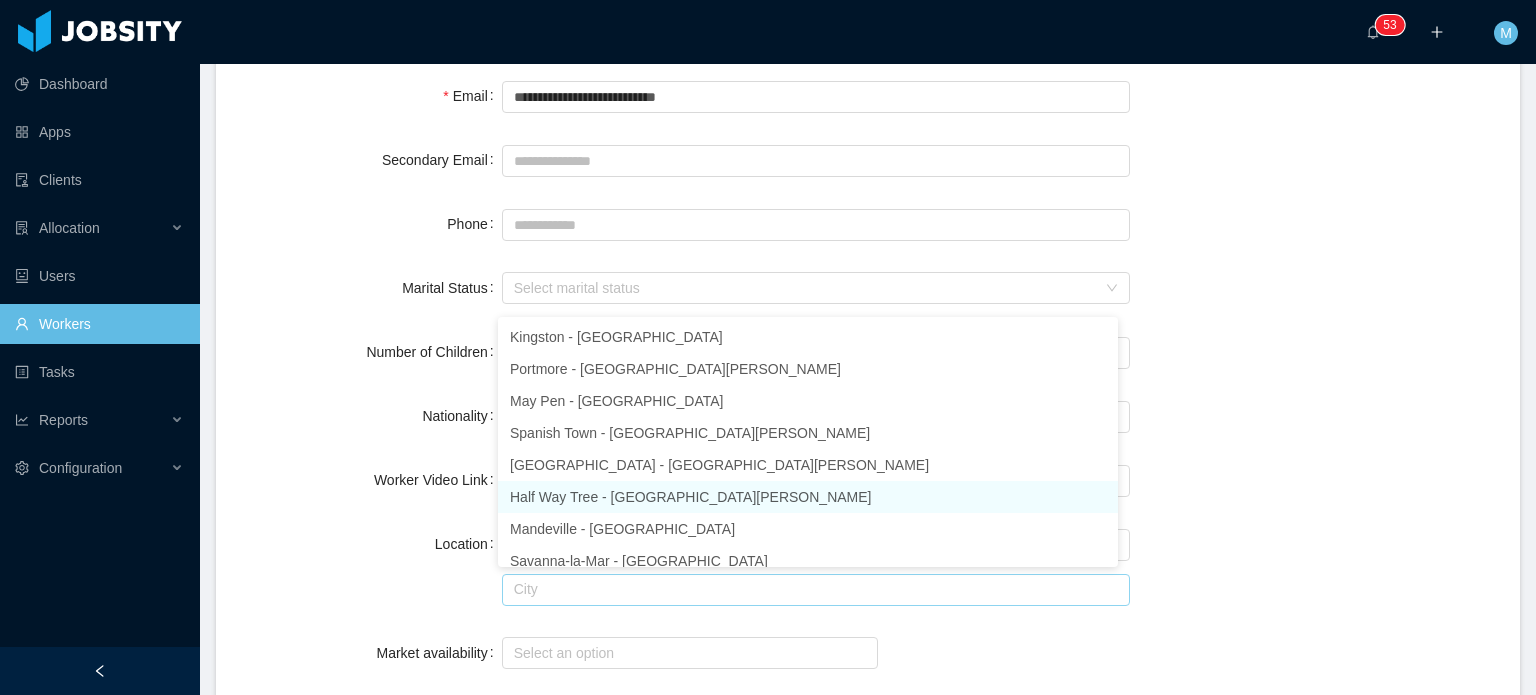 scroll, scrollTop: 4, scrollLeft: 0, axis: vertical 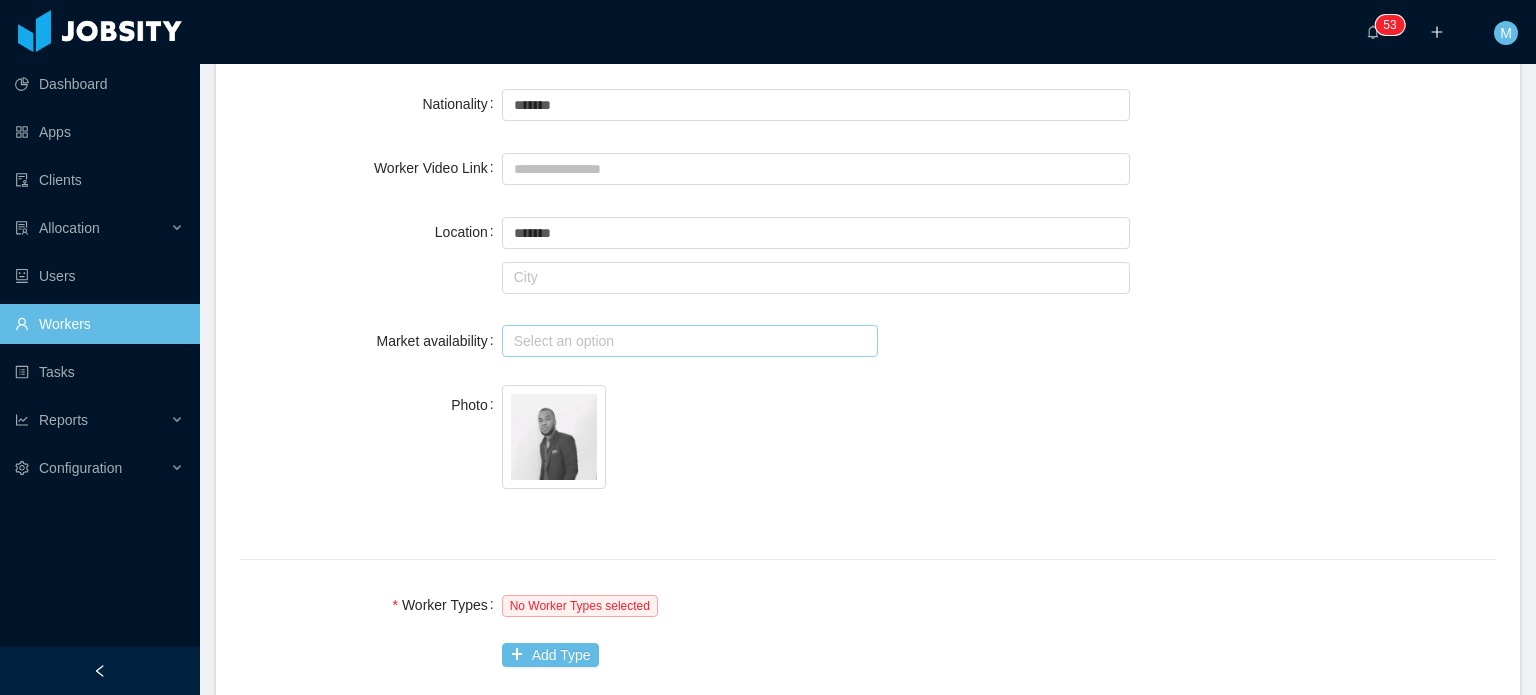 click on "Select an option" at bounding box center [687, 341] 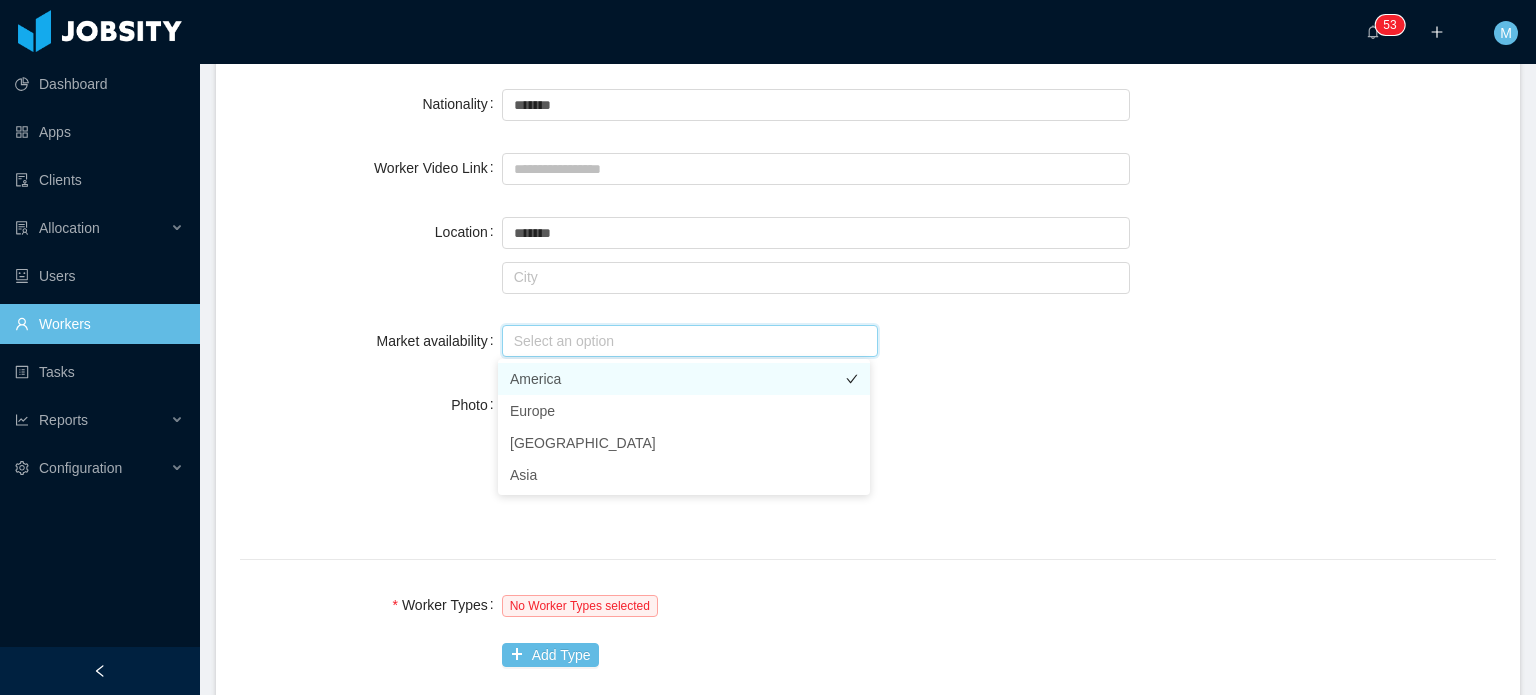click on "America" at bounding box center [684, 379] 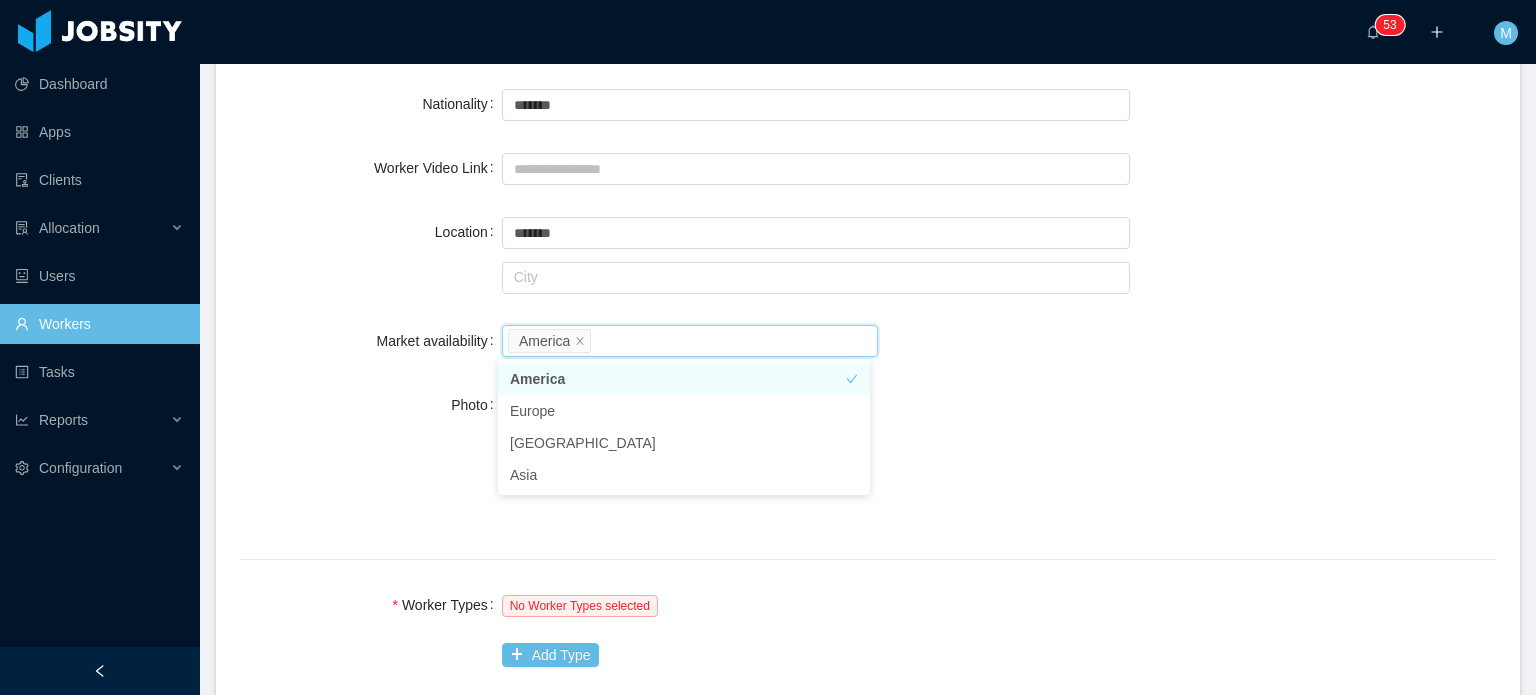 click on "1750683550643.jpg" at bounding box center (816, 441) 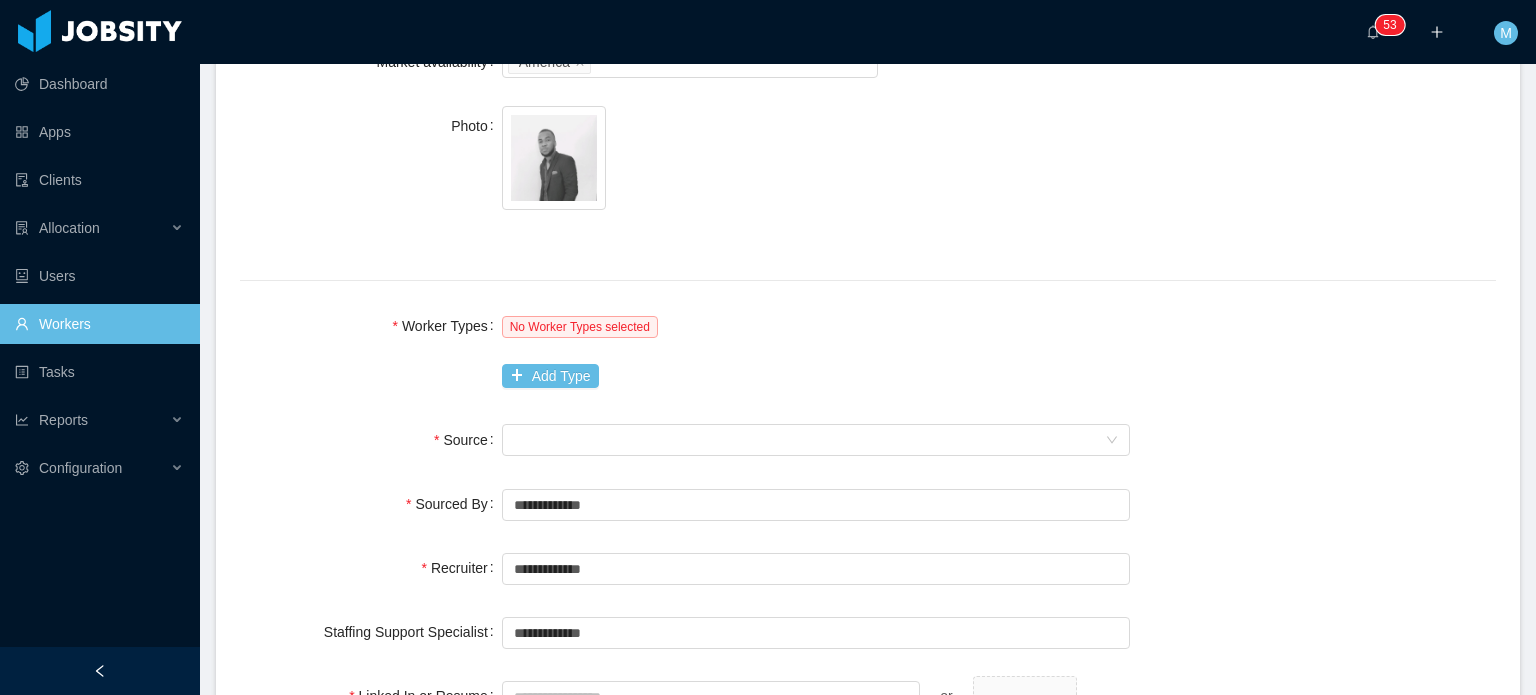 scroll, scrollTop: 1016, scrollLeft: 0, axis: vertical 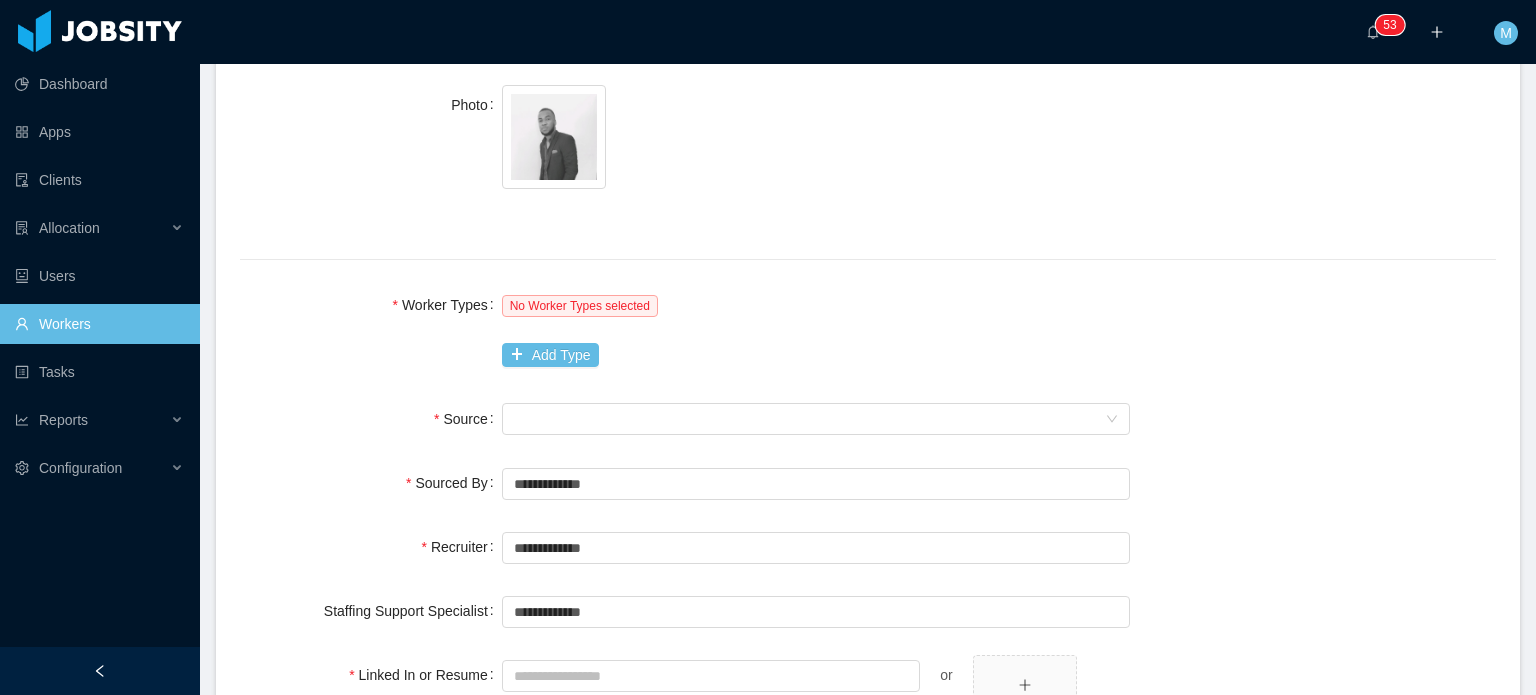 click on "No Worker Types selected Add Type" at bounding box center [816, 330] 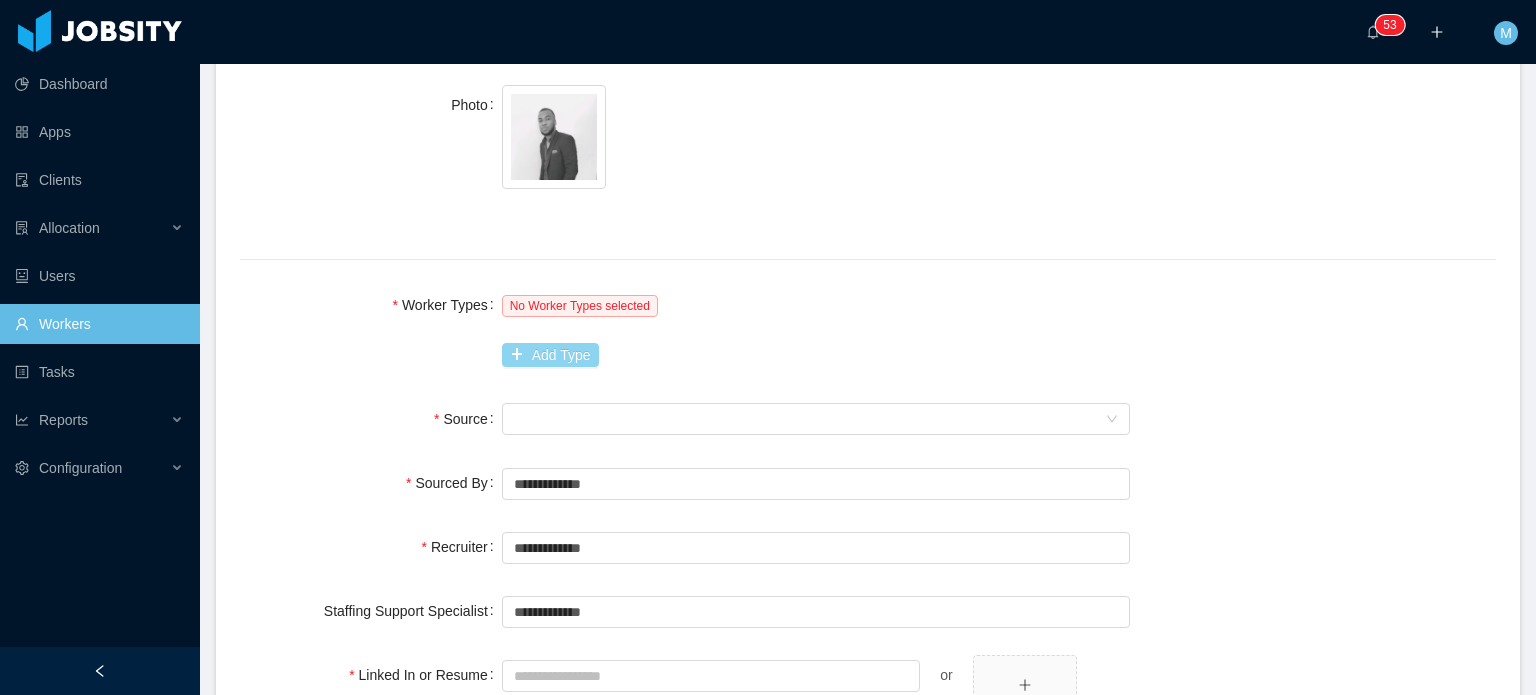 click on "Add Type" at bounding box center (550, 355) 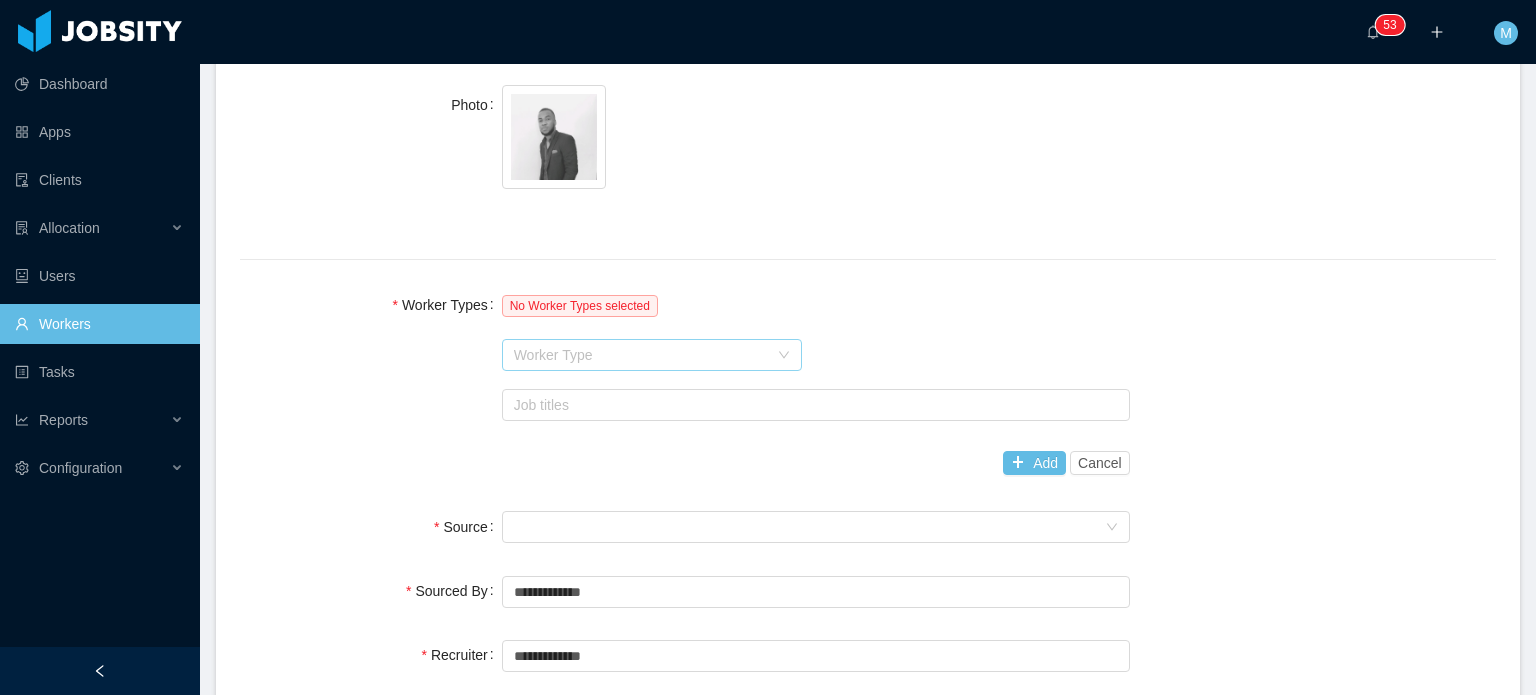 click on "Worker Type" at bounding box center (641, 355) 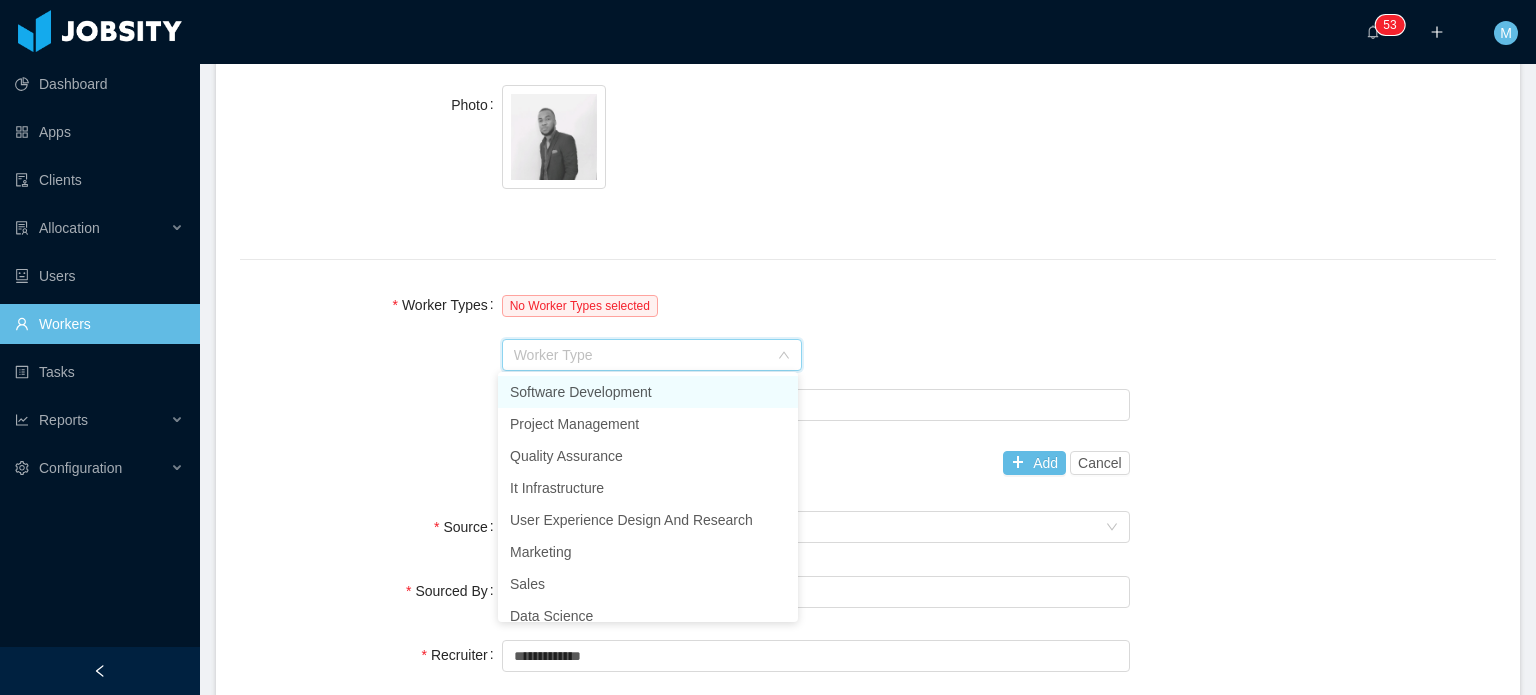 click on "Software Development" at bounding box center (648, 392) 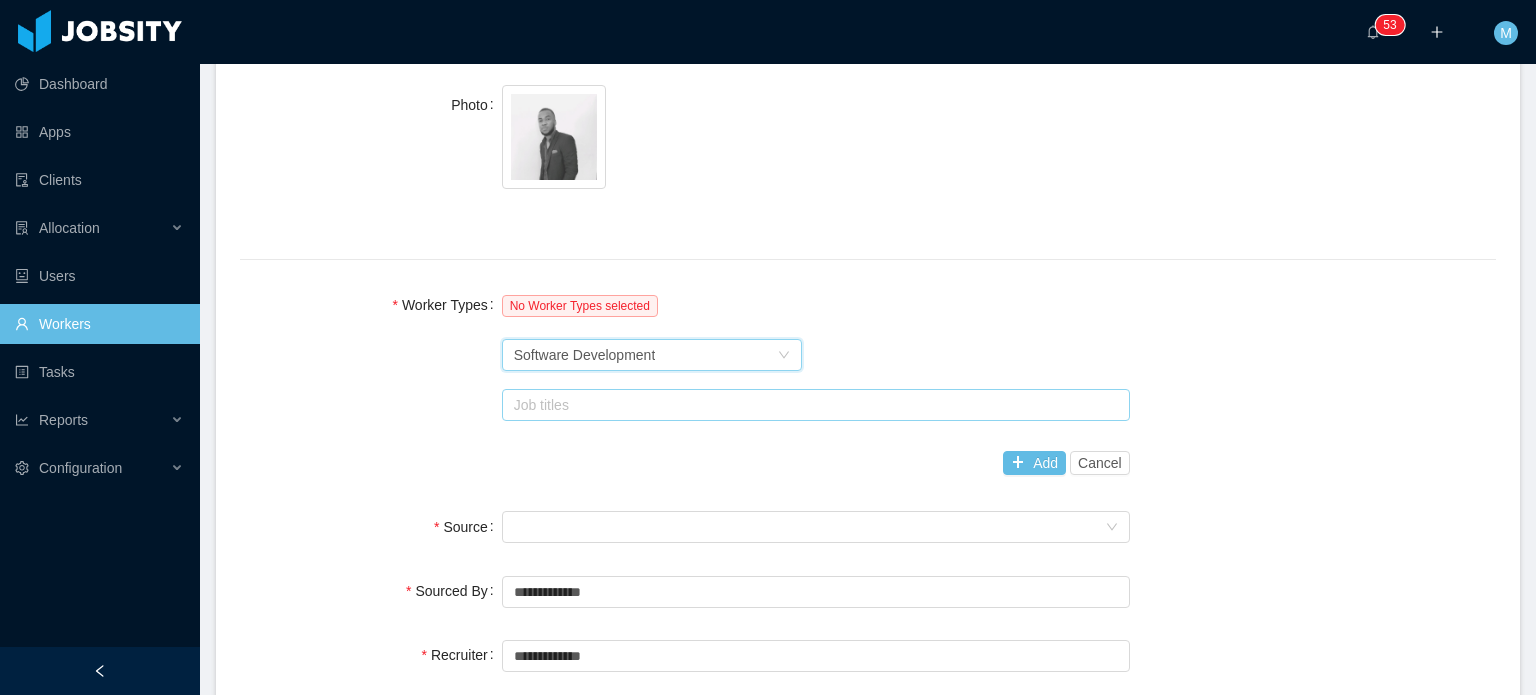 click on "Job titles" at bounding box center [811, 405] 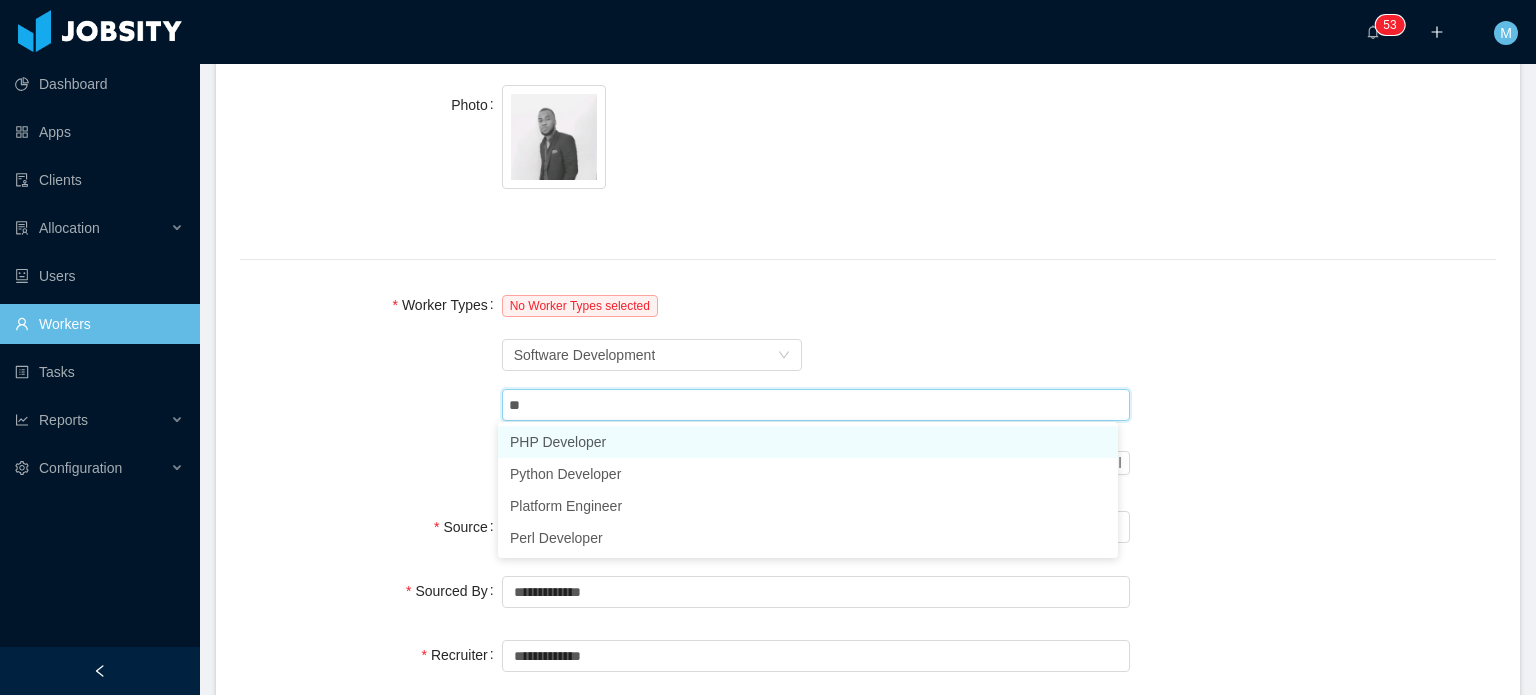 type on "***" 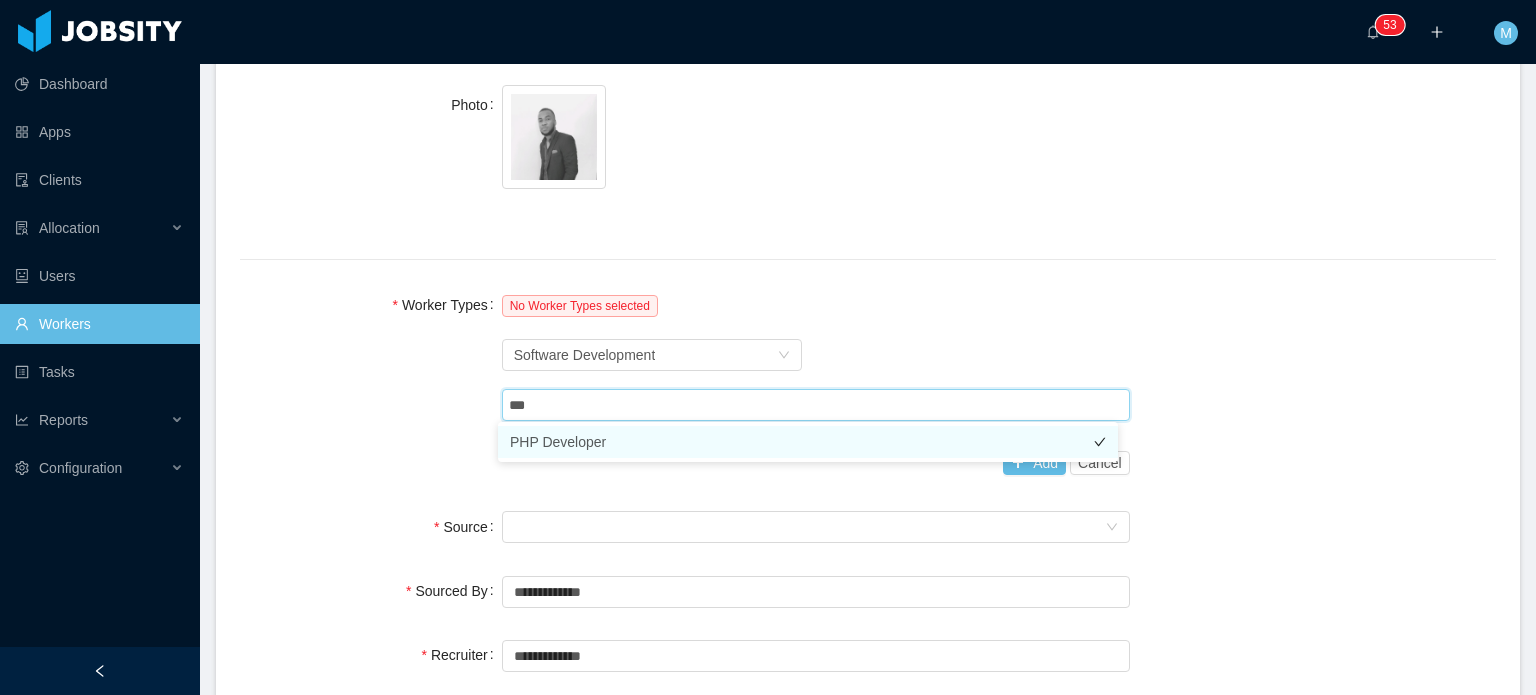 click on "PHP Developer" at bounding box center [808, 442] 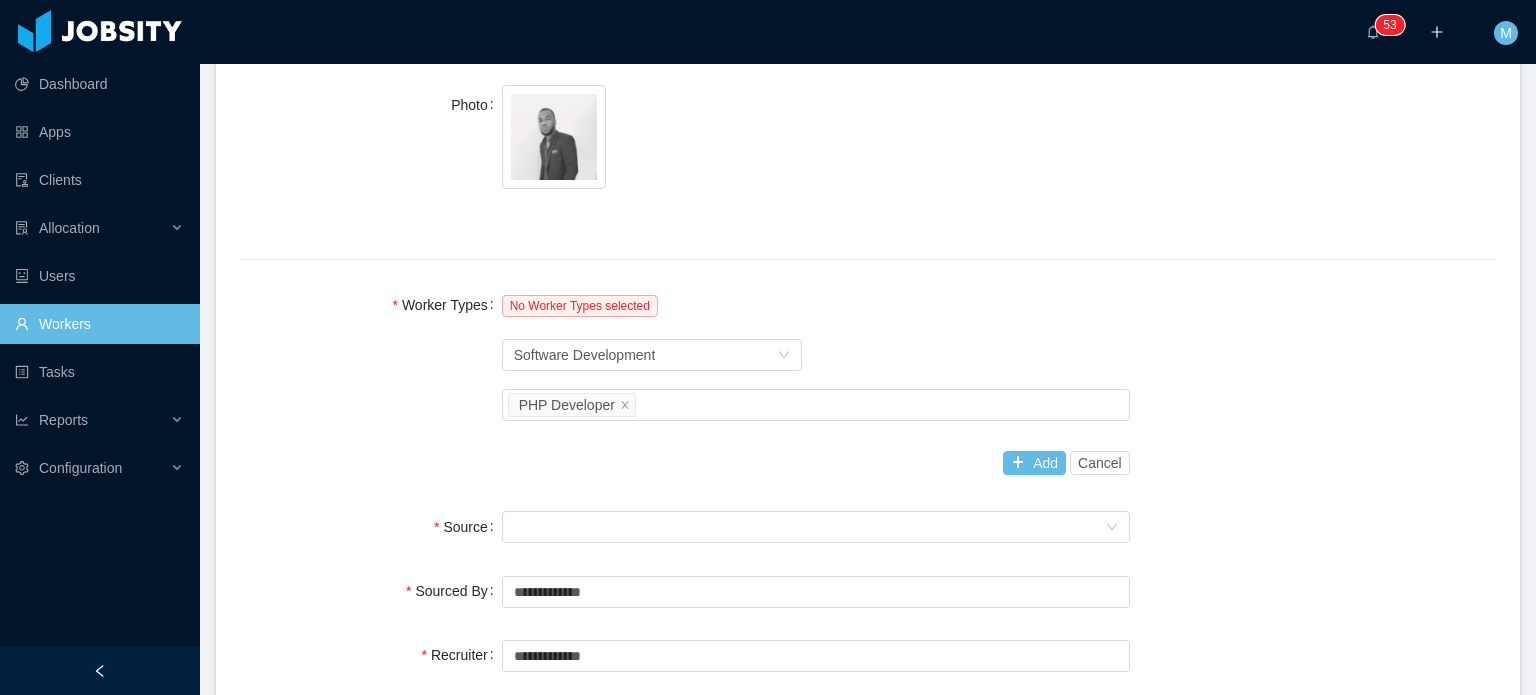click on "Source Seniority" at bounding box center (868, 527) 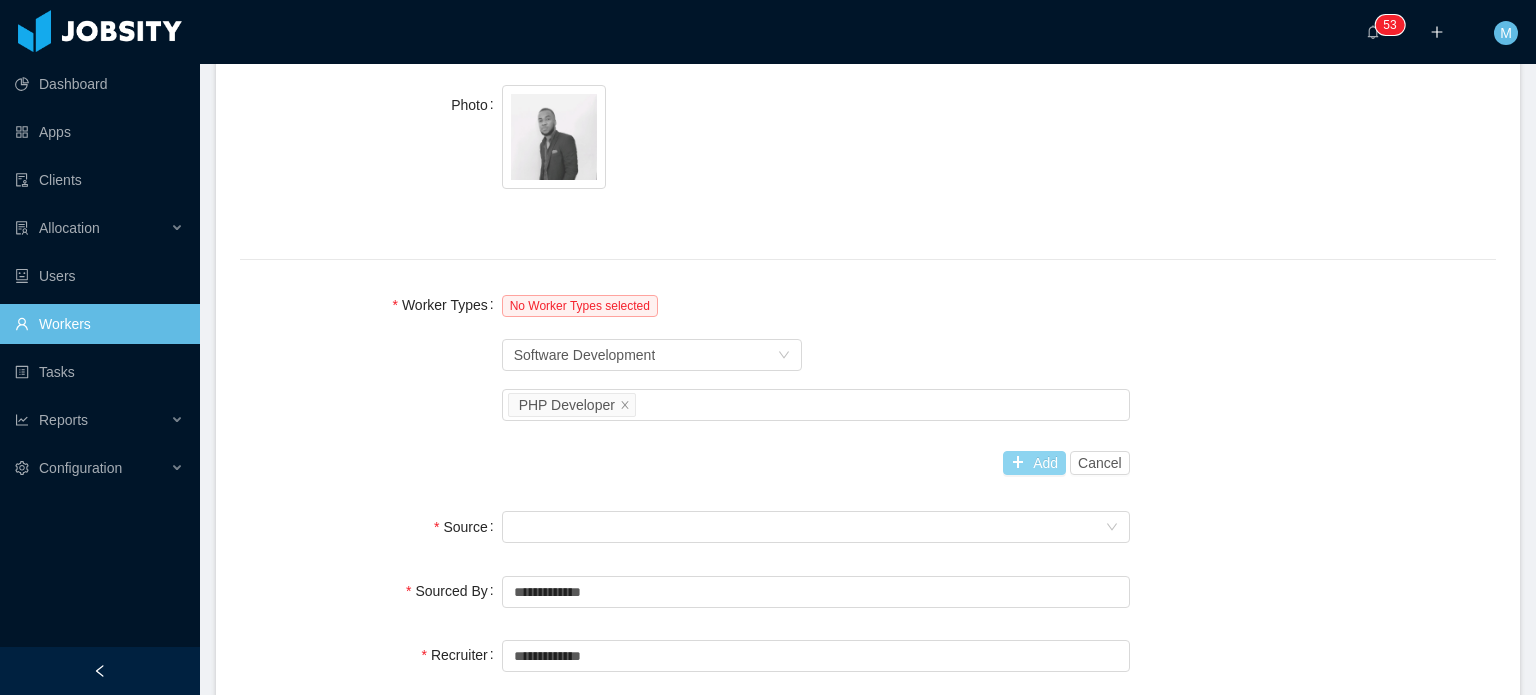 click on "Add" at bounding box center [1034, 463] 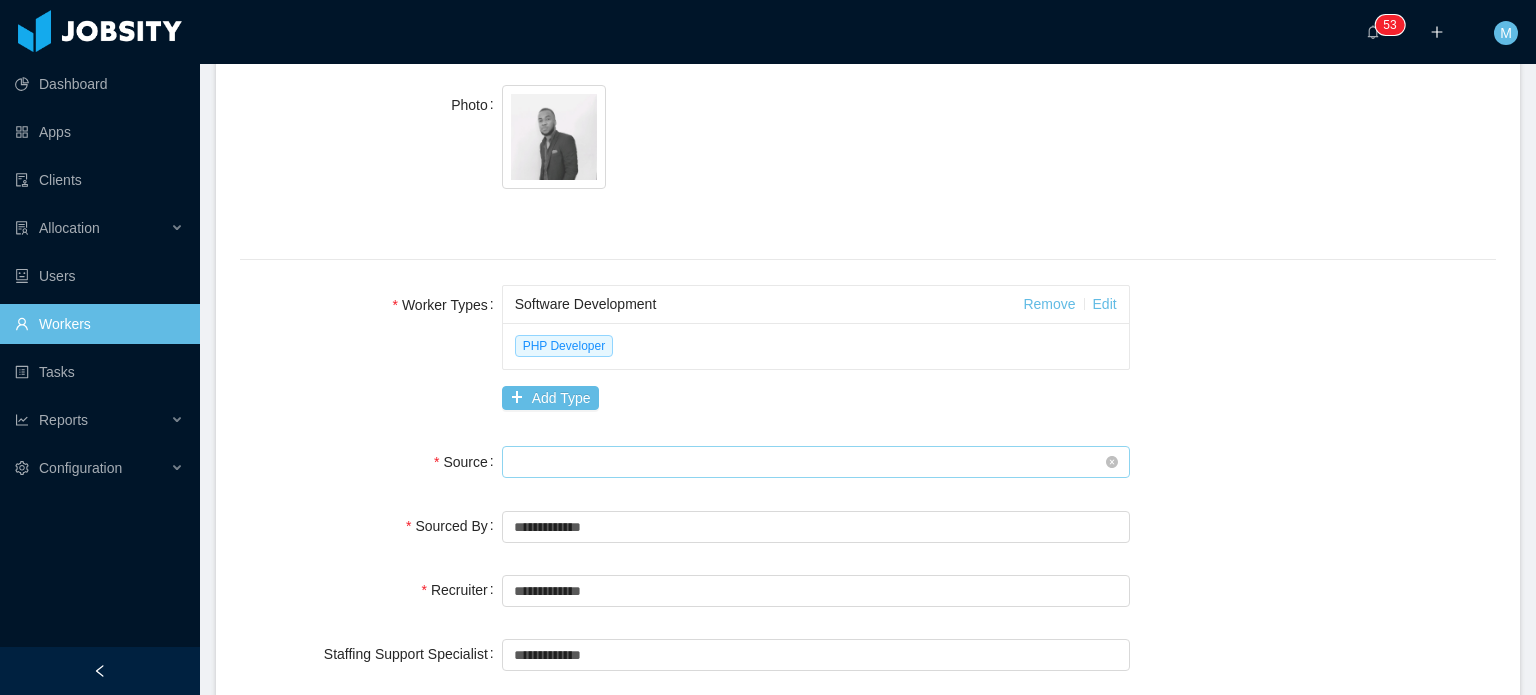 scroll, scrollTop: 1240, scrollLeft: 0, axis: vertical 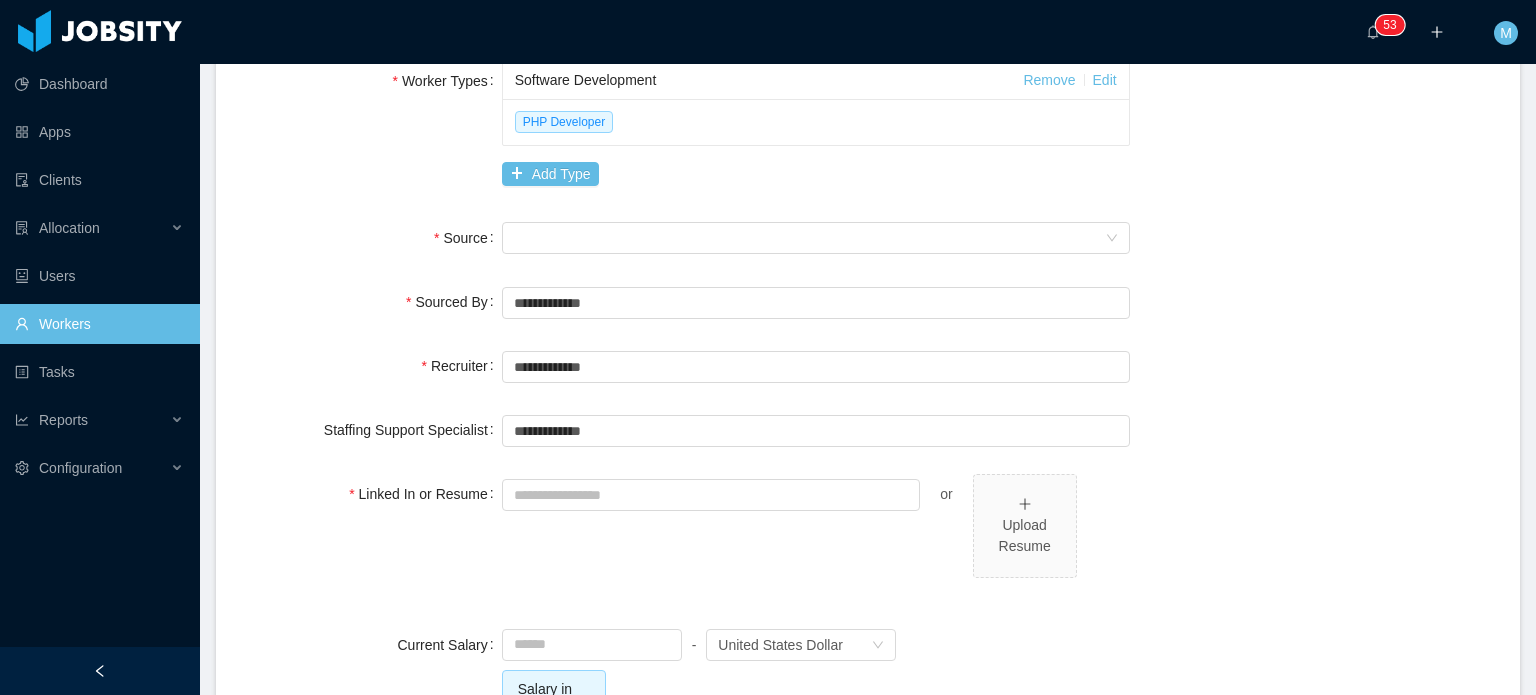 click on "Seniority" at bounding box center (816, 238) 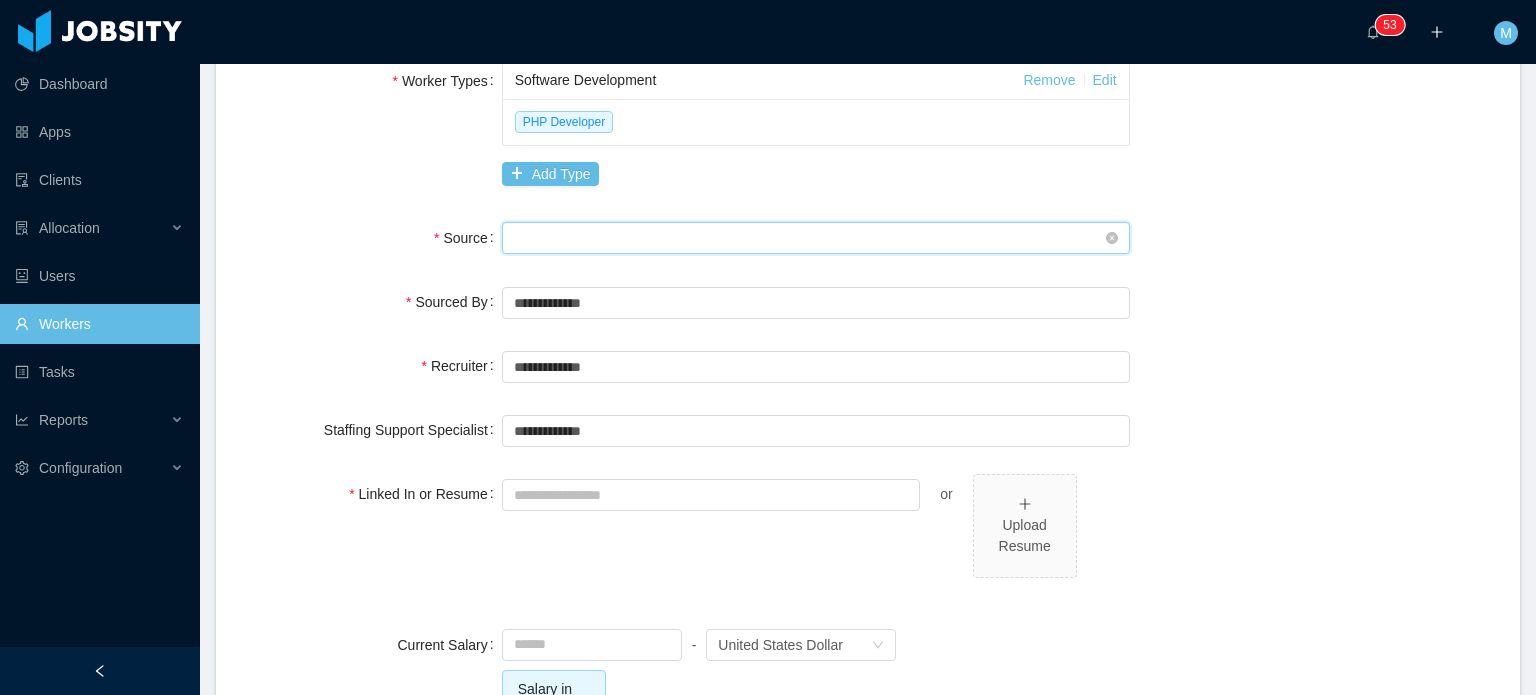 click on "Seniority" at bounding box center [809, 238] 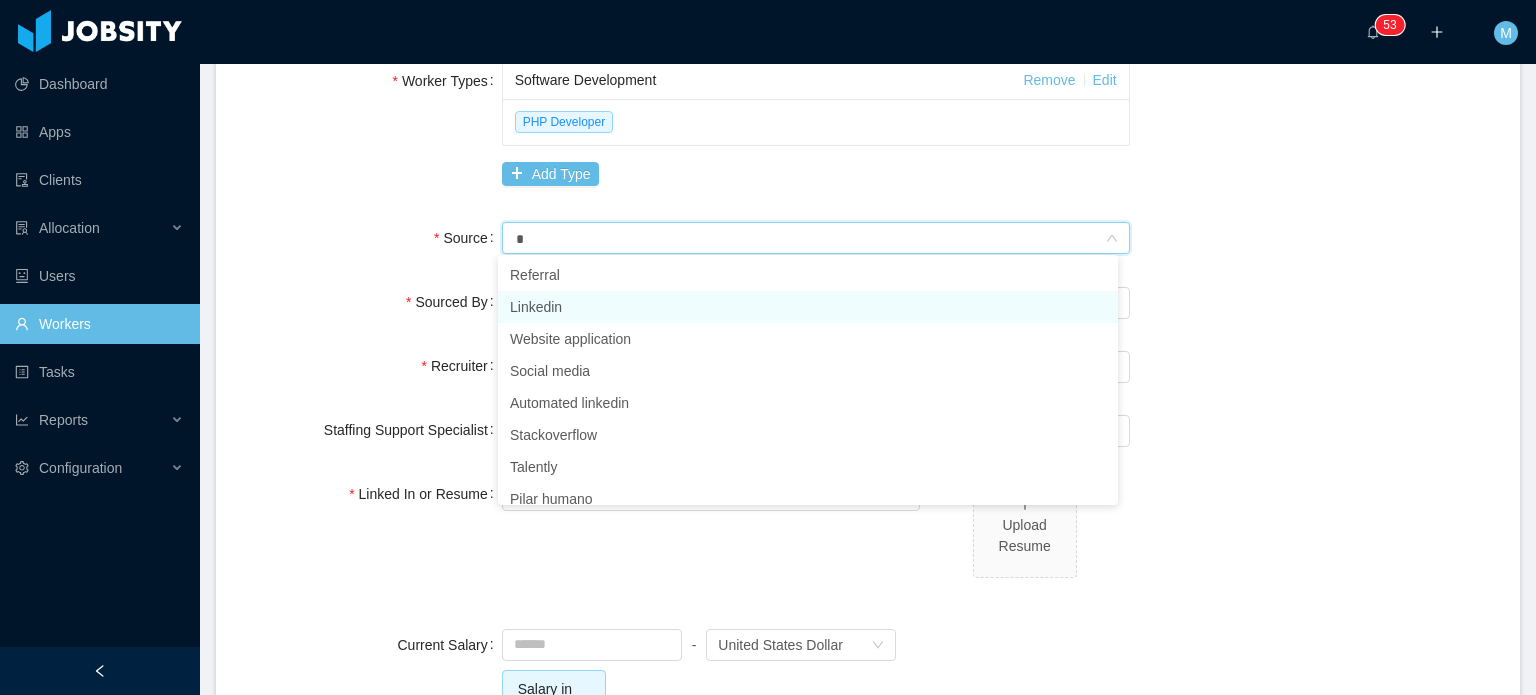 click on "Linkedin" at bounding box center [808, 307] 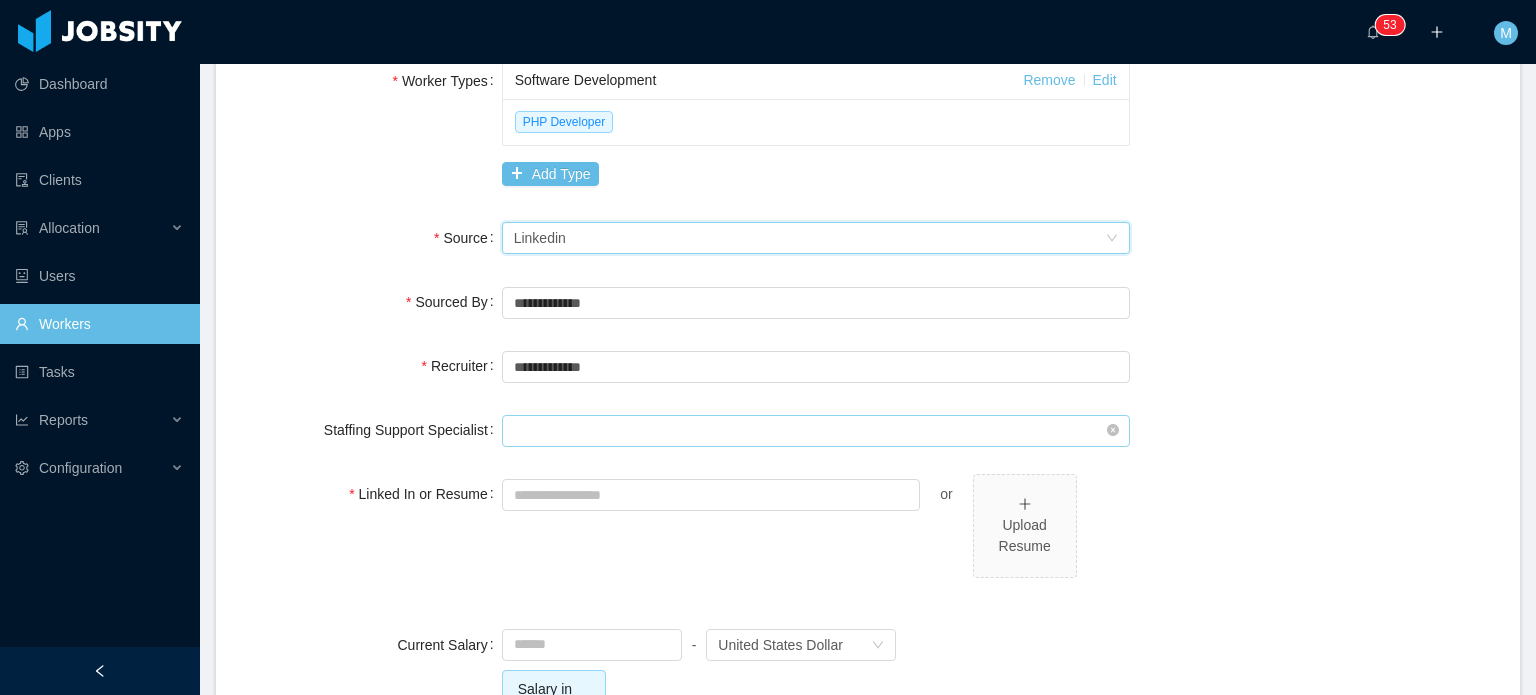 click at bounding box center [816, 431] 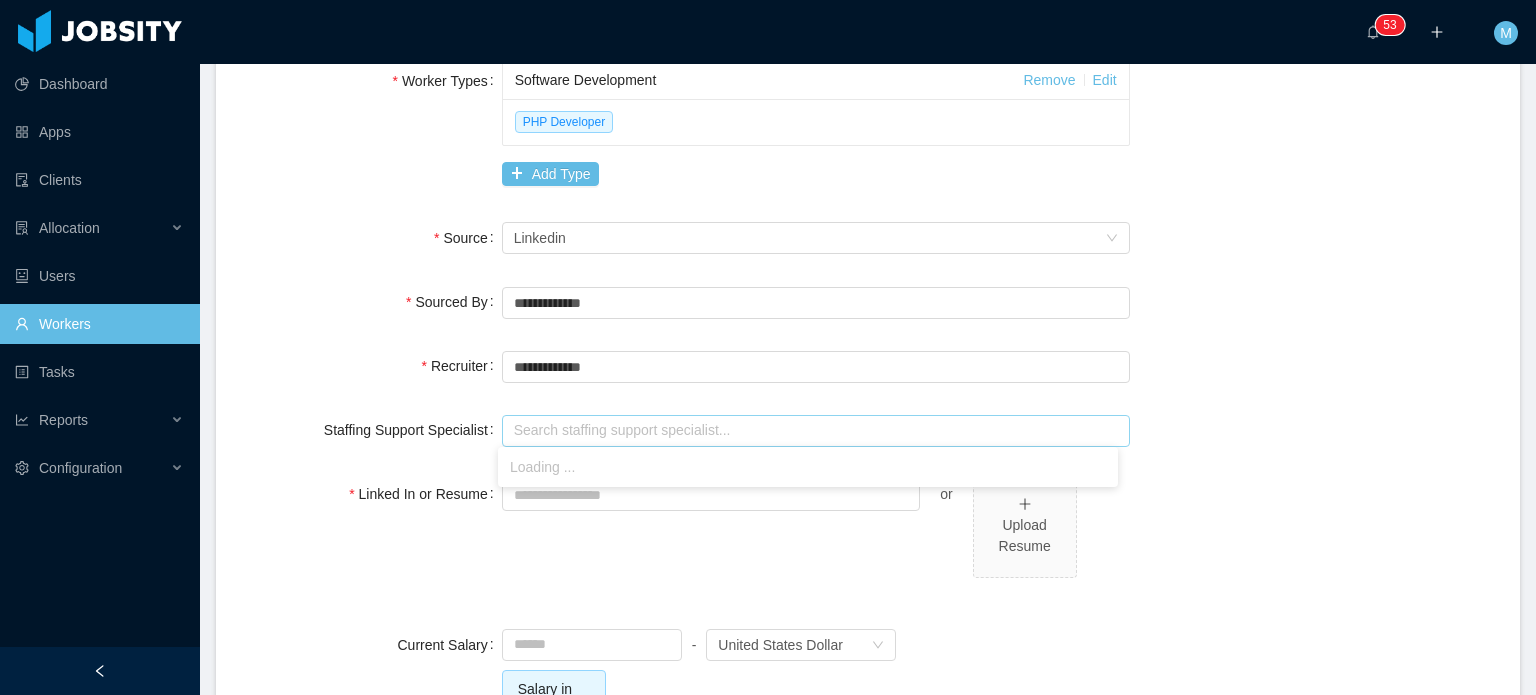 type on "*" 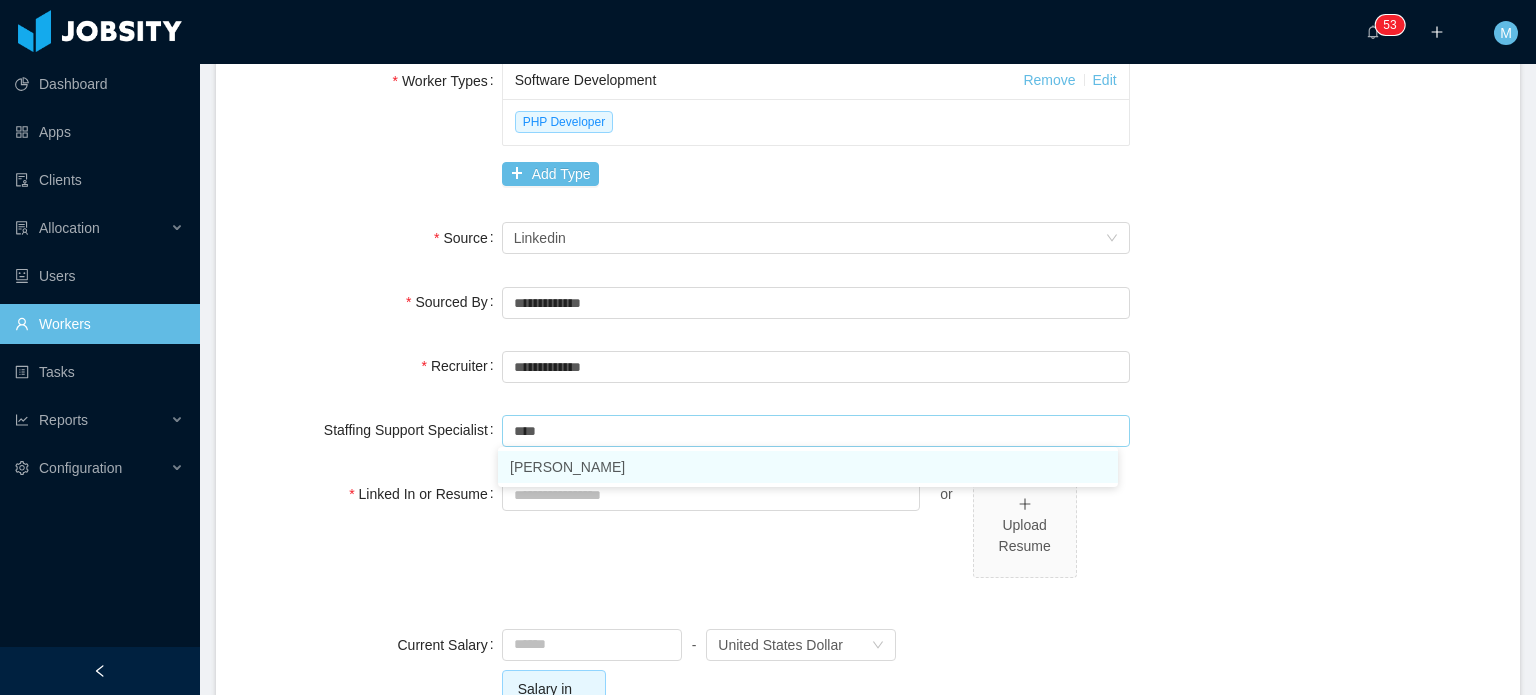 click on "[PERSON_NAME]" at bounding box center (808, 467) 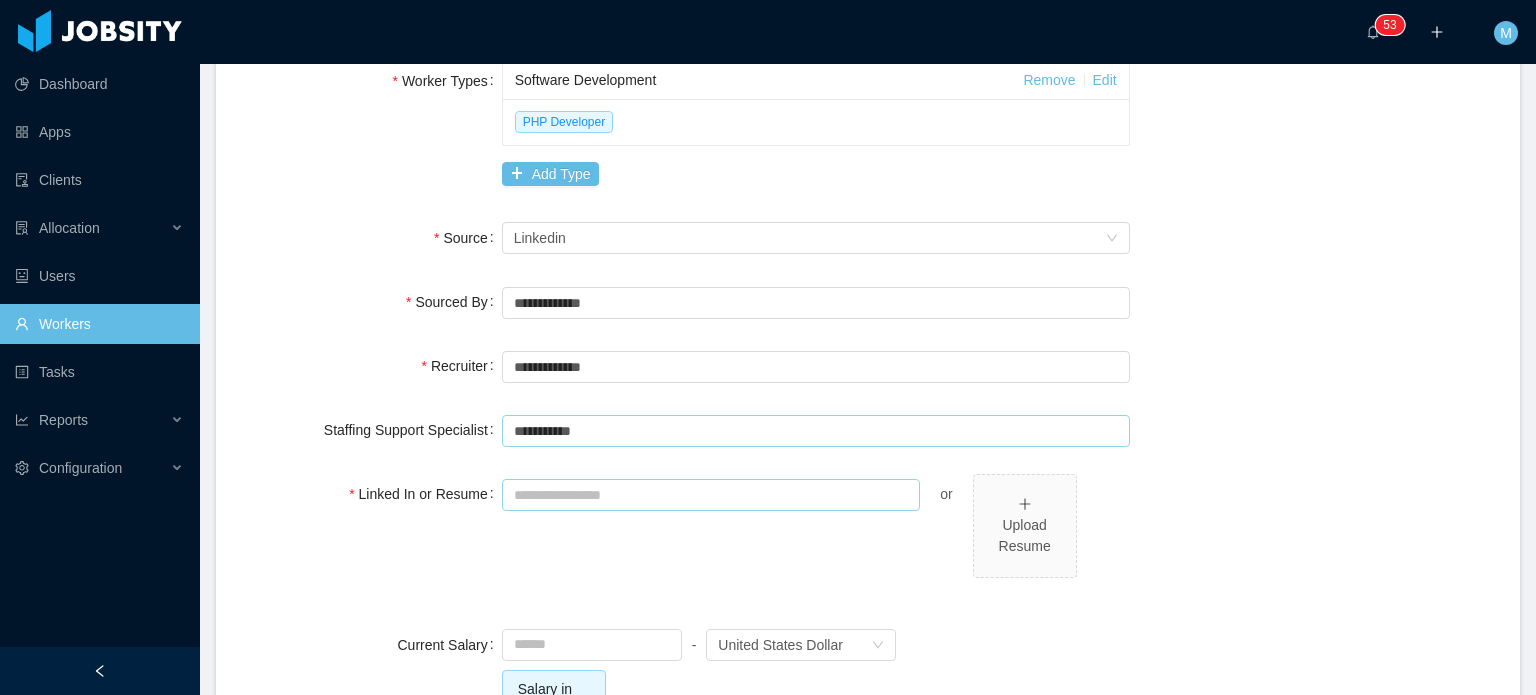 type on "**********" 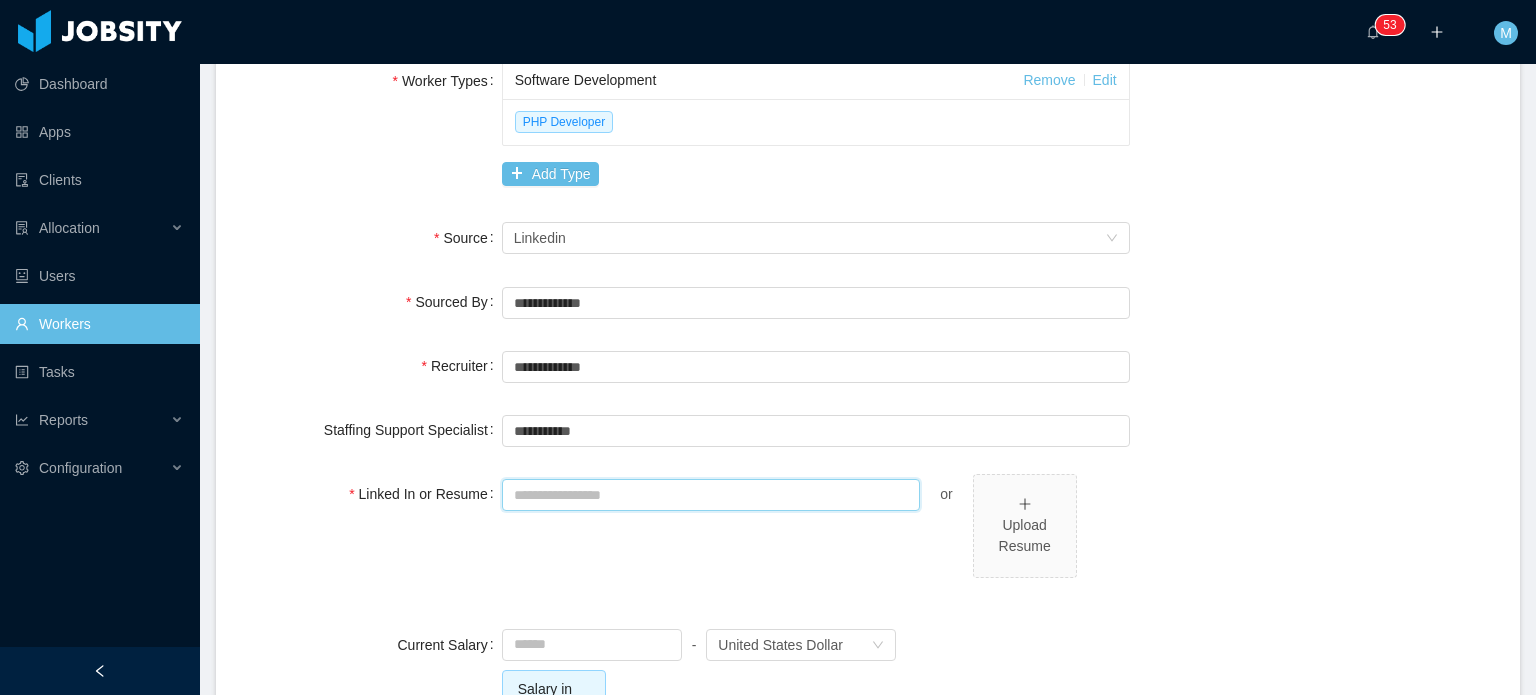 click on "Linked In or Resume" at bounding box center (711, 495) 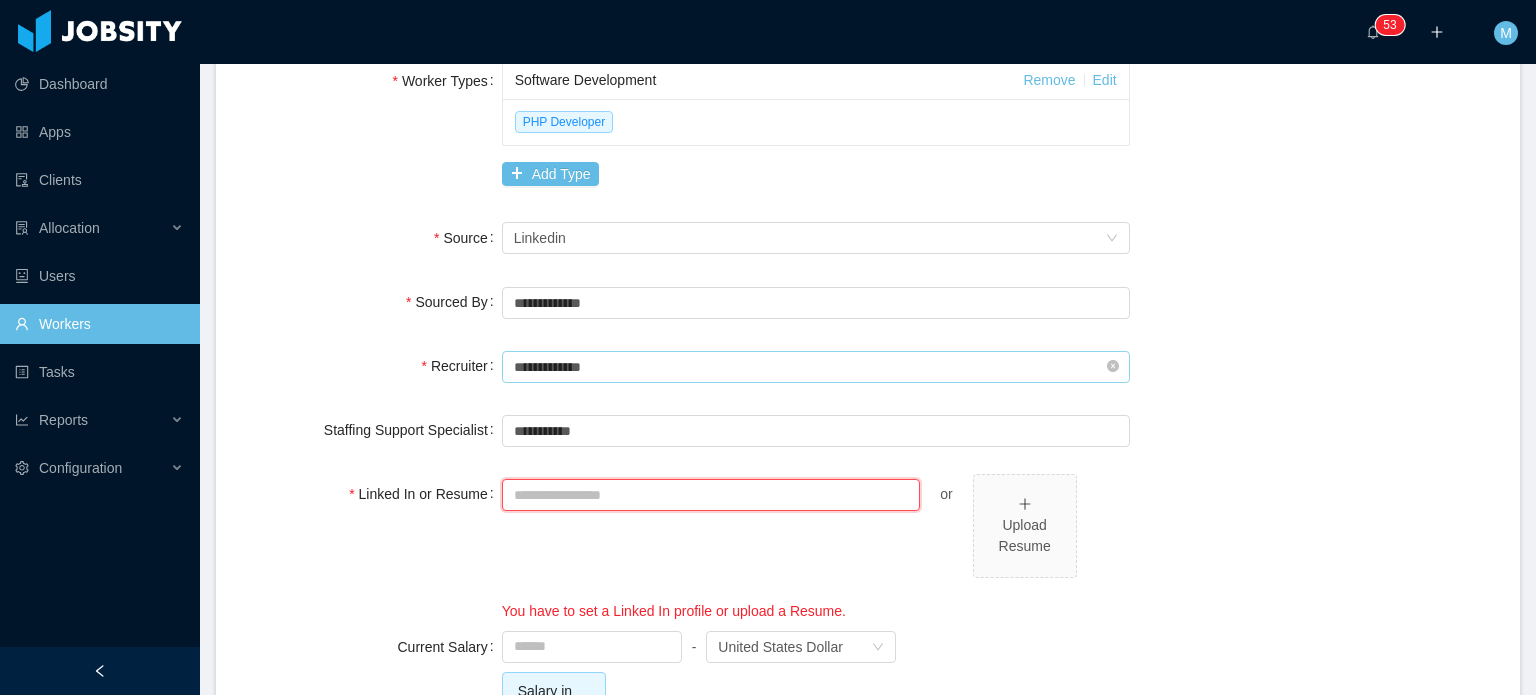 paste on "**********" 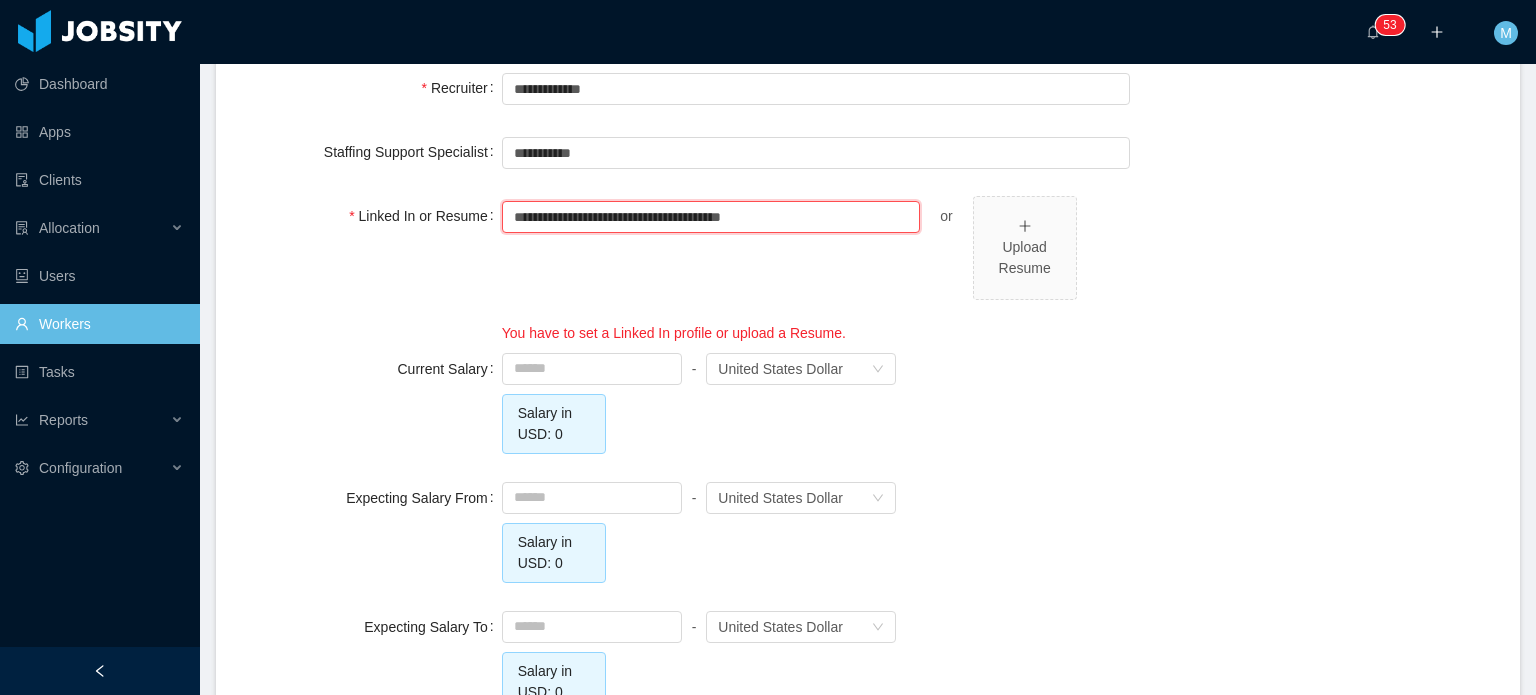 scroll, scrollTop: 1540, scrollLeft: 0, axis: vertical 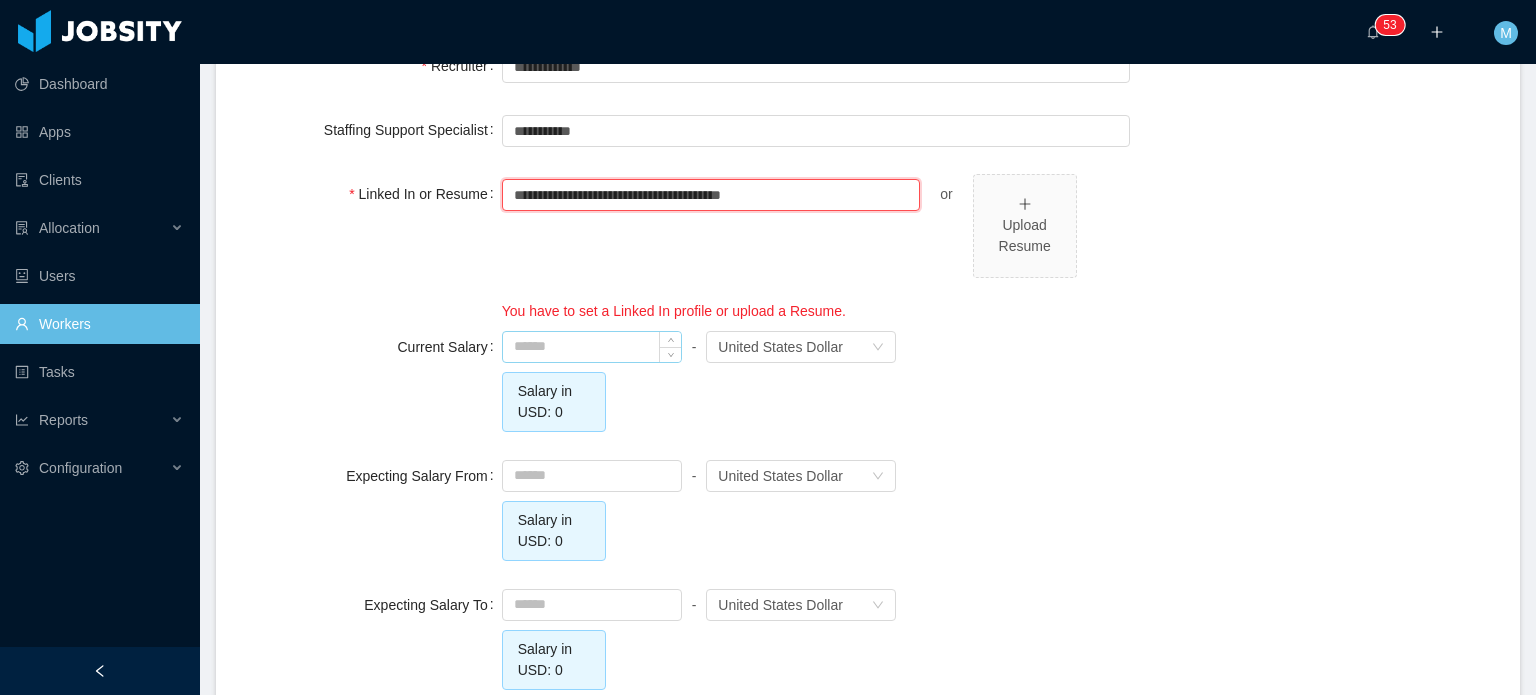 type on "**********" 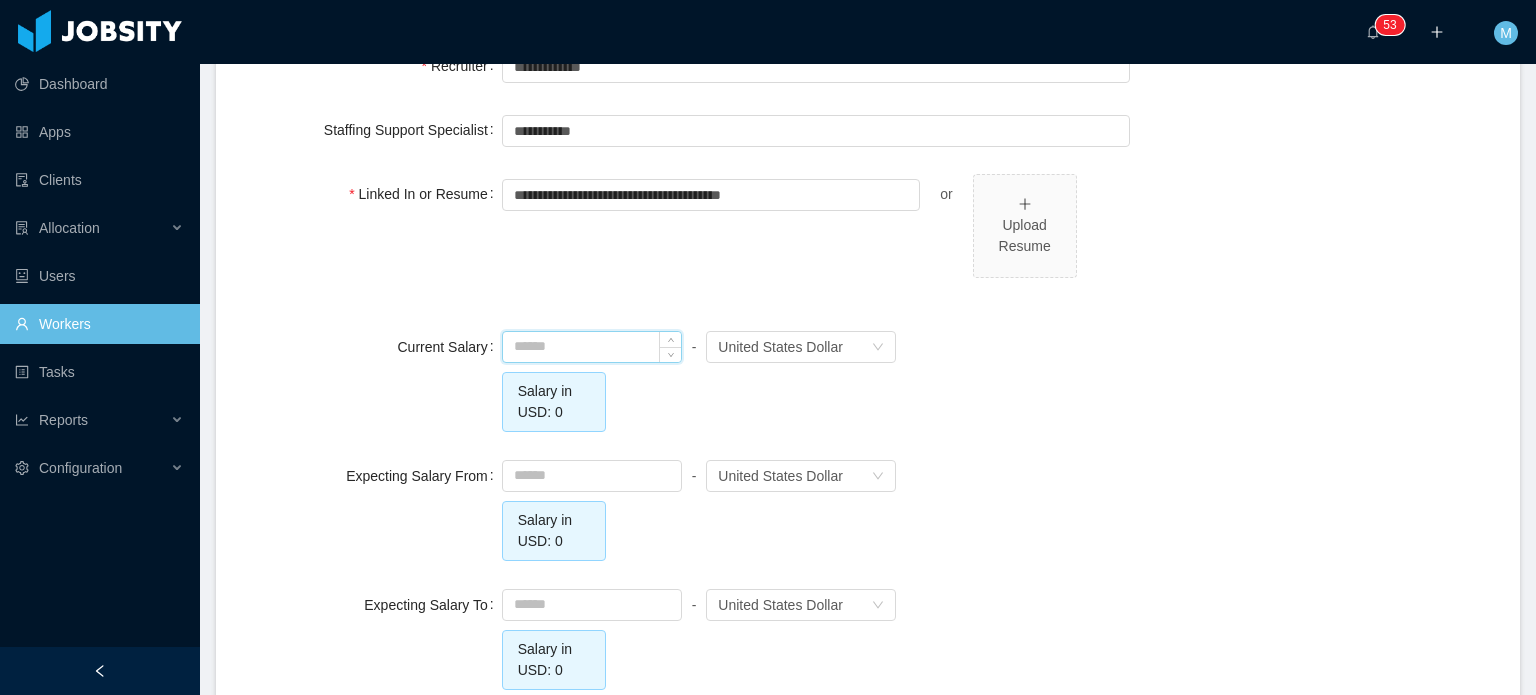 click at bounding box center (592, 347) 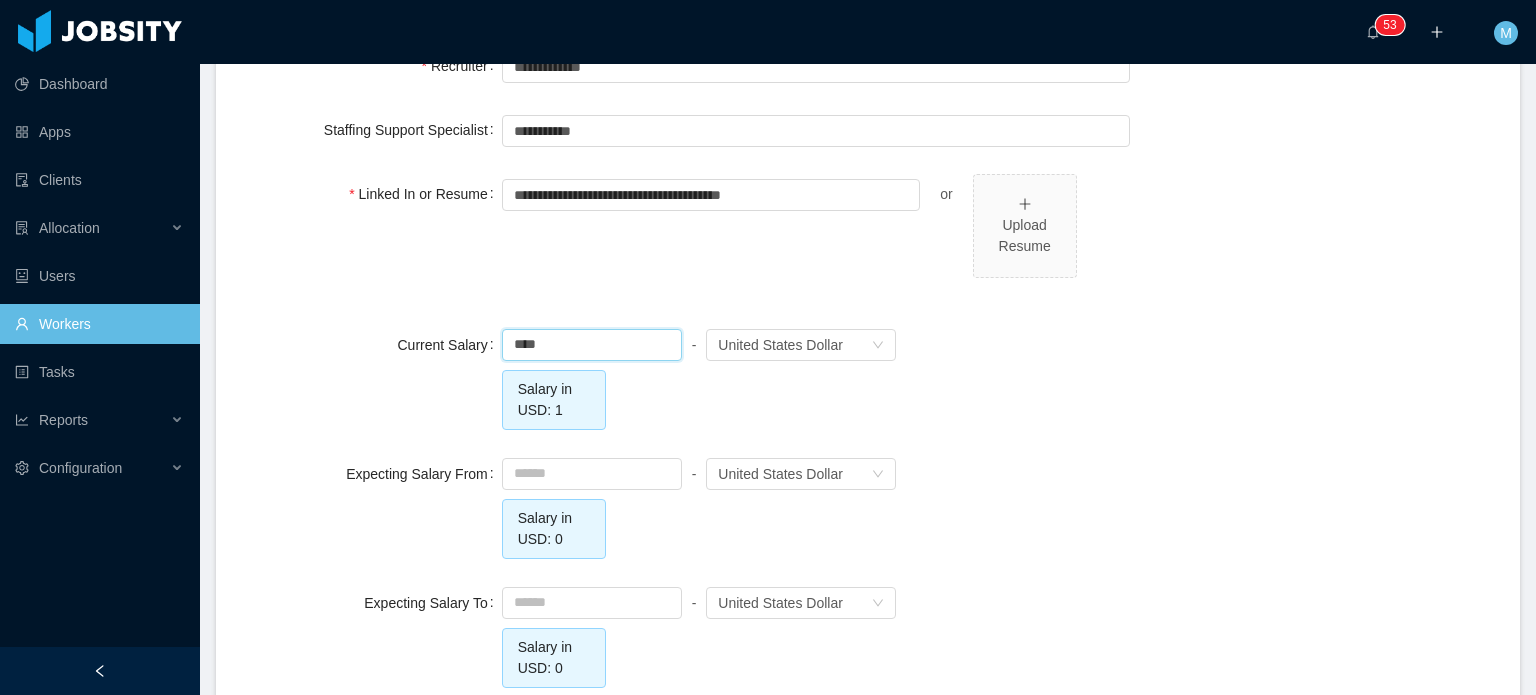 click on "**** - Currency United States Dollar   Salary in USD: 1" at bounding box center [816, 377] 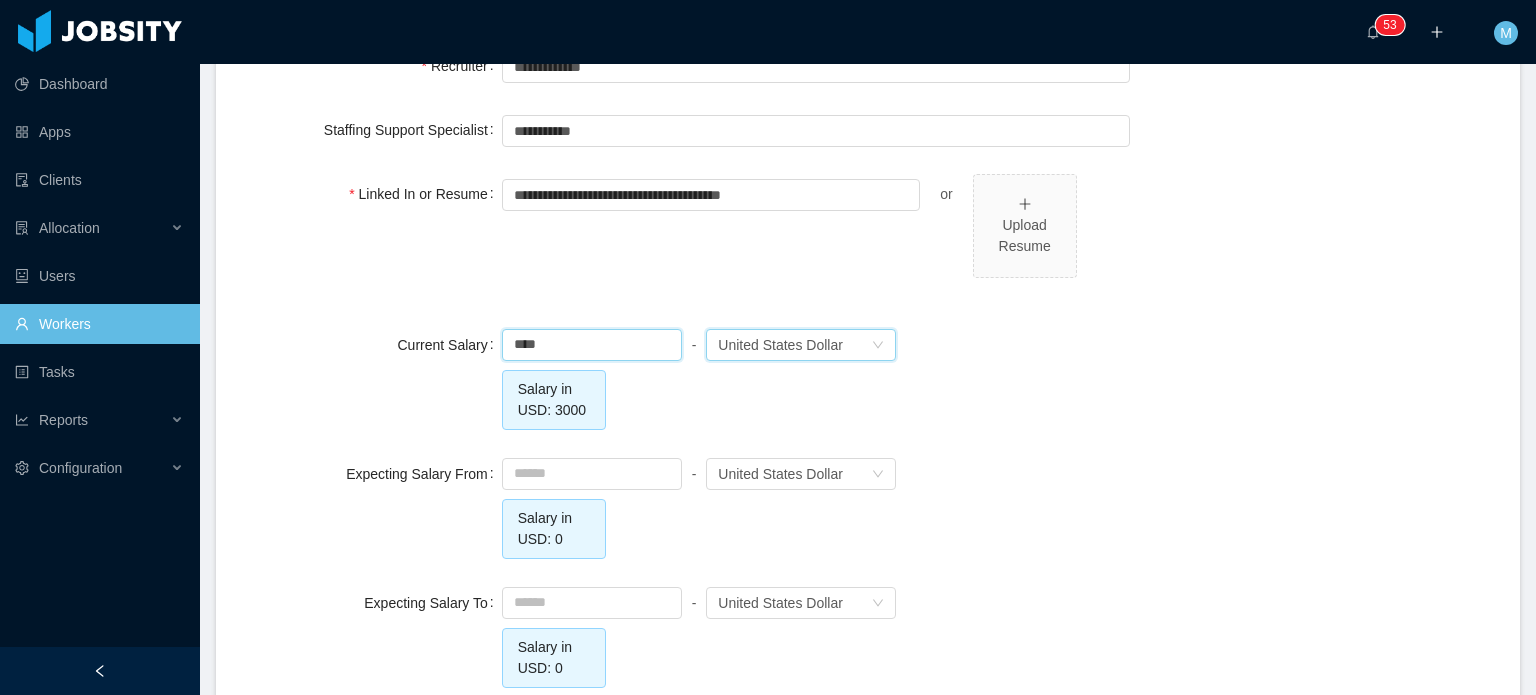 type on "*******" 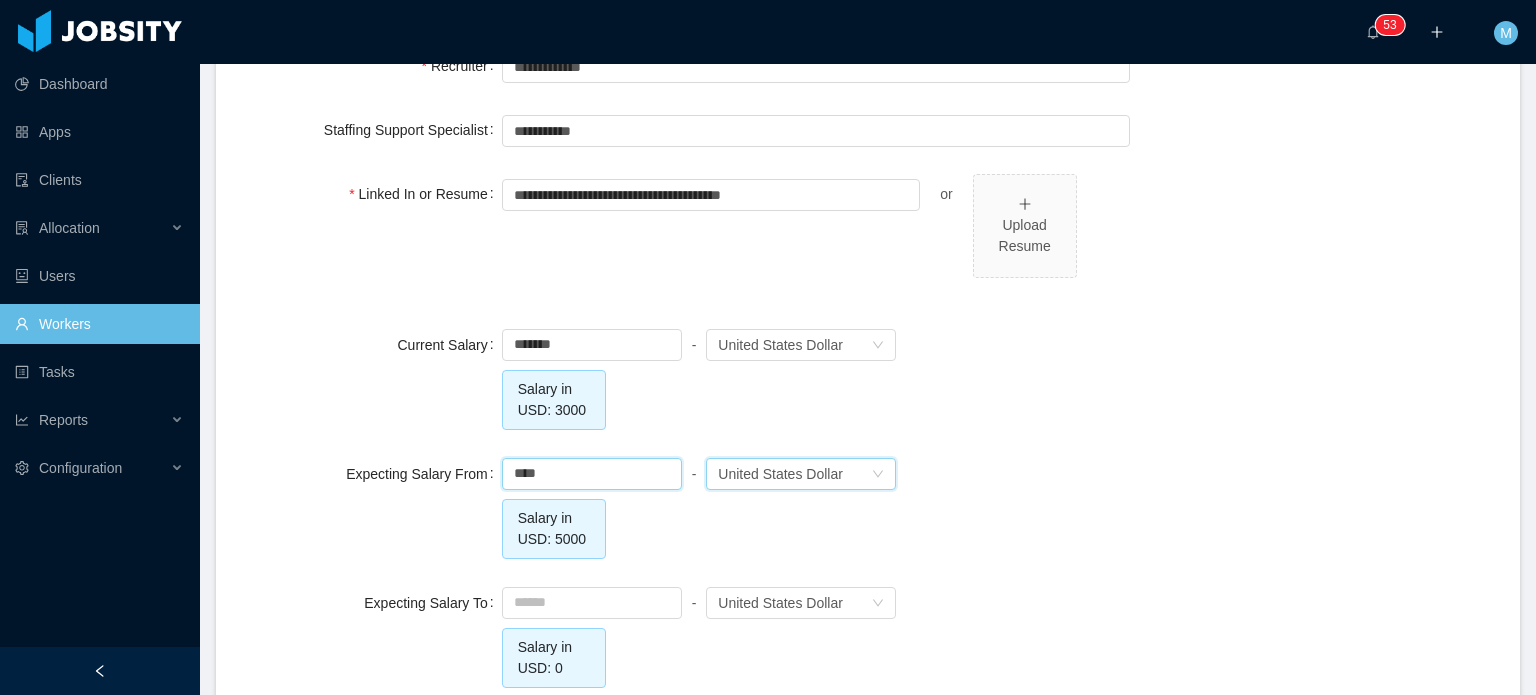 type on "*******" 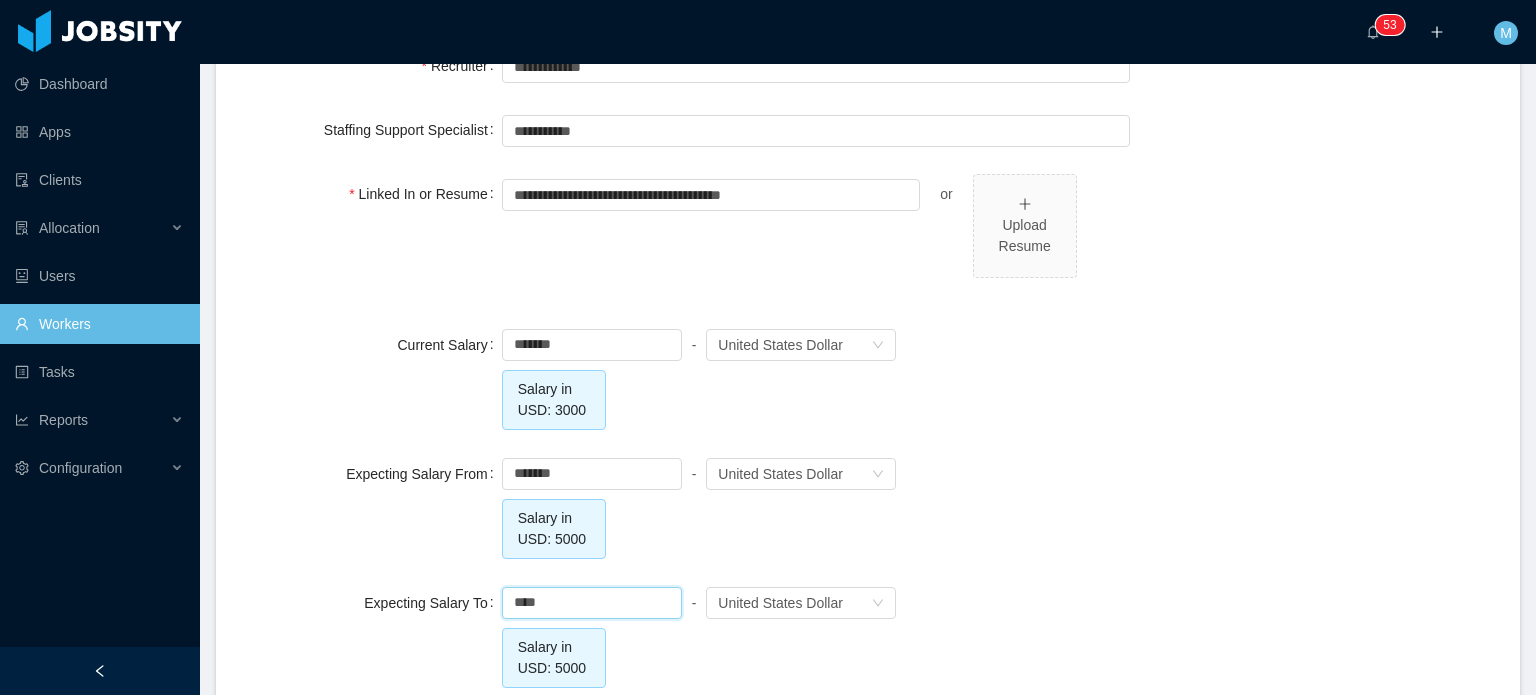 scroll, scrollTop: 1547, scrollLeft: 0, axis: vertical 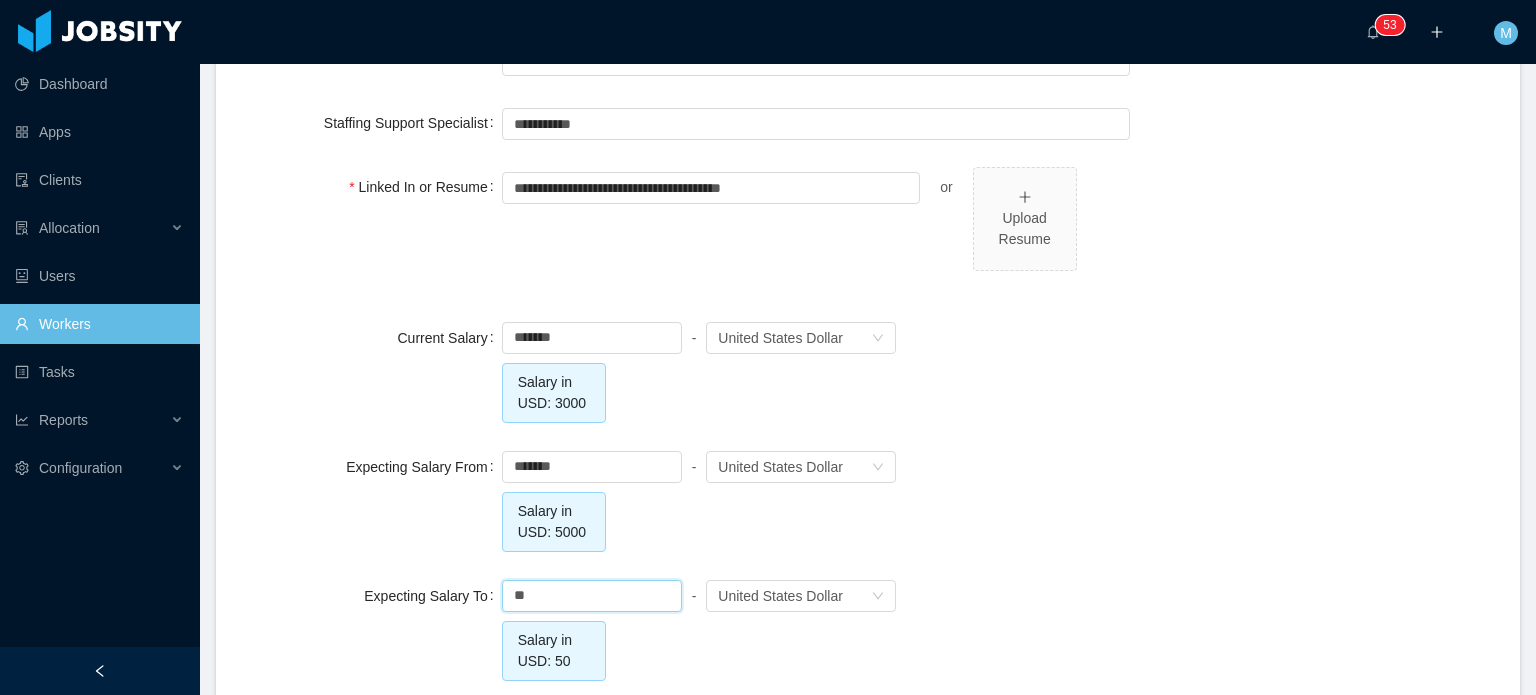 type on "*" 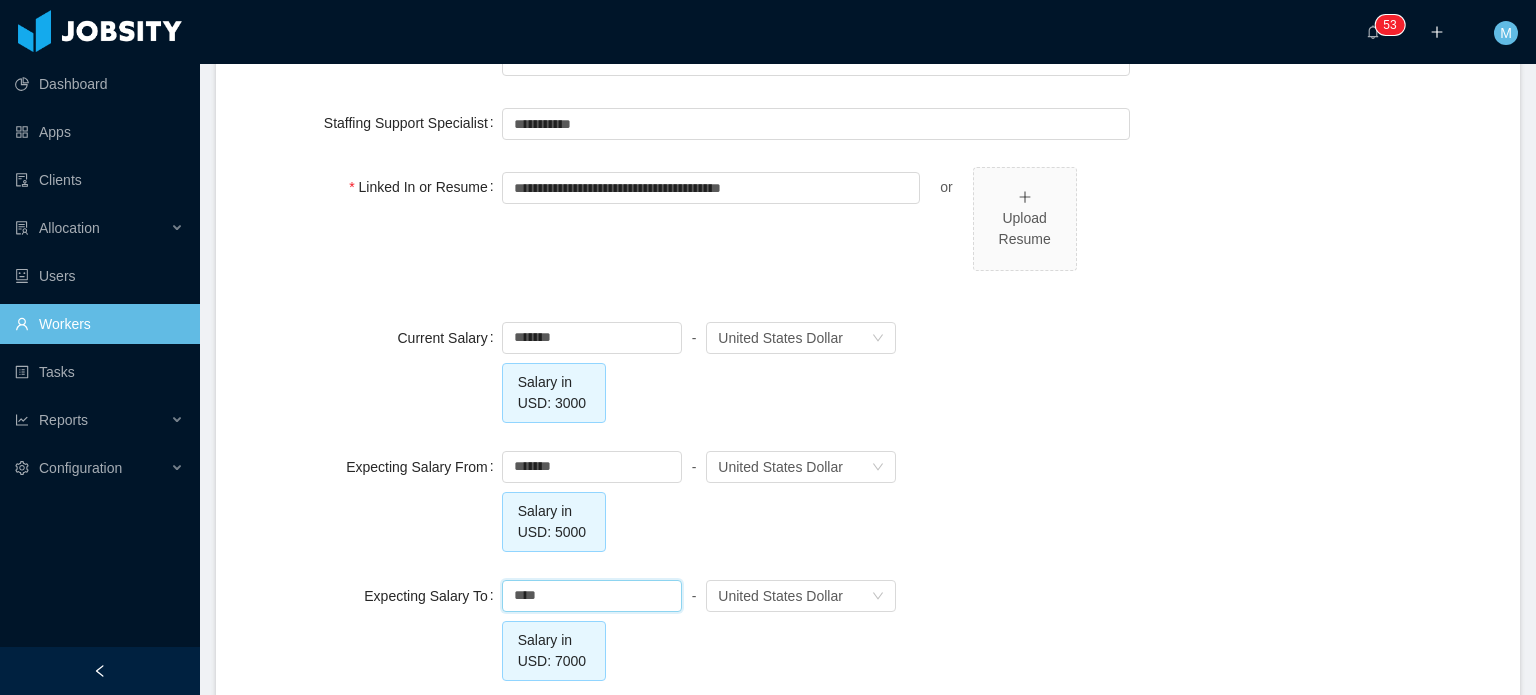type on "*******" 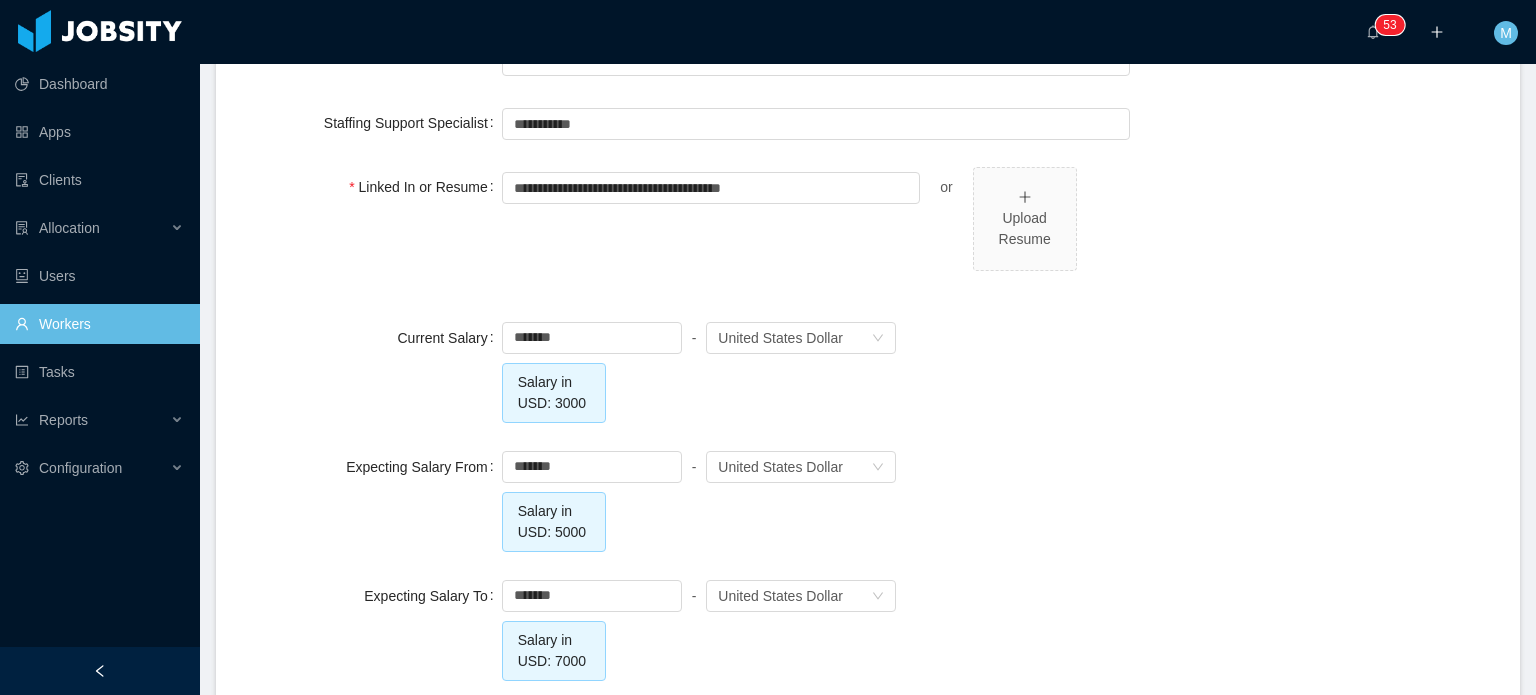 click on "Expecting Salary From ******* - Currency United States Dollar   Salary in USD: 5000" at bounding box center (868, 499) 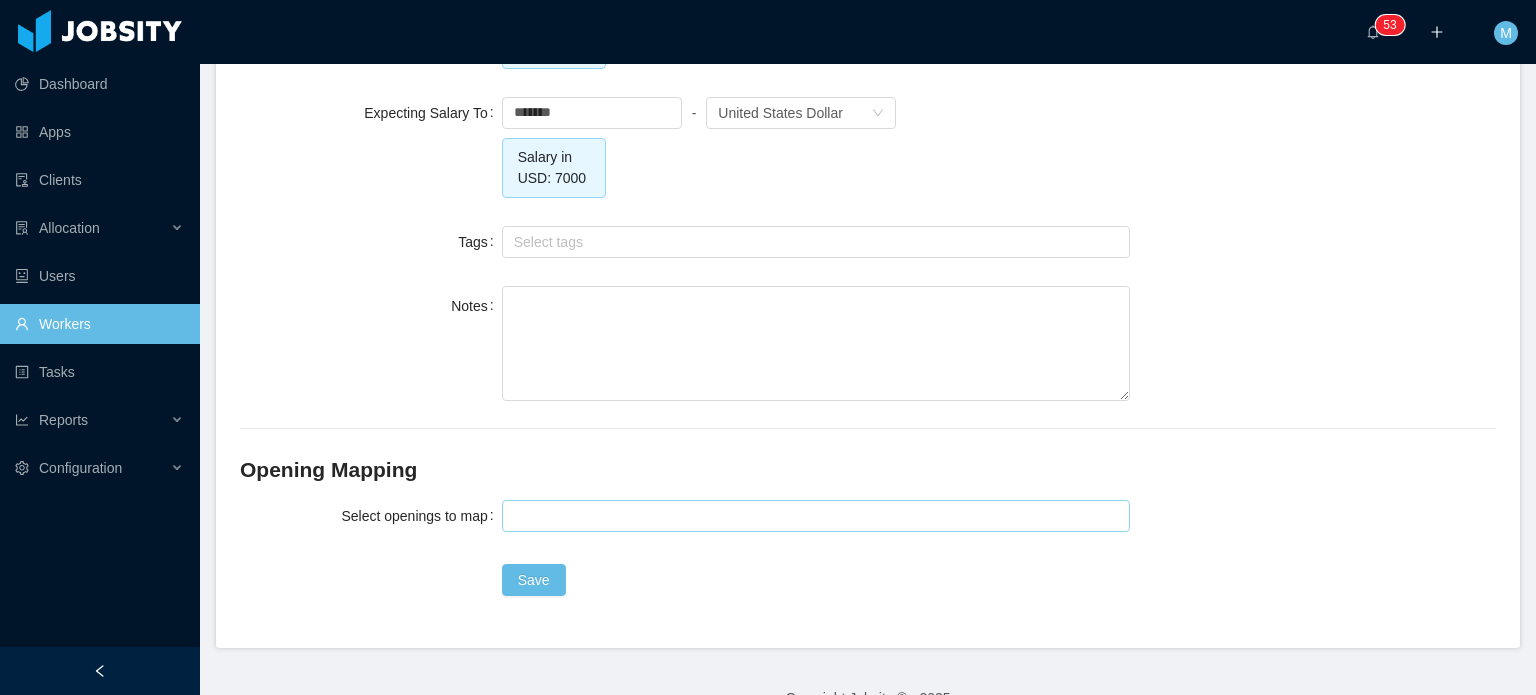 scroll, scrollTop: 2028, scrollLeft: 0, axis: vertical 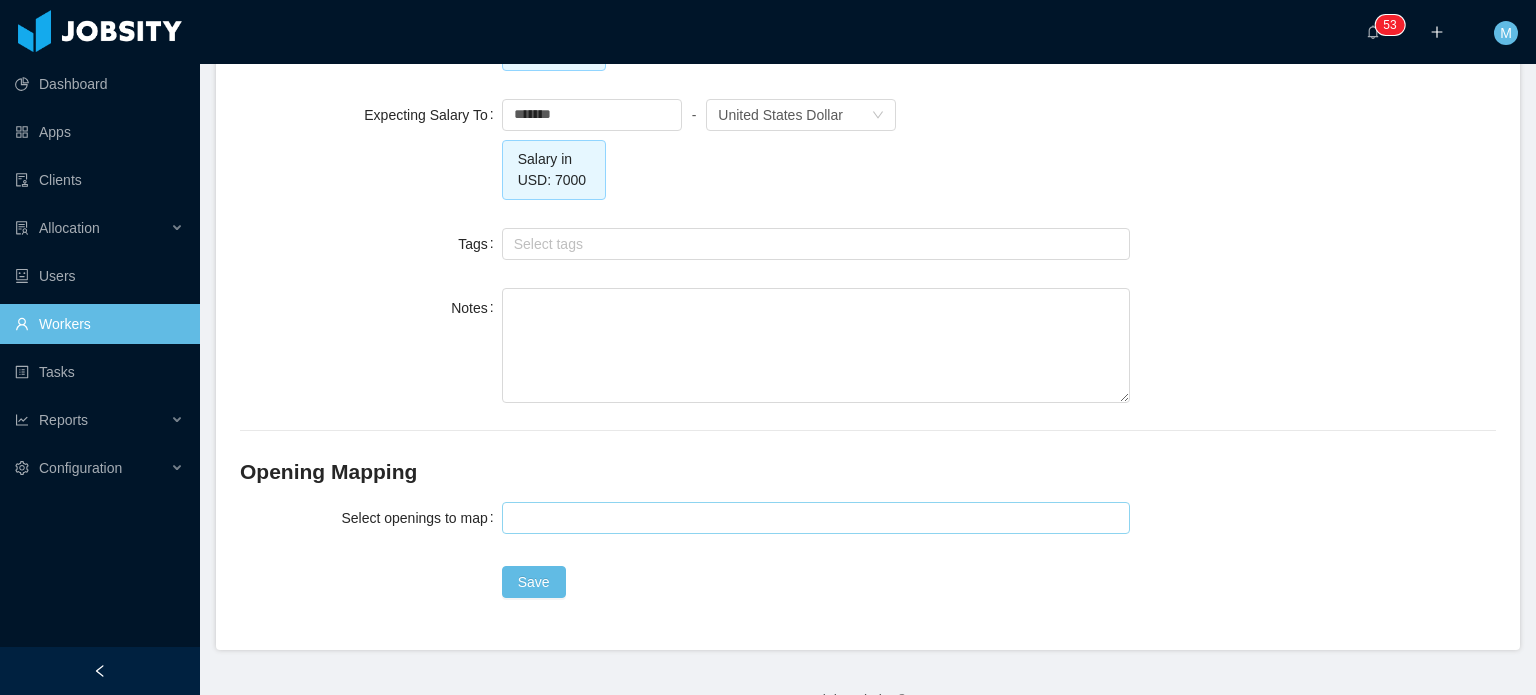 click at bounding box center (813, 518) 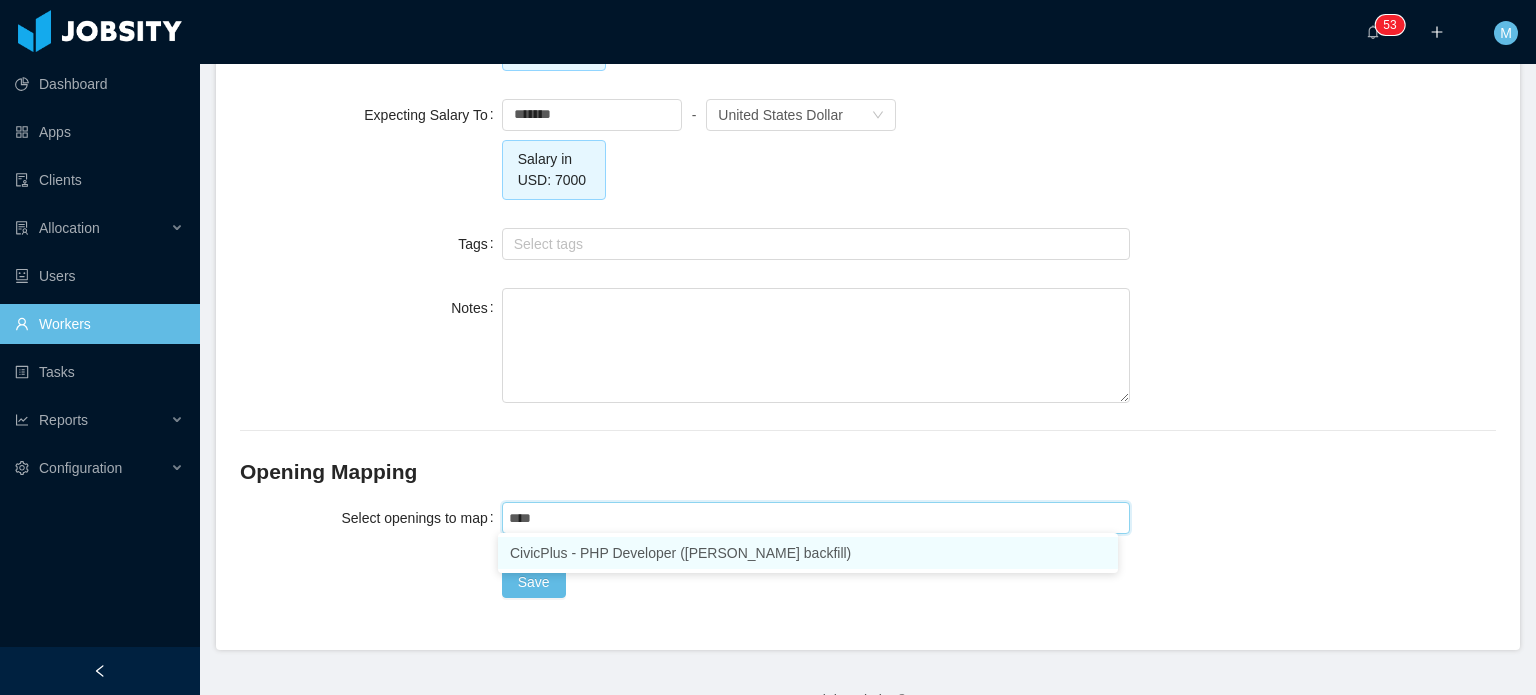 type on "*****" 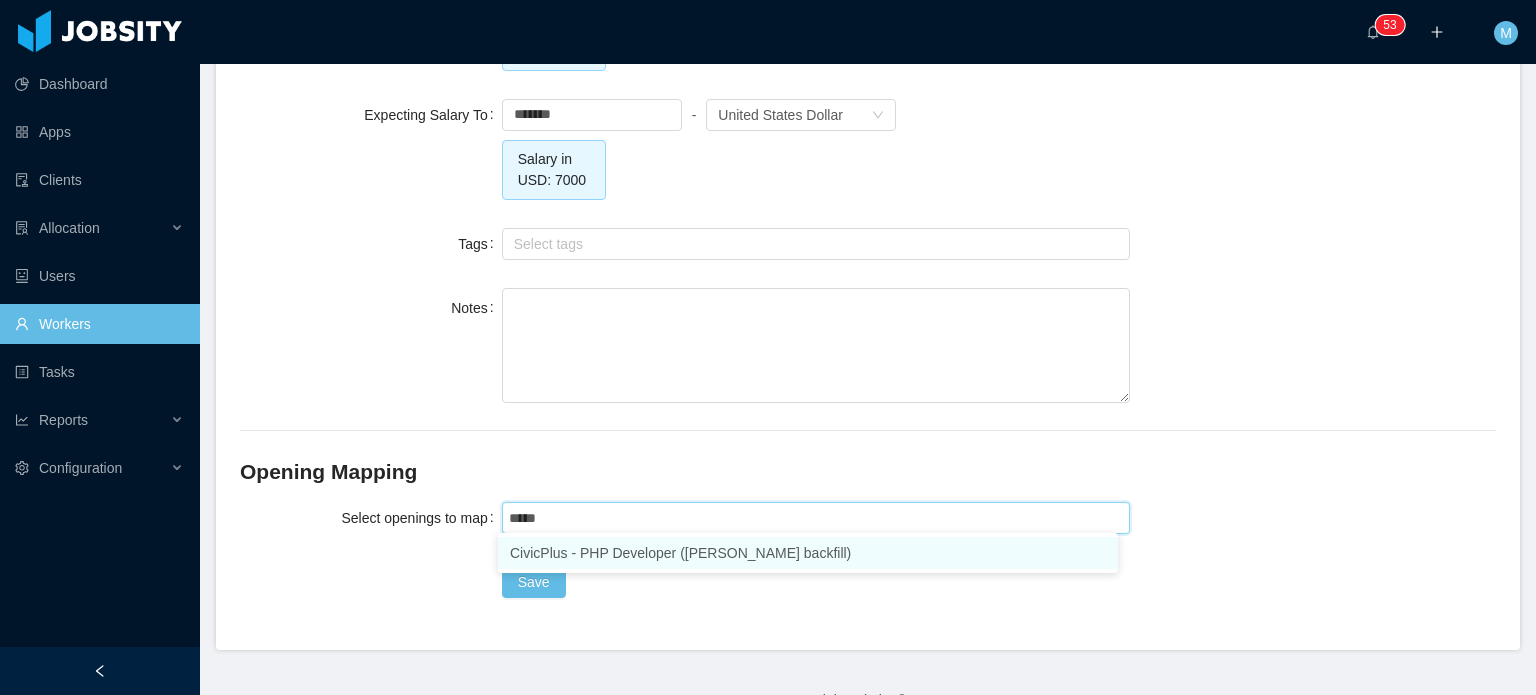 type 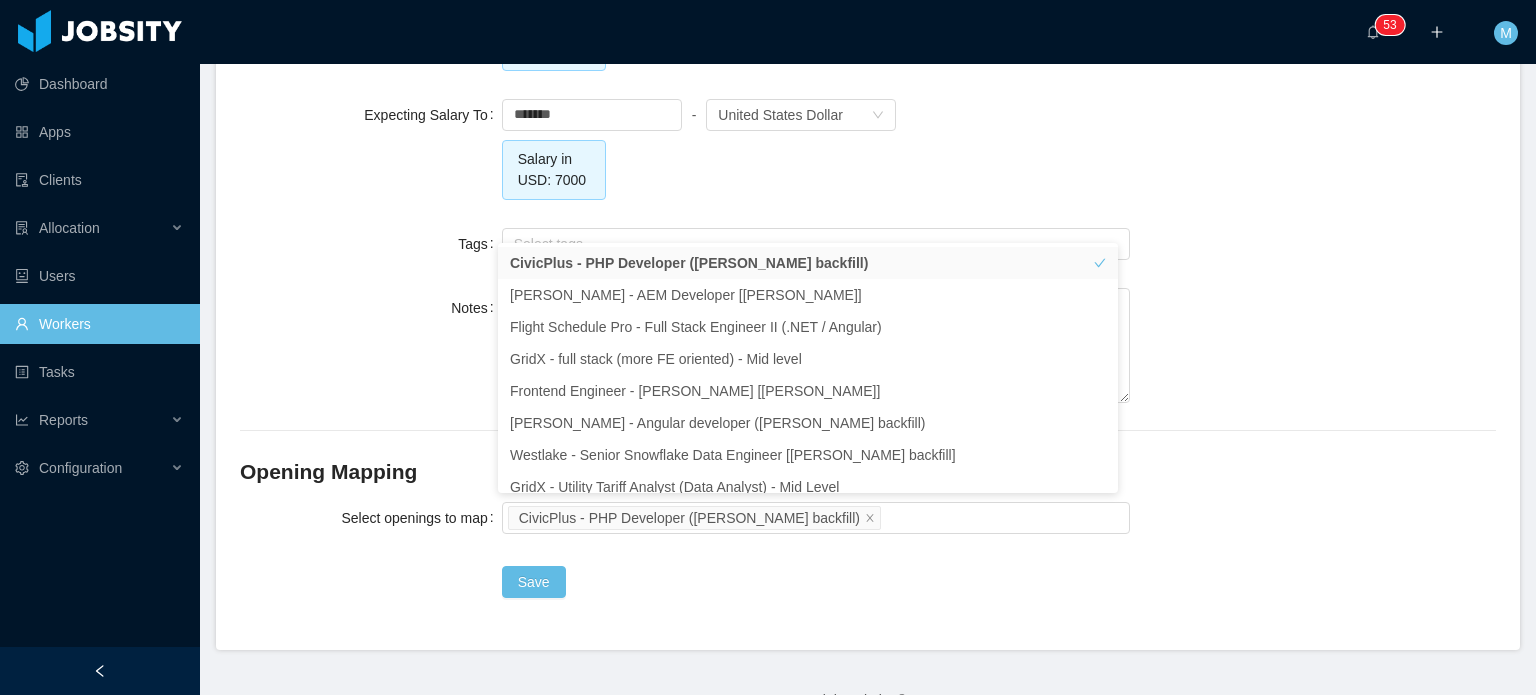 click on "Save" at bounding box center [816, 582] 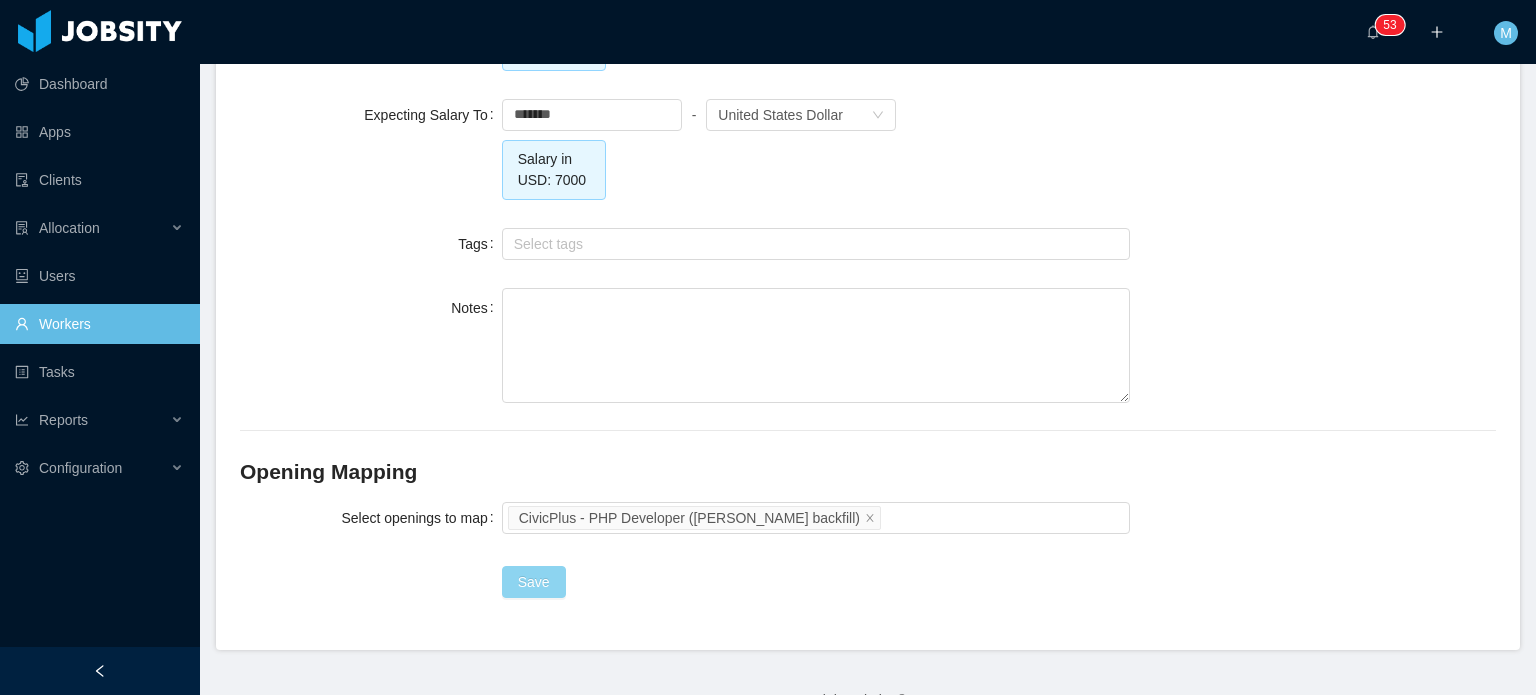 click on "Save" at bounding box center (534, 582) 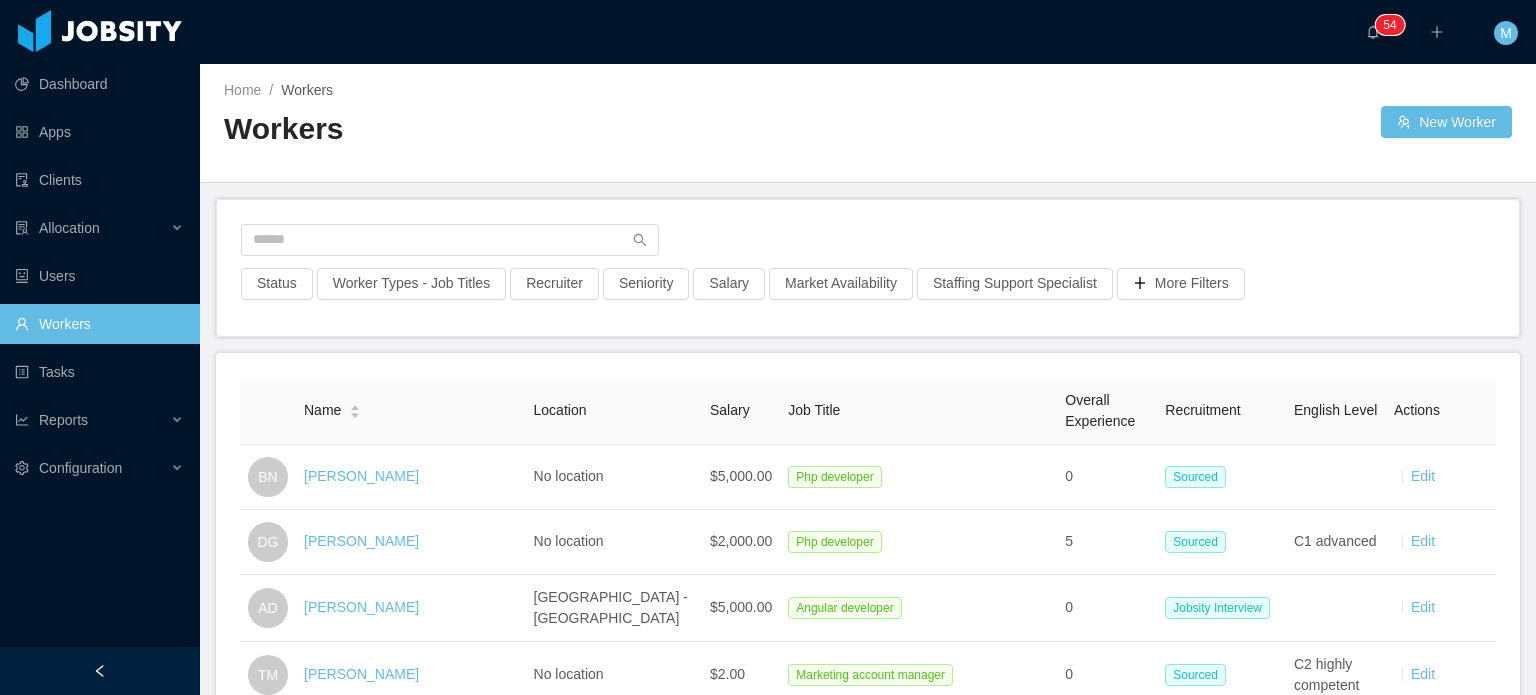scroll, scrollTop: 90, scrollLeft: 0, axis: vertical 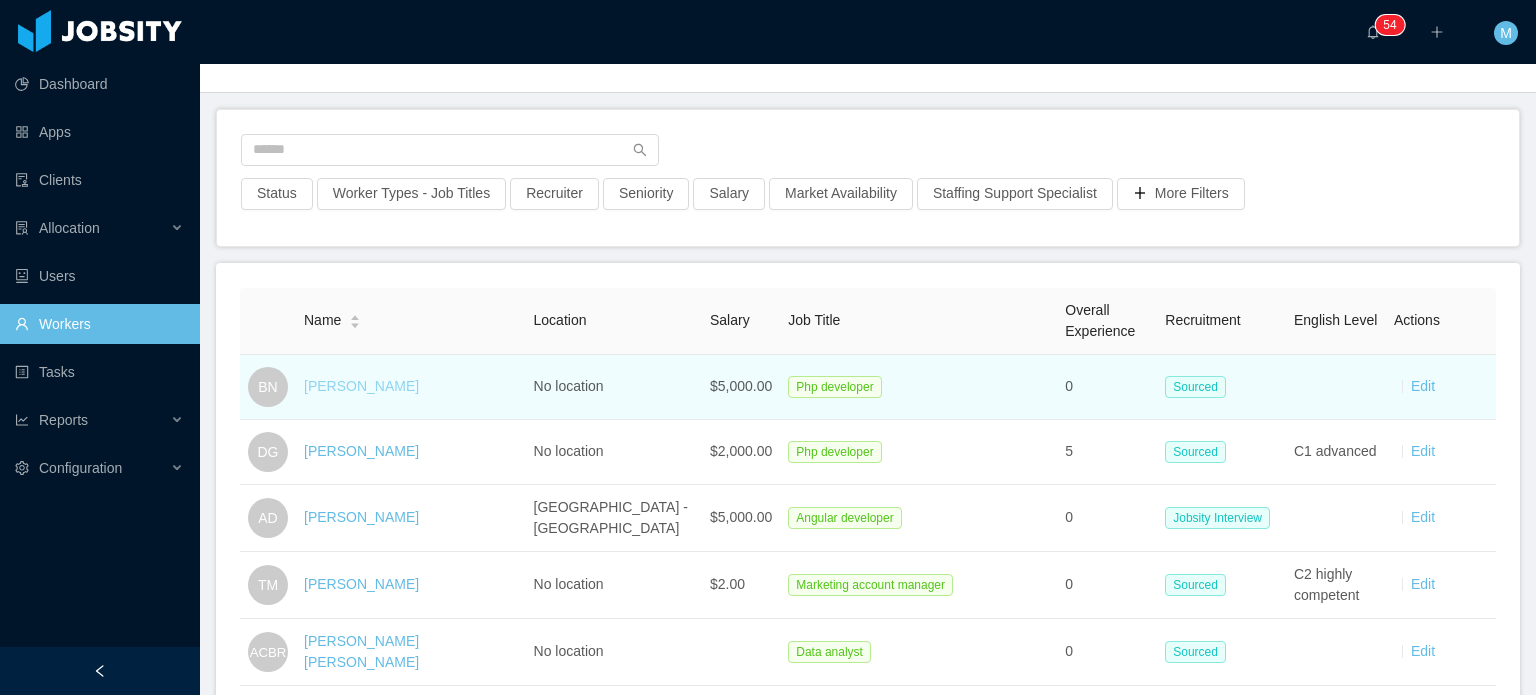 click on "[PERSON_NAME]" at bounding box center (361, 386) 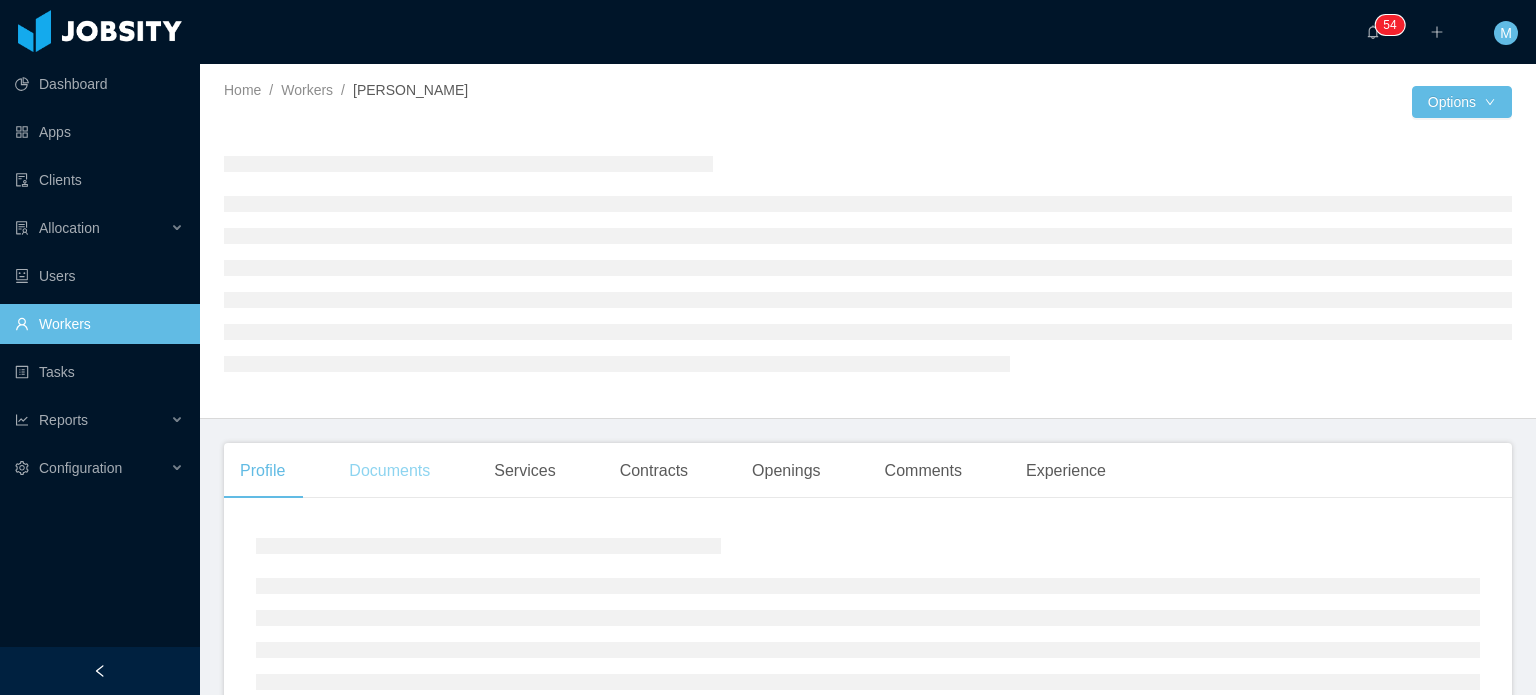 click on "Documents" at bounding box center [389, 471] 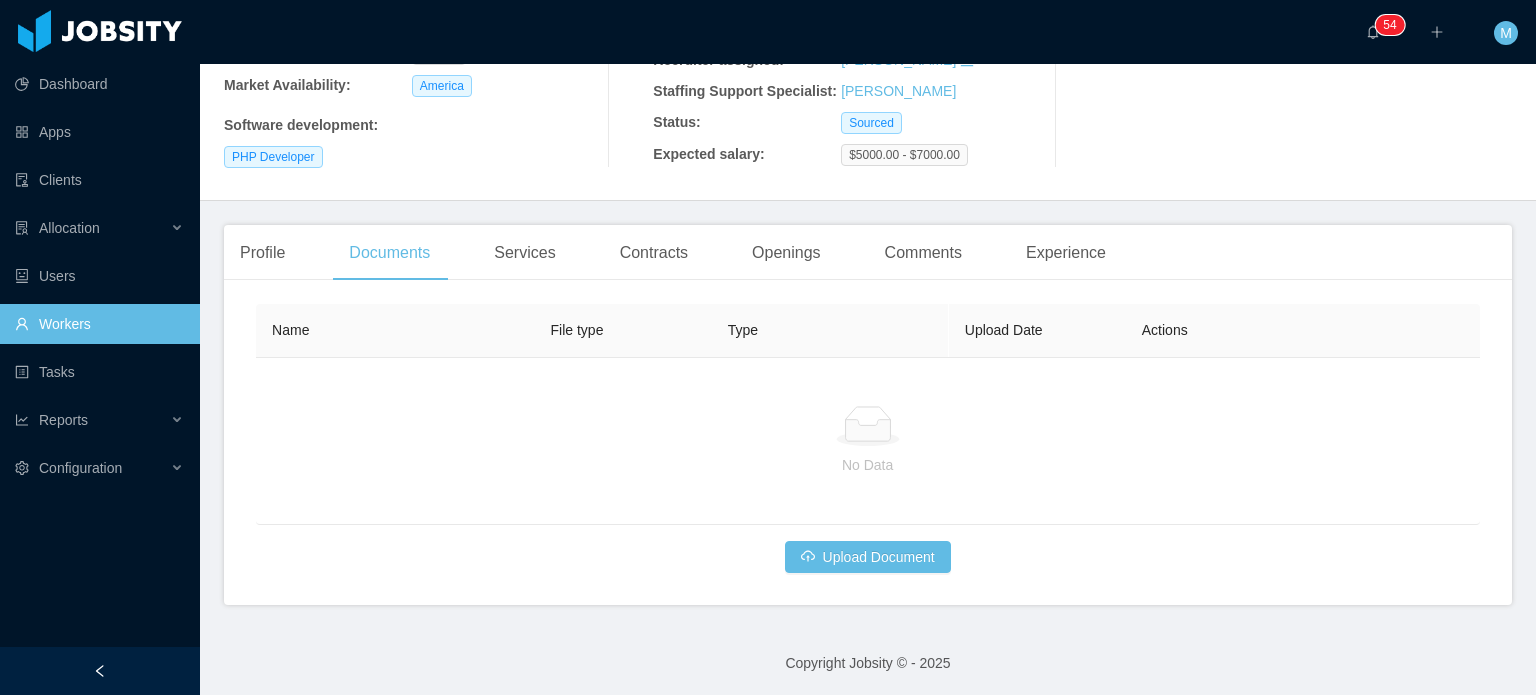 scroll, scrollTop: 268, scrollLeft: 0, axis: vertical 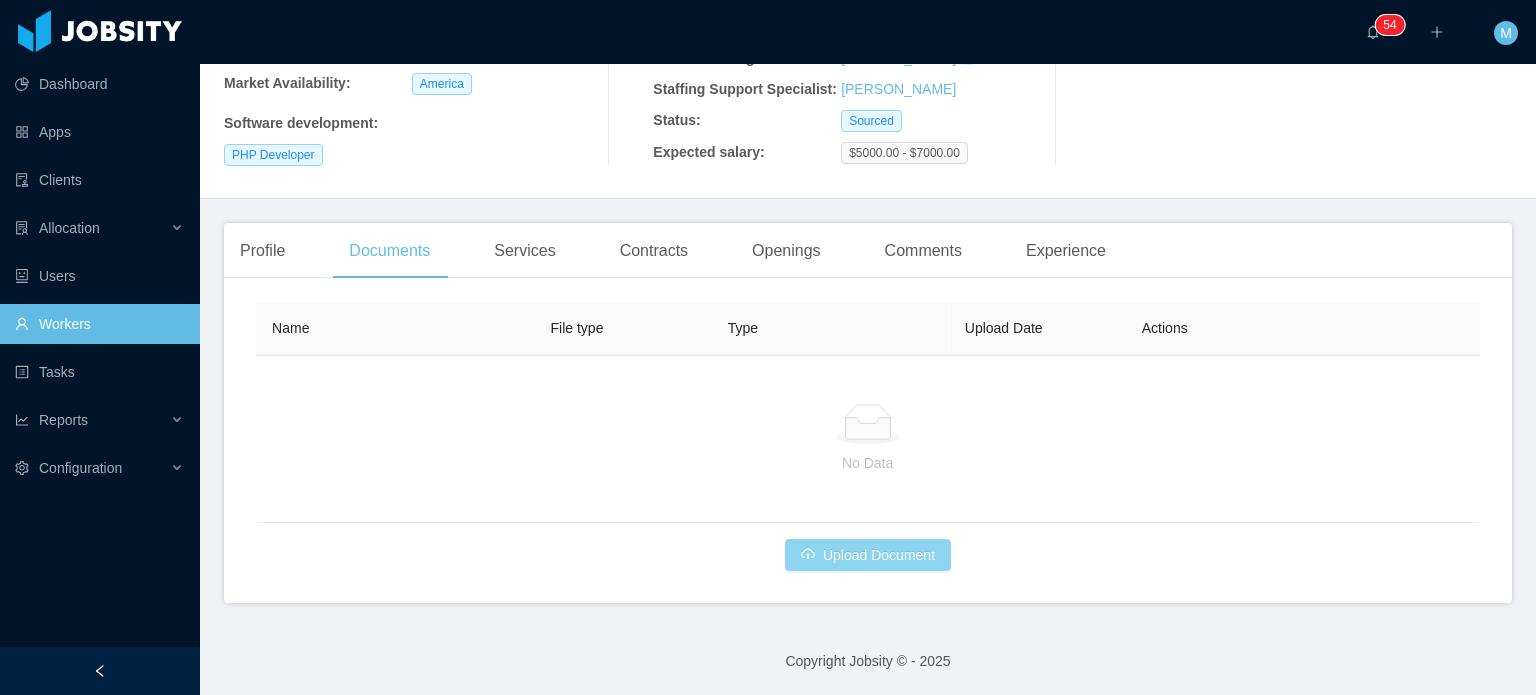 click on "Upload Document" at bounding box center [868, 555] 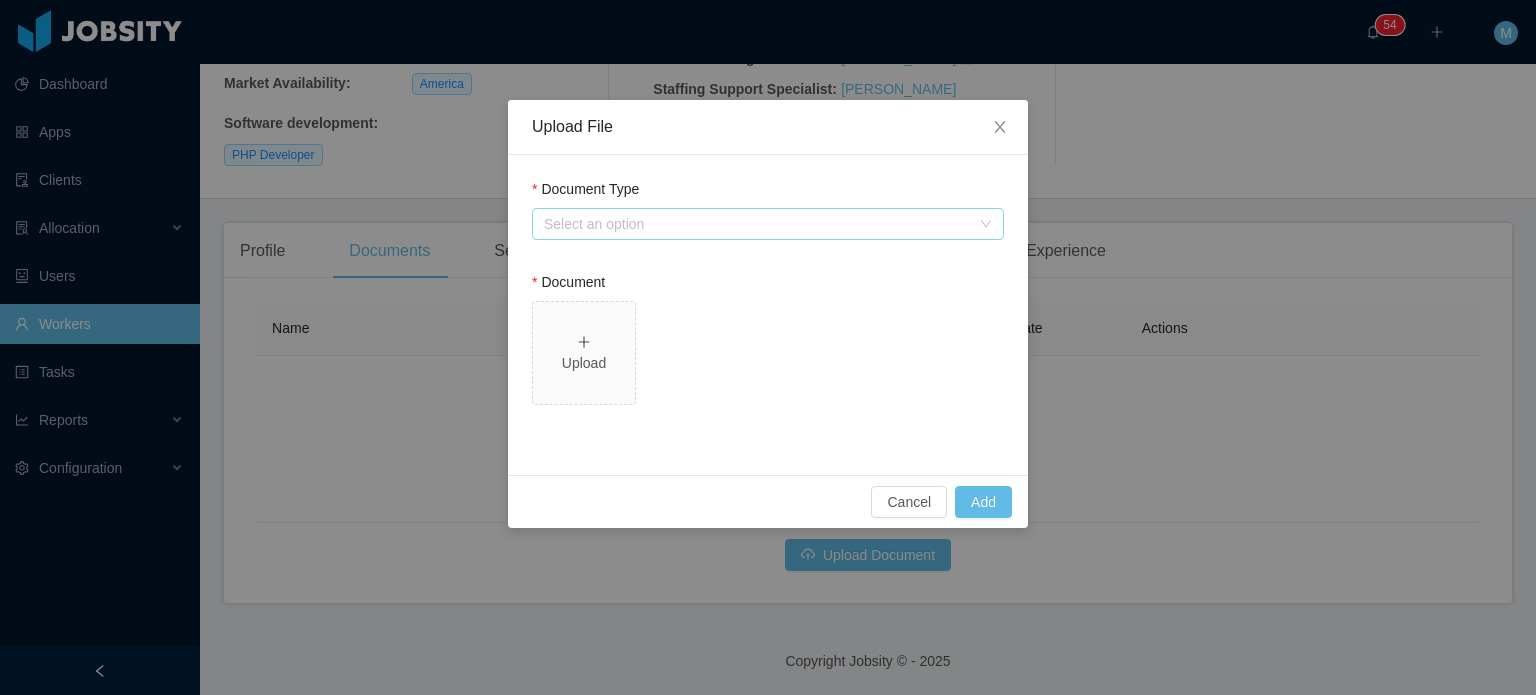click on "Select an option" at bounding box center [757, 224] 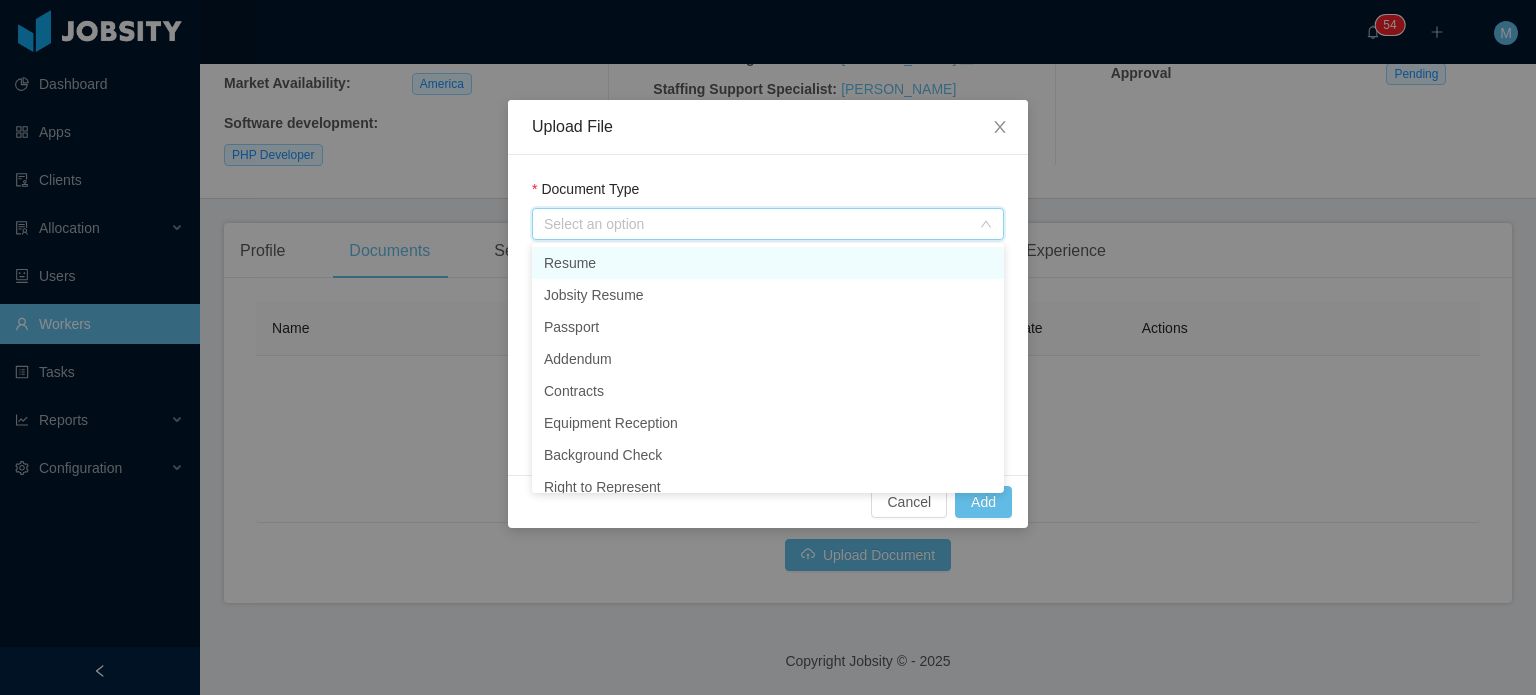 click on "Resume" at bounding box center (768, 263) 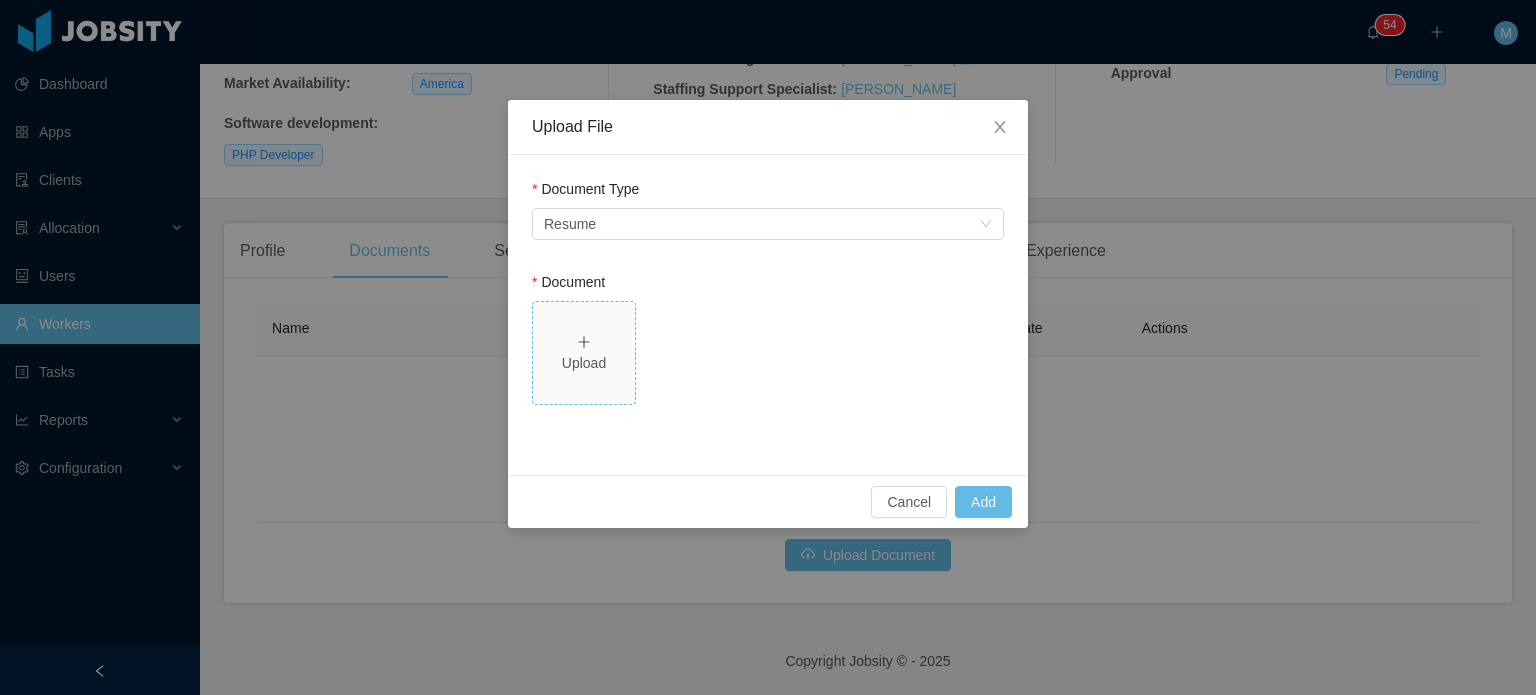 click on "Upload" at bounding box center (584, 353) 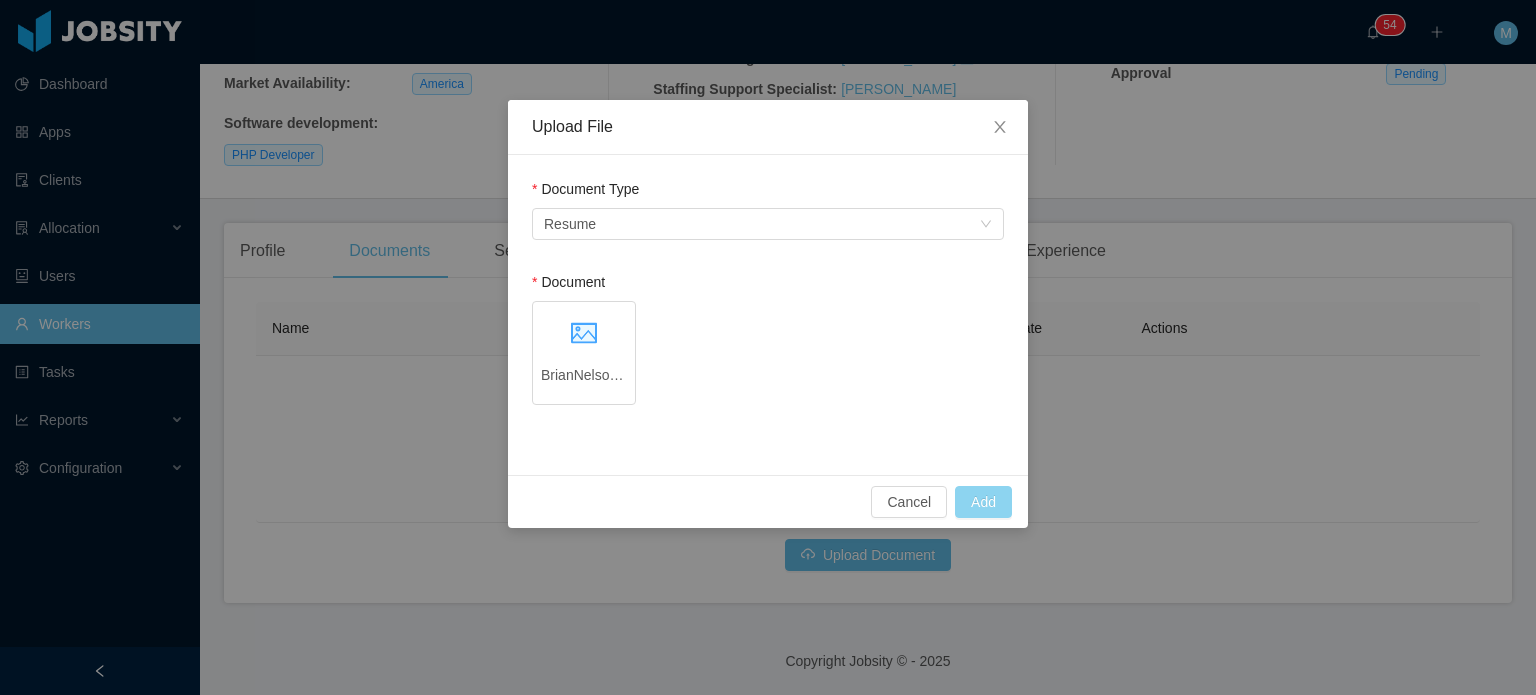 click on "Add" at bounding box center (983, 502) 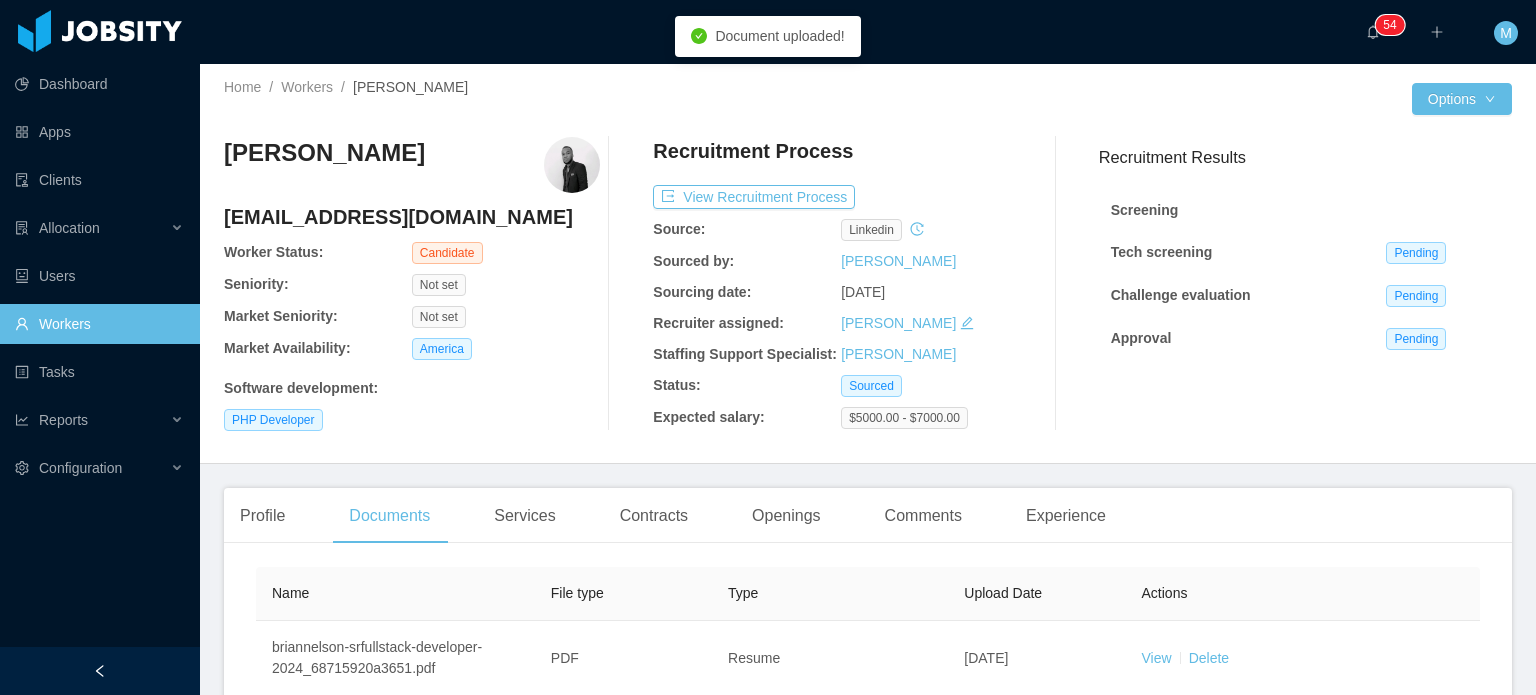 scroll, scrollTop: 0, scrollLeft: 0, axis: both 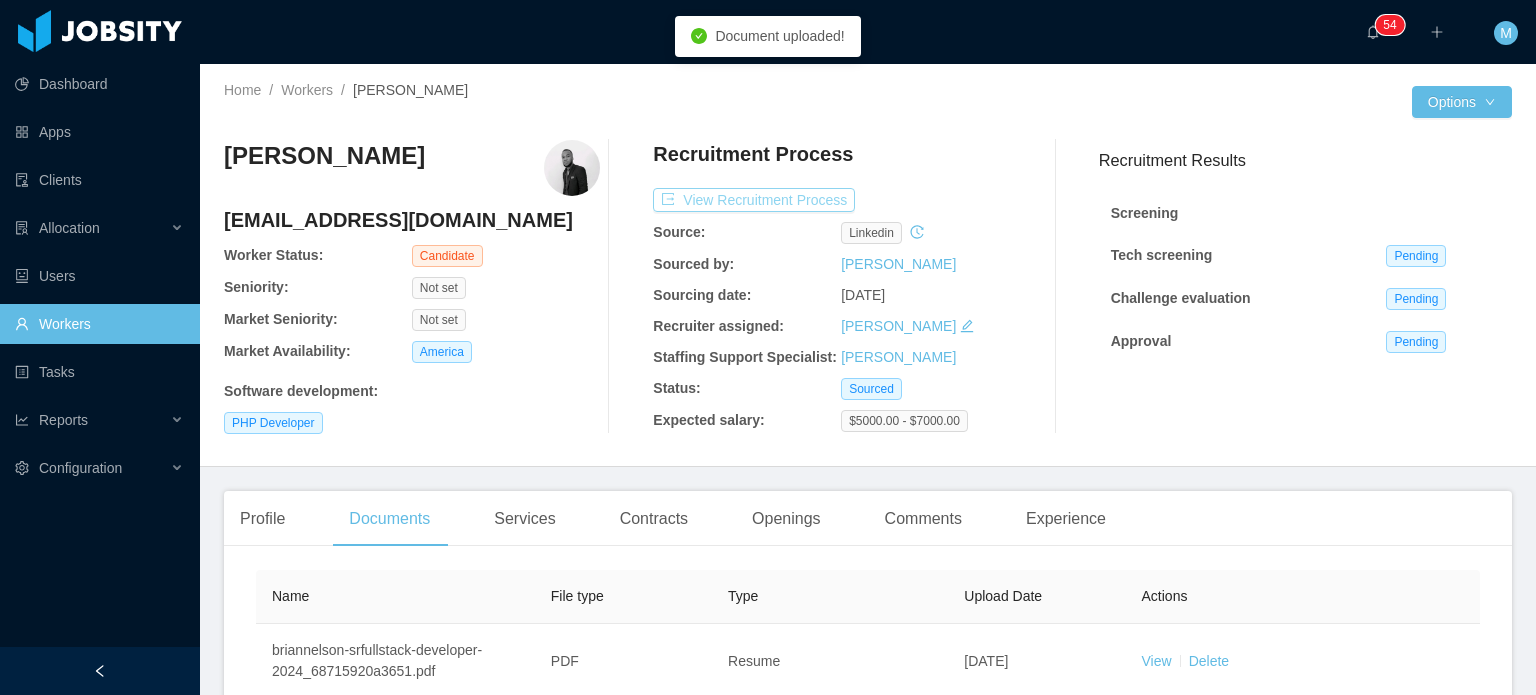 click on "View Recruitment Process" at bounding box center [754, 200] 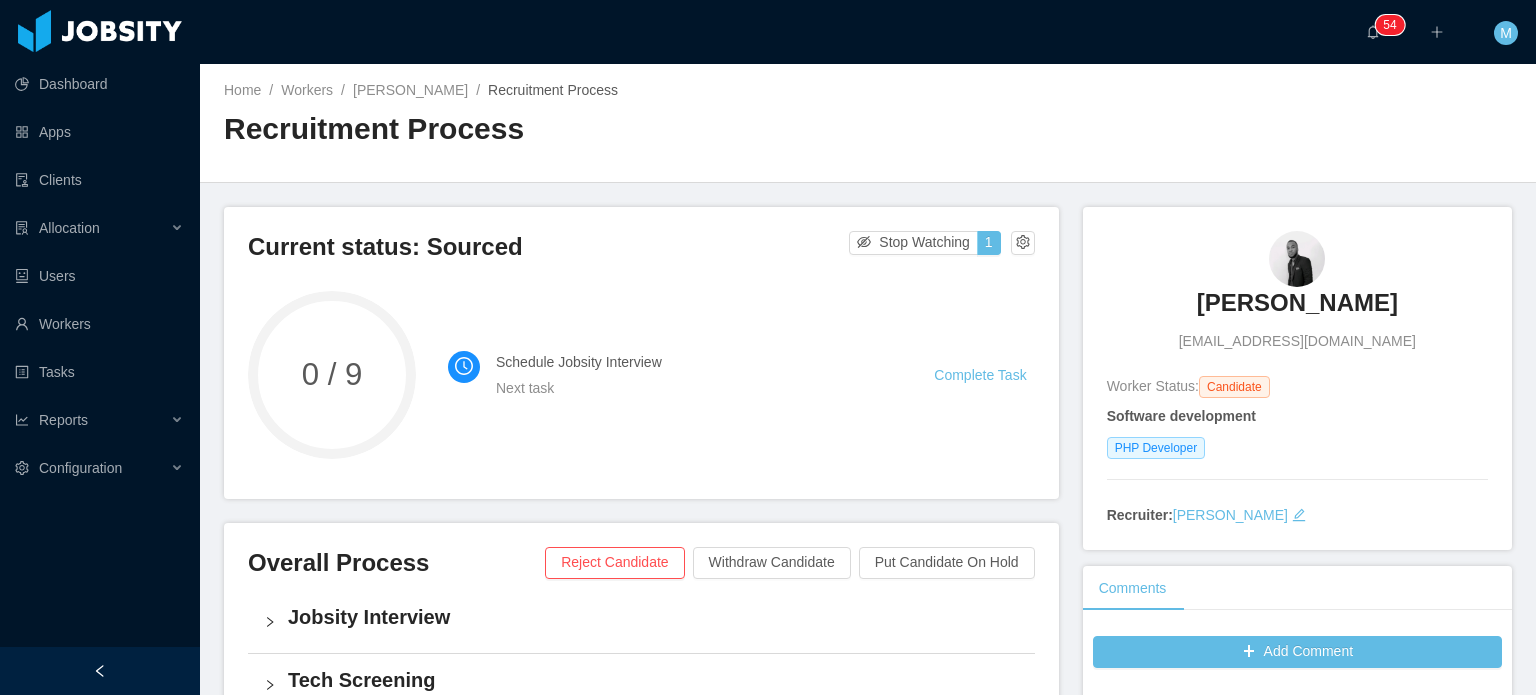 click on "Schedule Jobsity Interview Next task Complete Task" at bounding box center [741, 375] 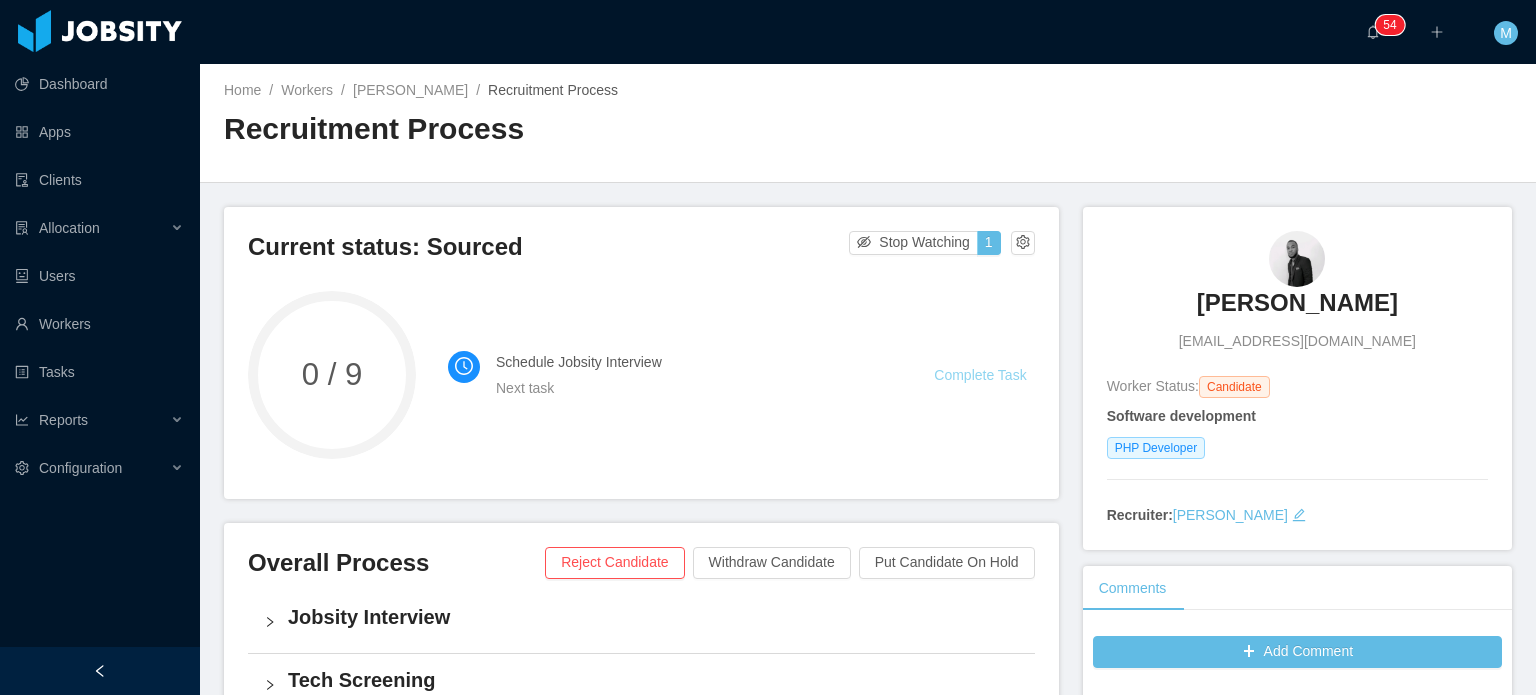 click on "Complete Task" at bounding box center (980, 375) 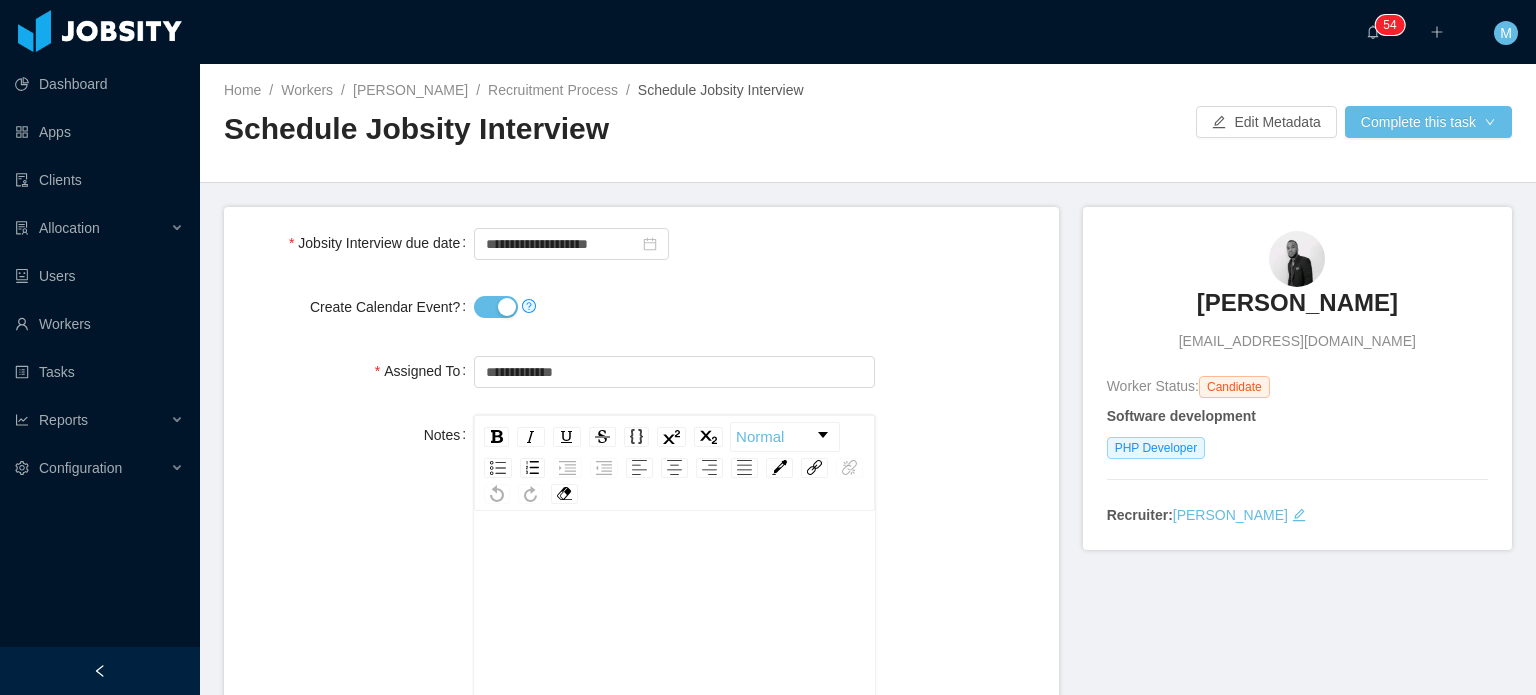 click at bounding box center [674, 307] 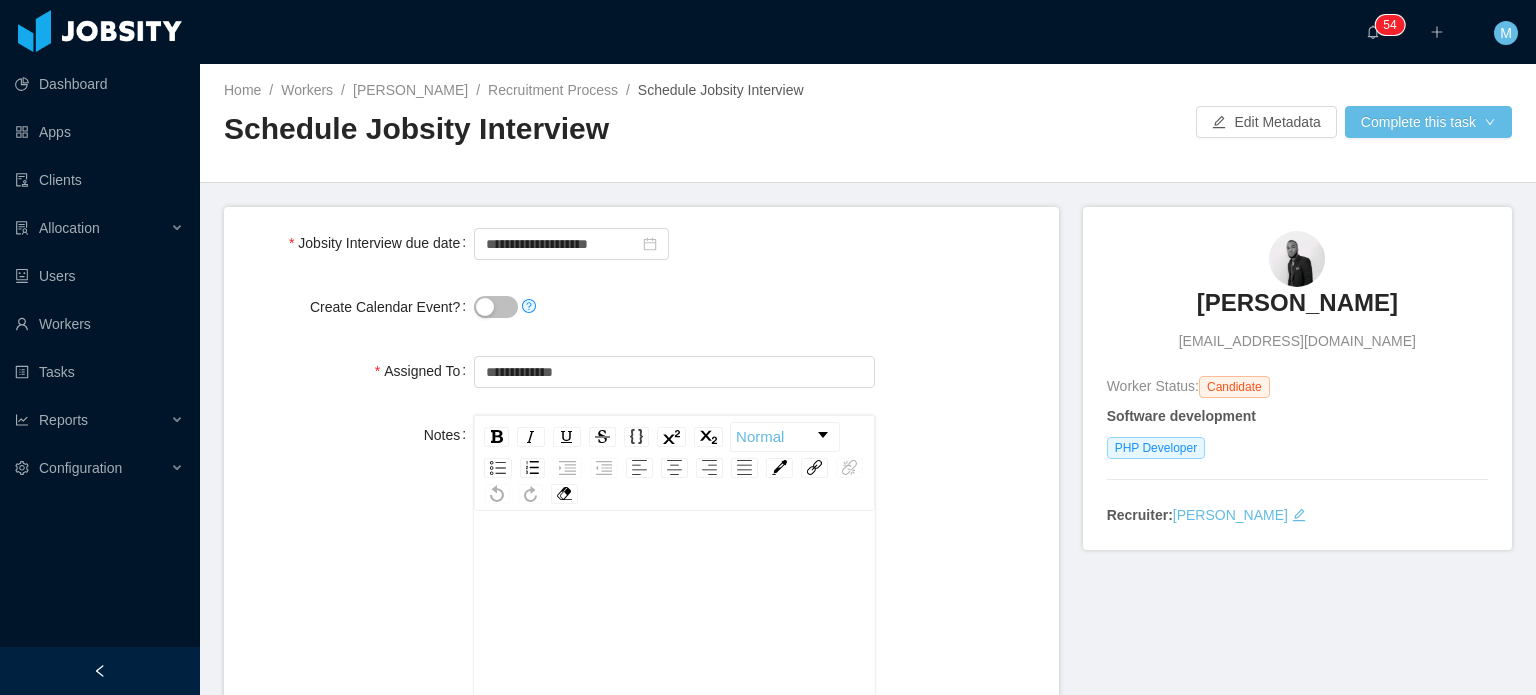 click on "Home / Workers / [PERSON_NAME] / Recruitment Process / Schedule Jobsity Interview / Schedule Jobsity Interview Edit Metadata Complete this task" at bounding box center (868, 123) 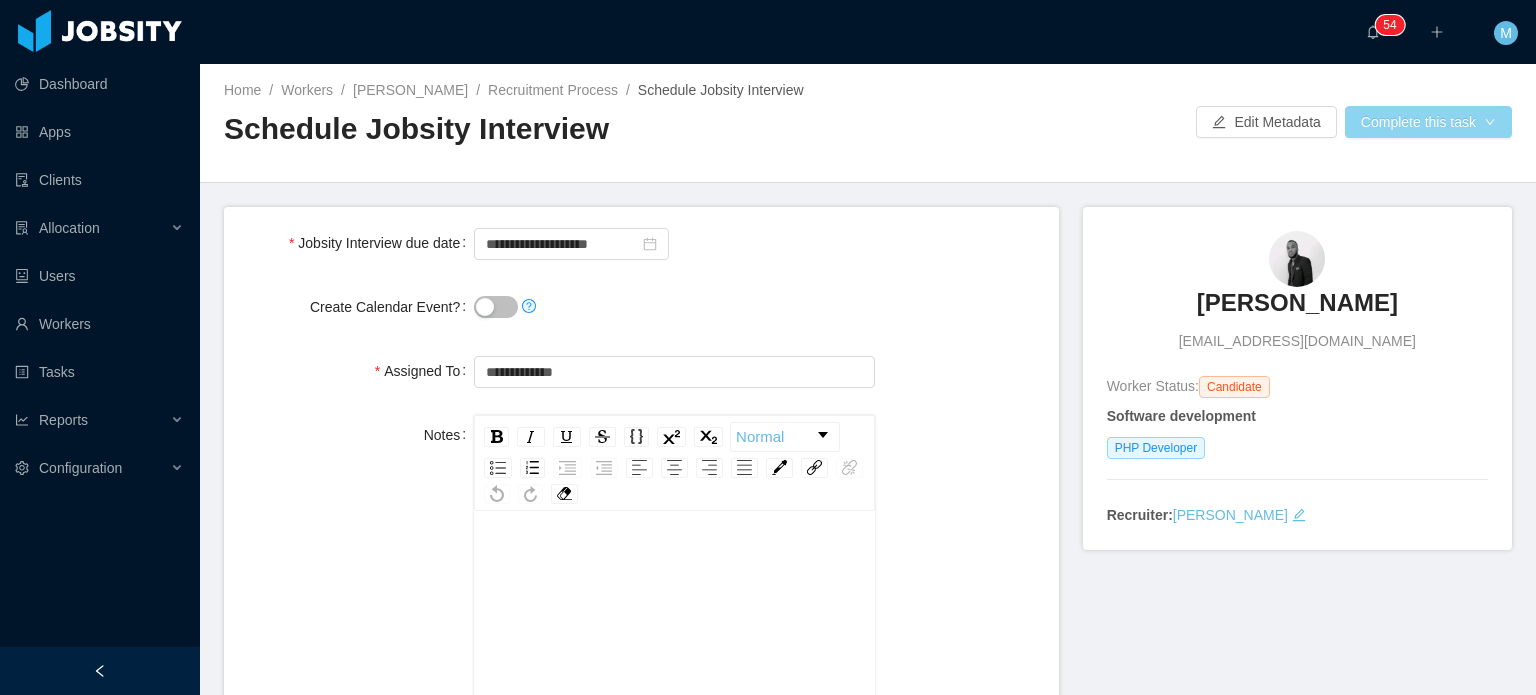 drag, startPoint x: 1391, startPoint y: 142, endPoint x: 1393, endPoint y: 130, distance: 12.165525 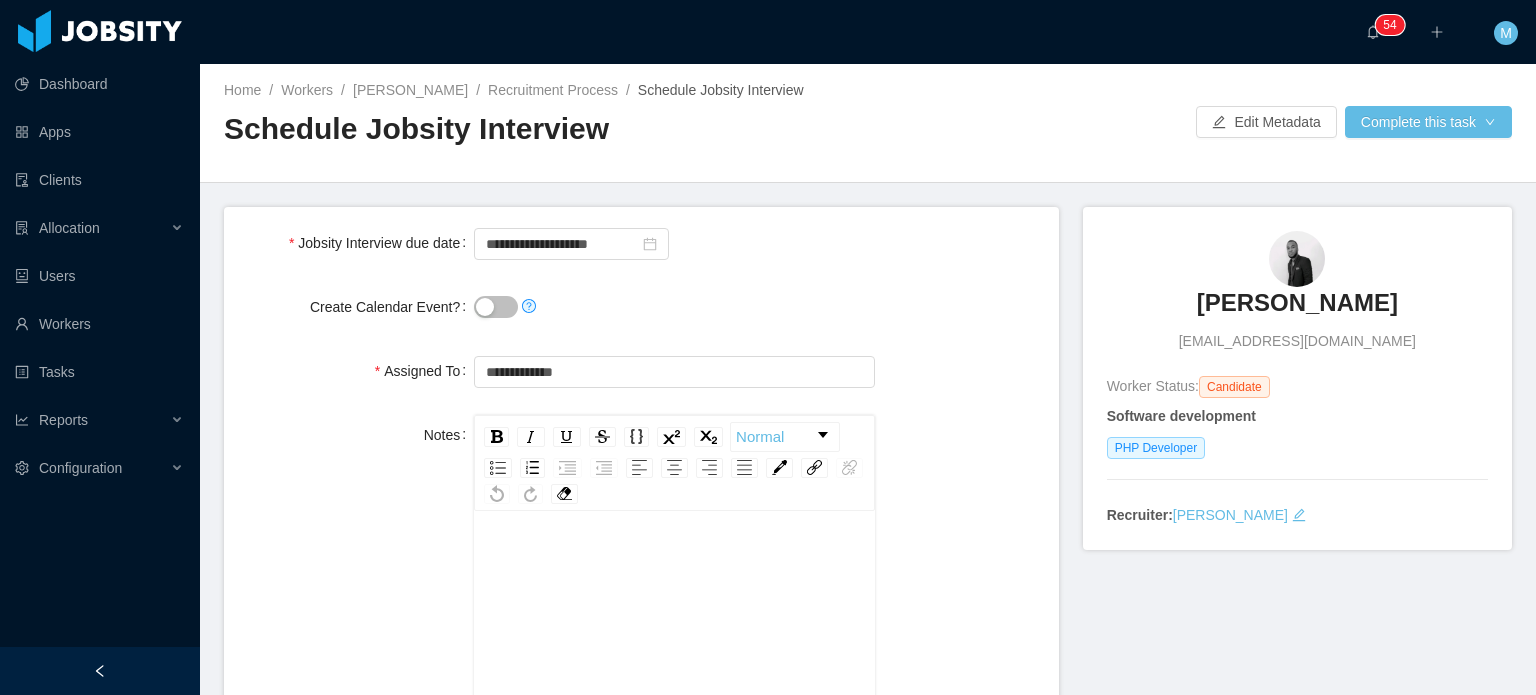click on "**********" at bounding box center (868, 379) 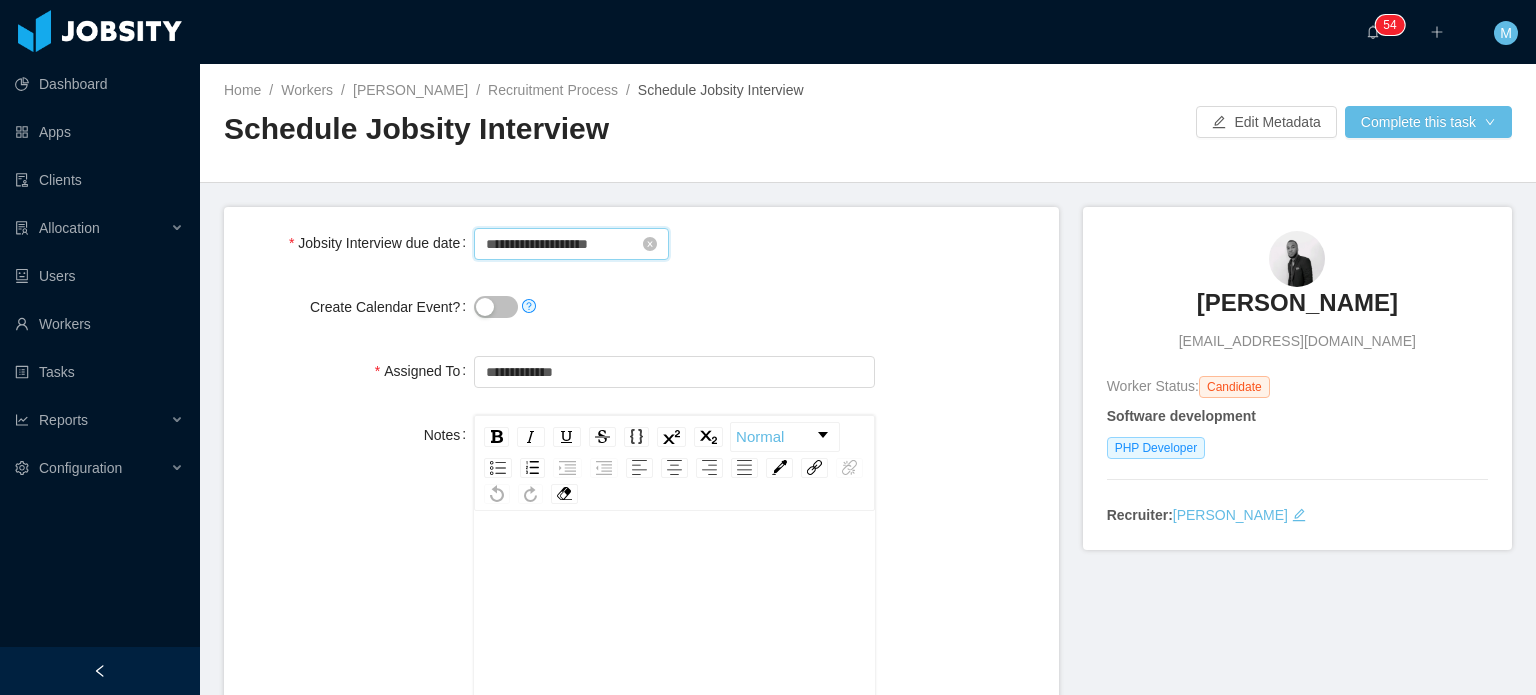 click on "**********" at bounding box center [571, 244] 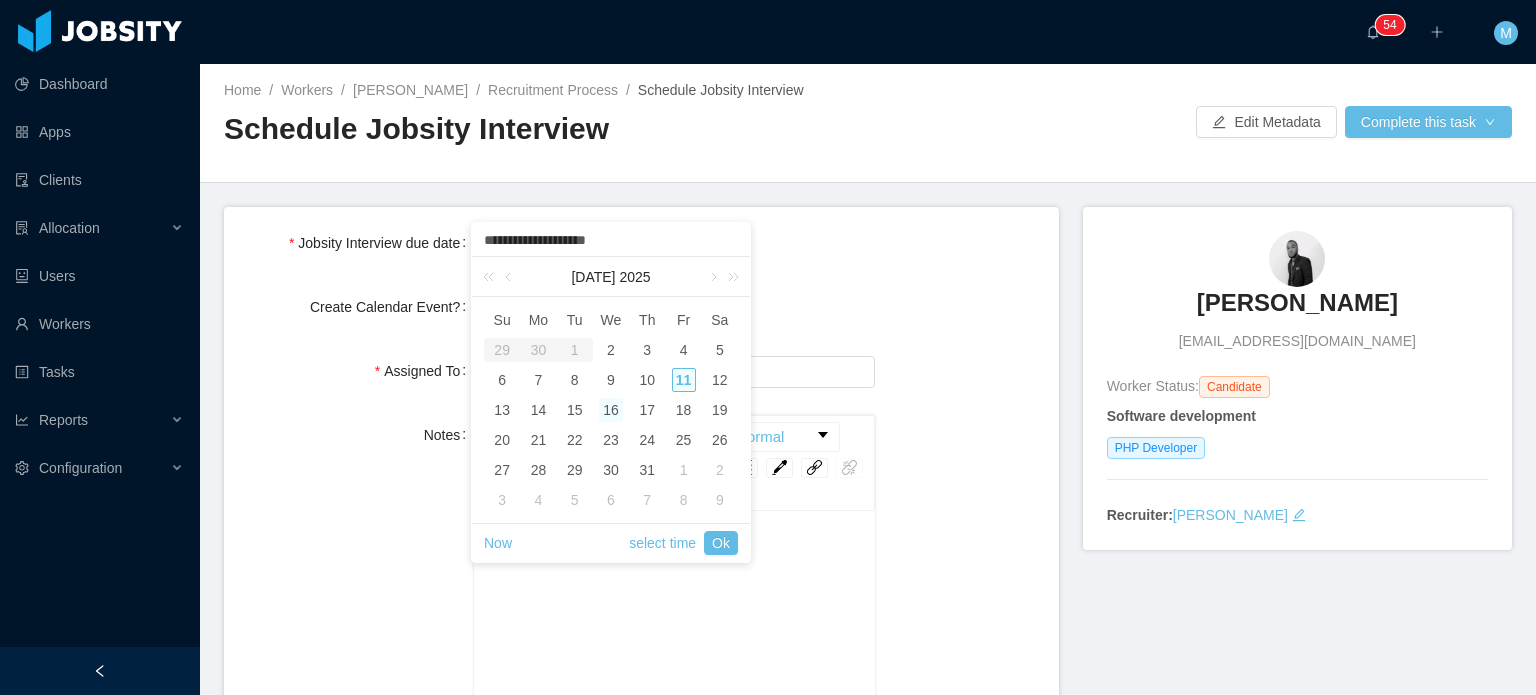 click on "11" at bounding box center [684, 380] 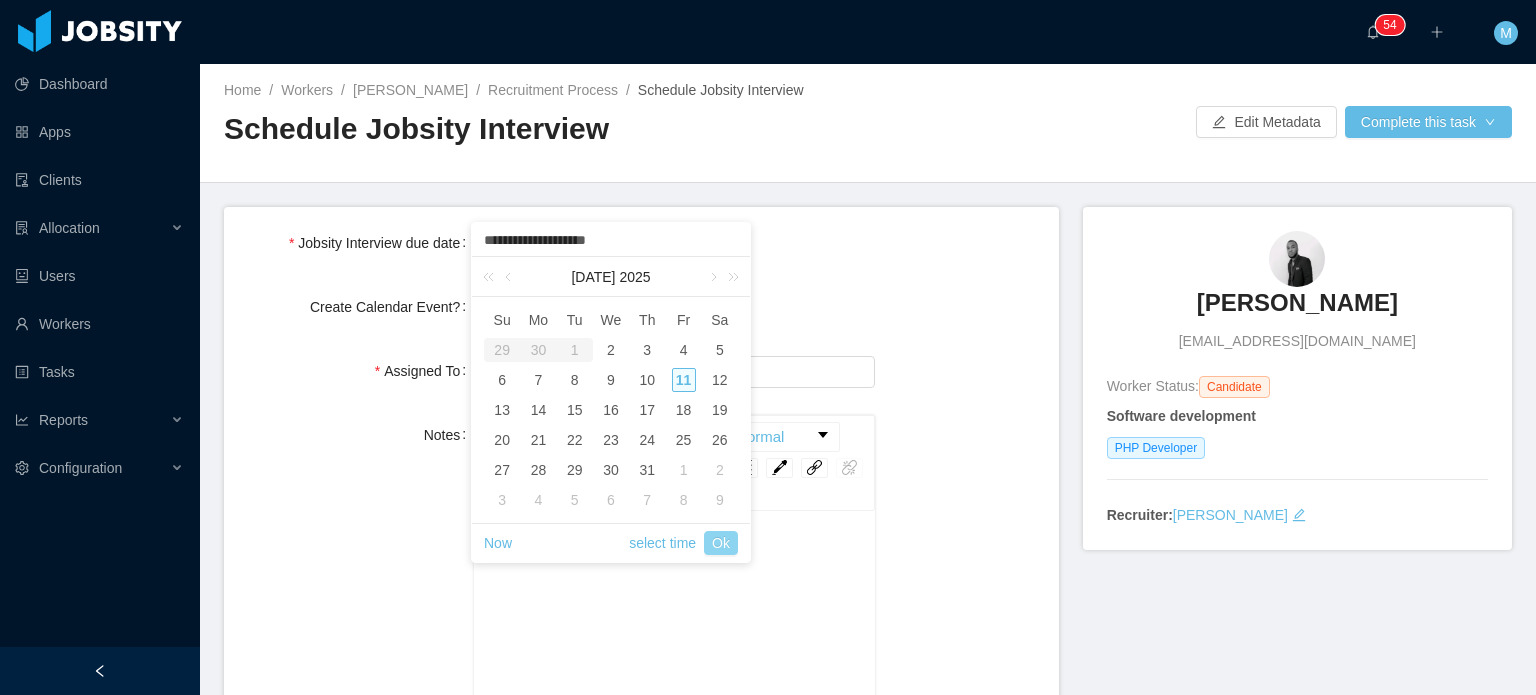 click on "Ok" at bounding box center (721, 543) 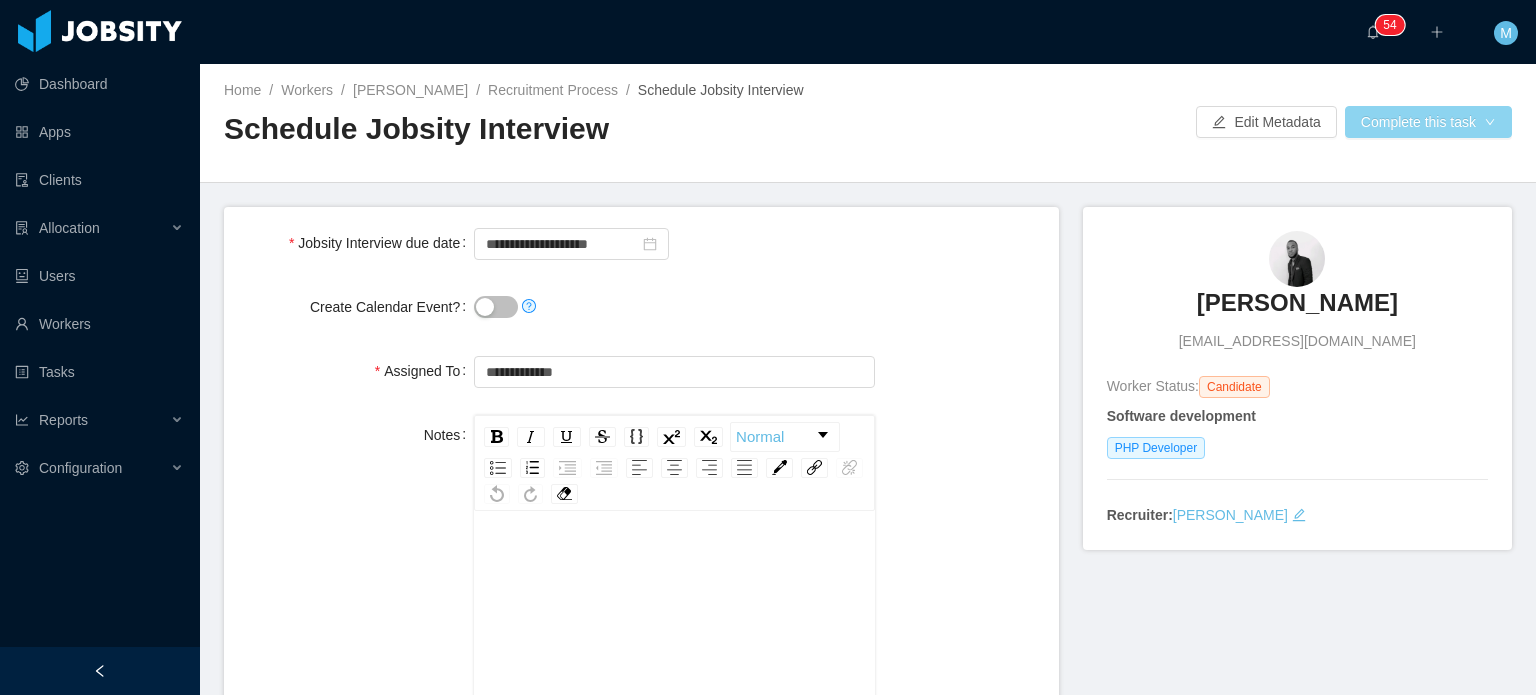click on "Complete this task" at bounding box center [1428, 122] 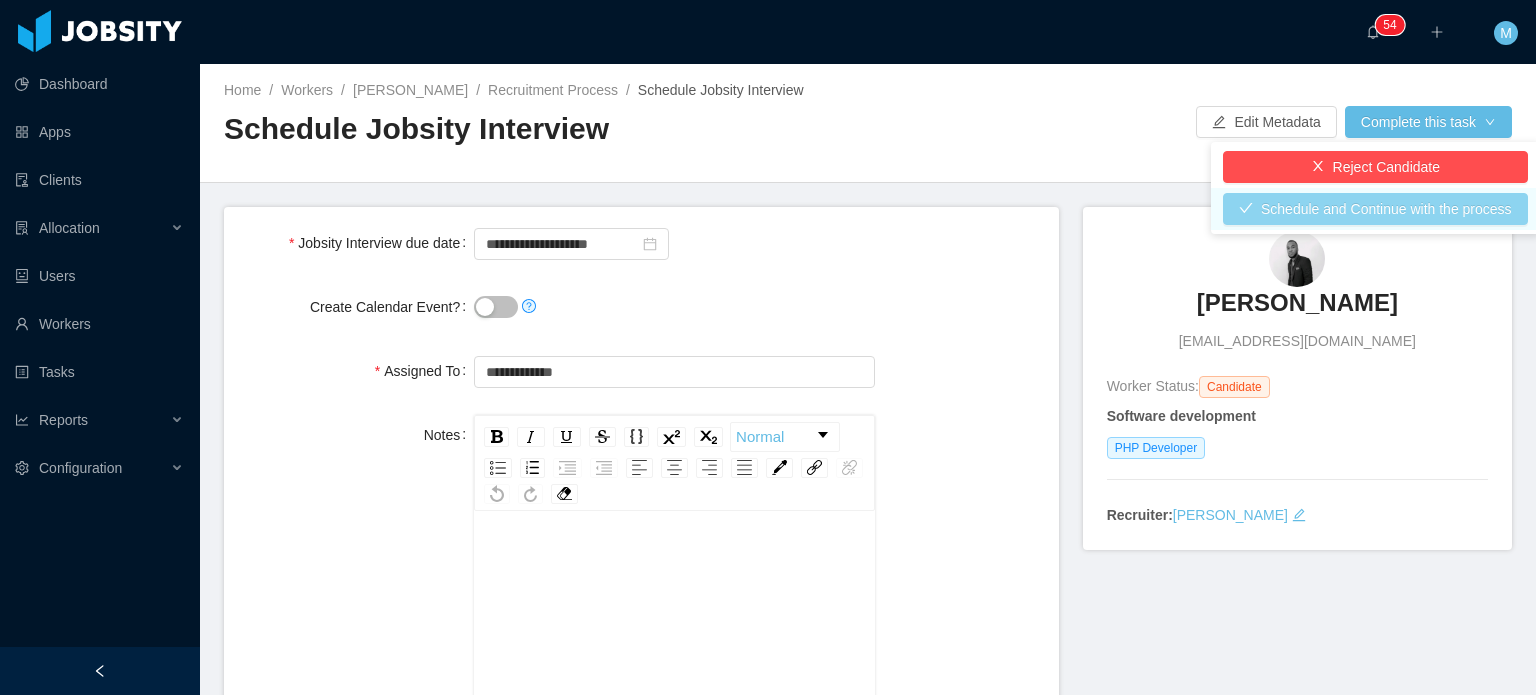 click on "Schedule and Continue with the process" at bounding box center [1375, 209] 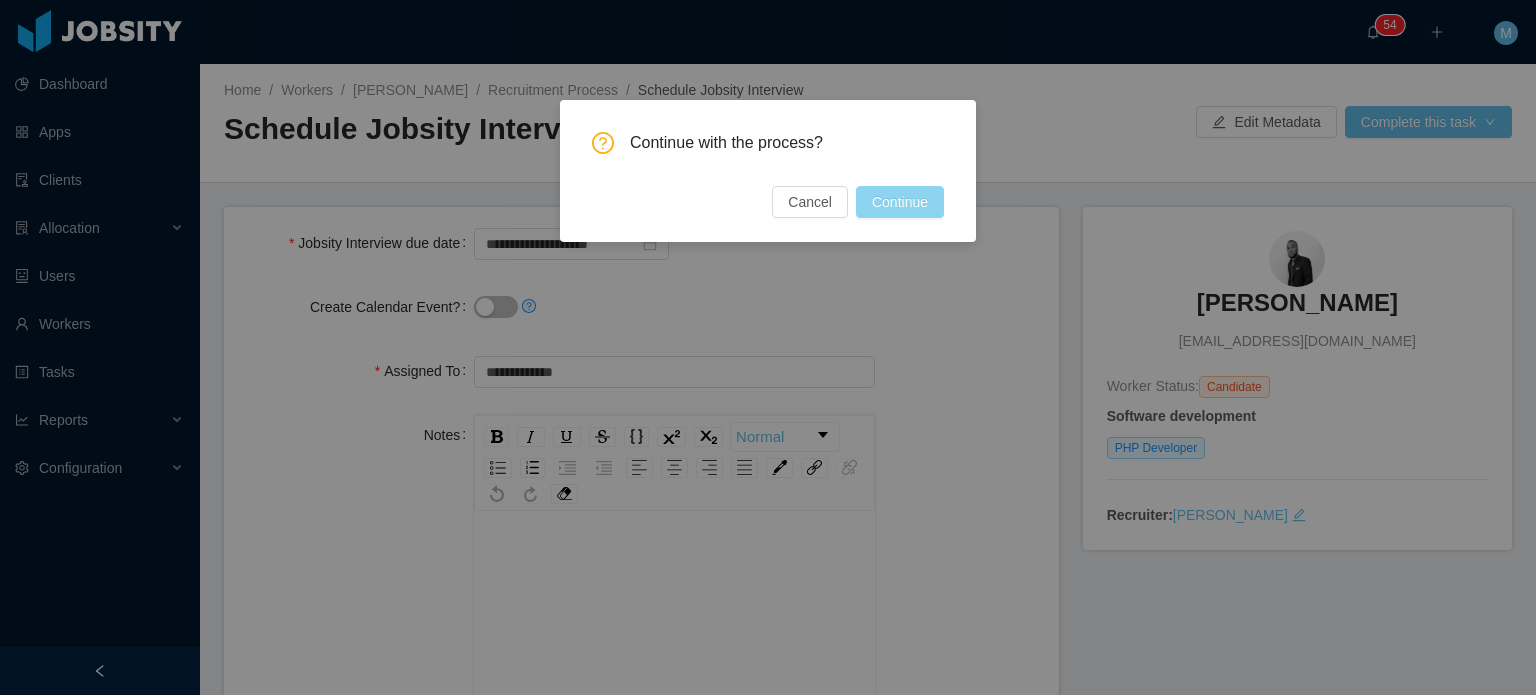 click on "Continue" at bounding box center [900, 202] 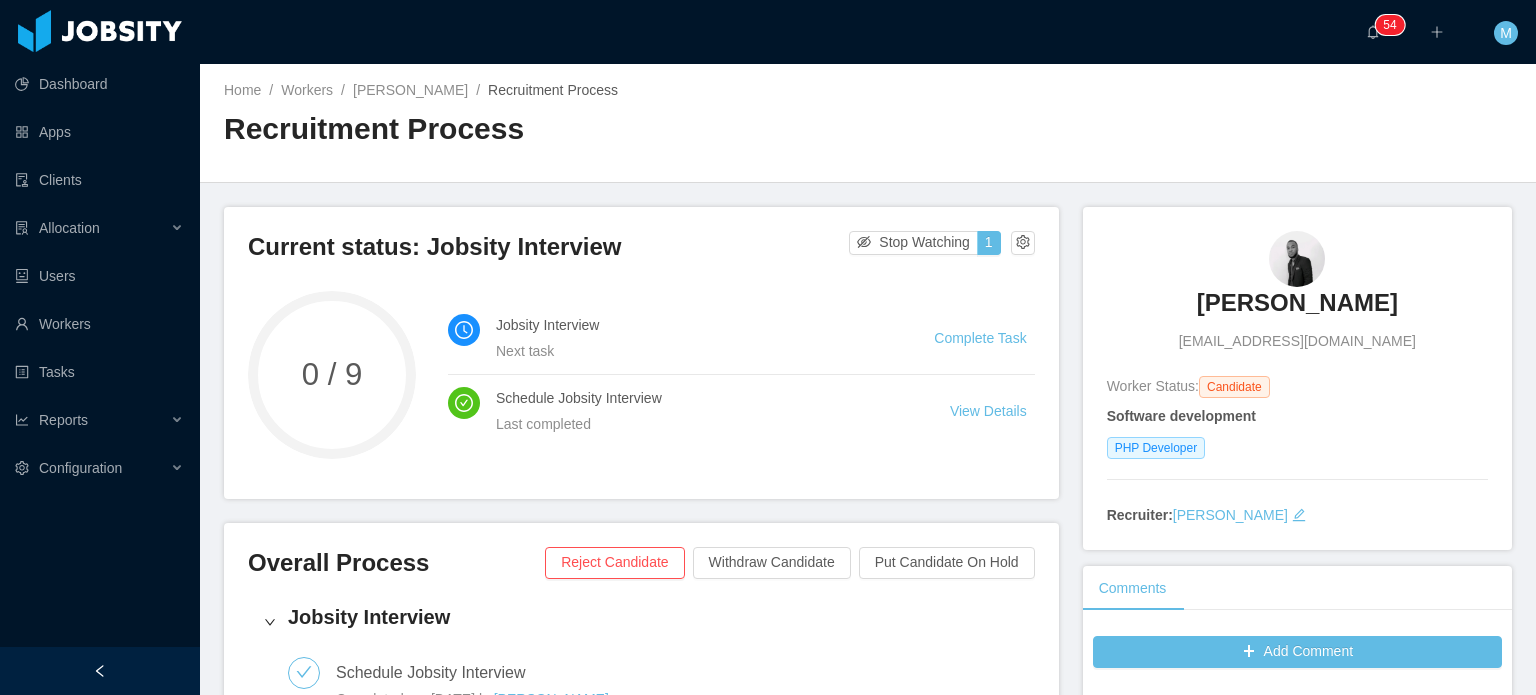 click on "Jobsity Interview Next task Complete Task" at bounding box center [741, 338] 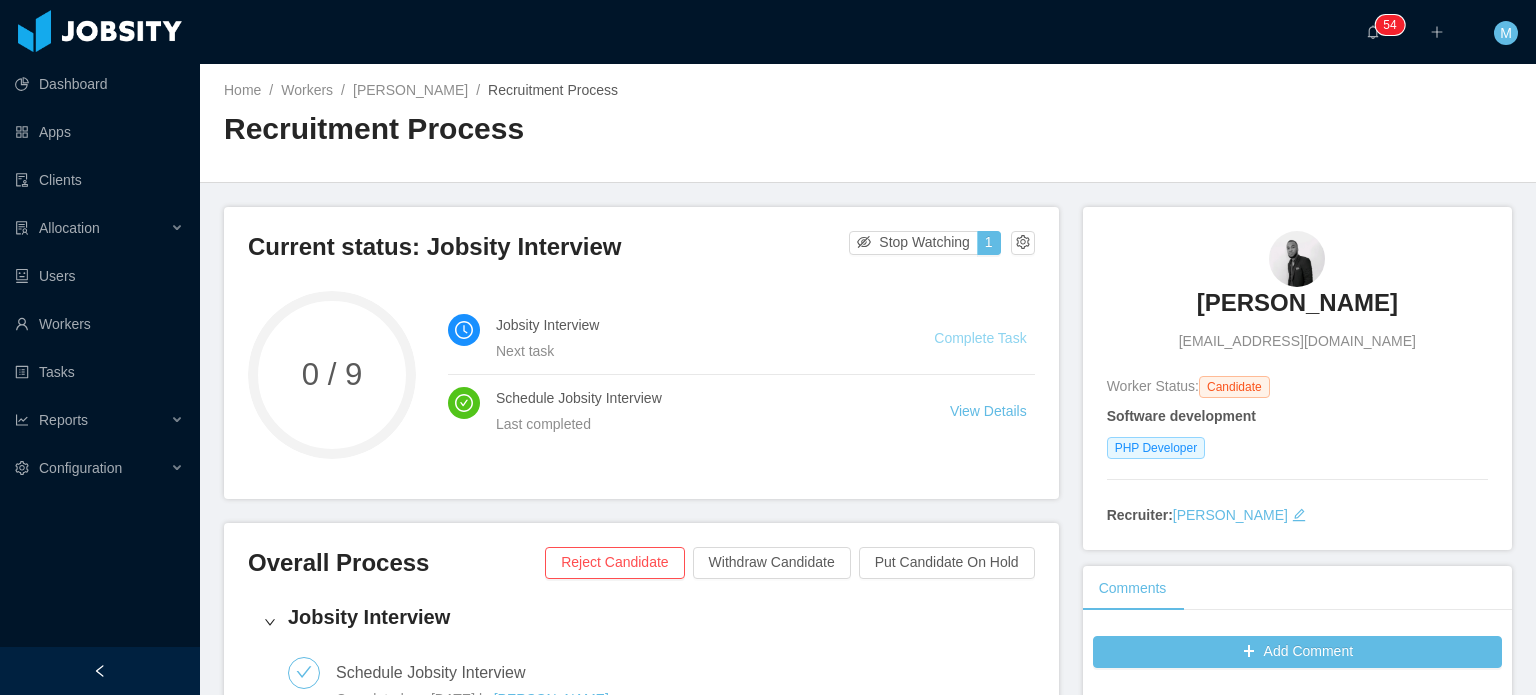 click on "Complete Task" at bounding box center (980, 338) 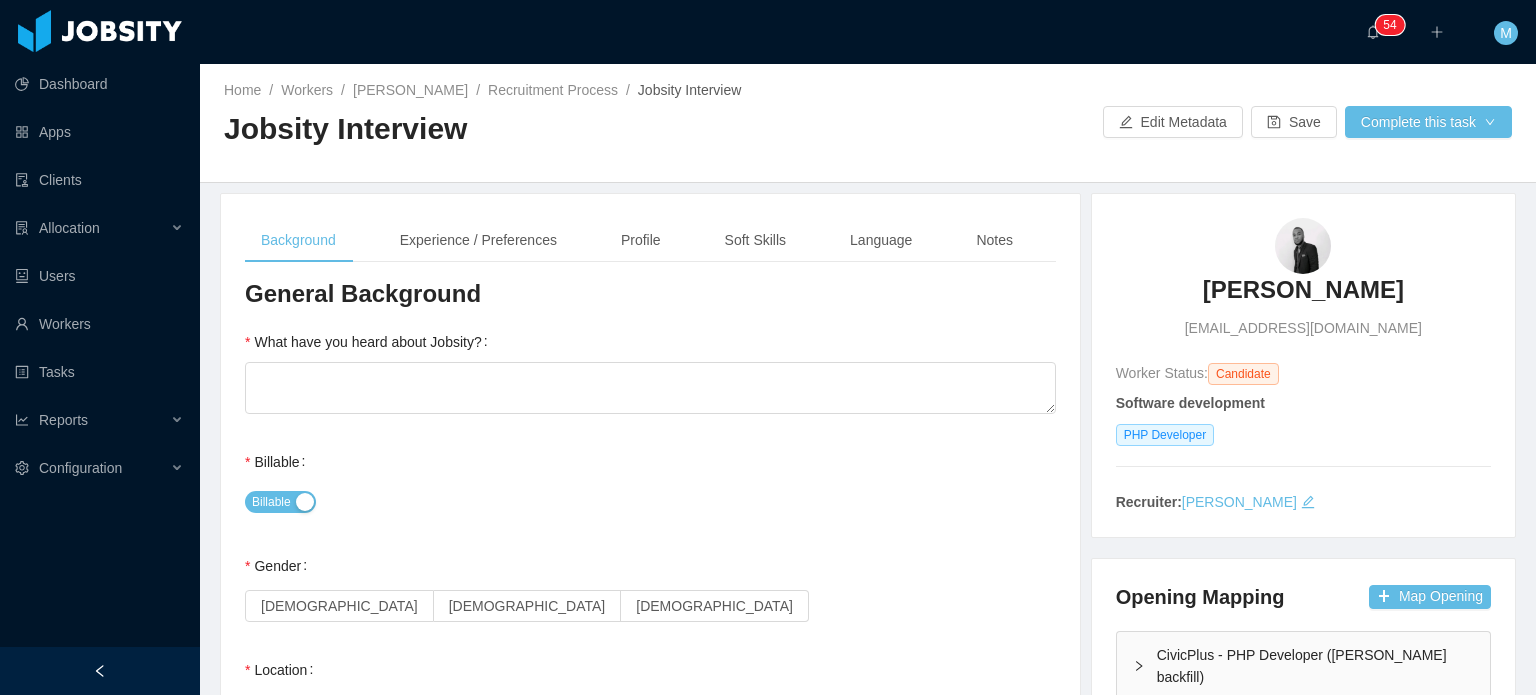 type 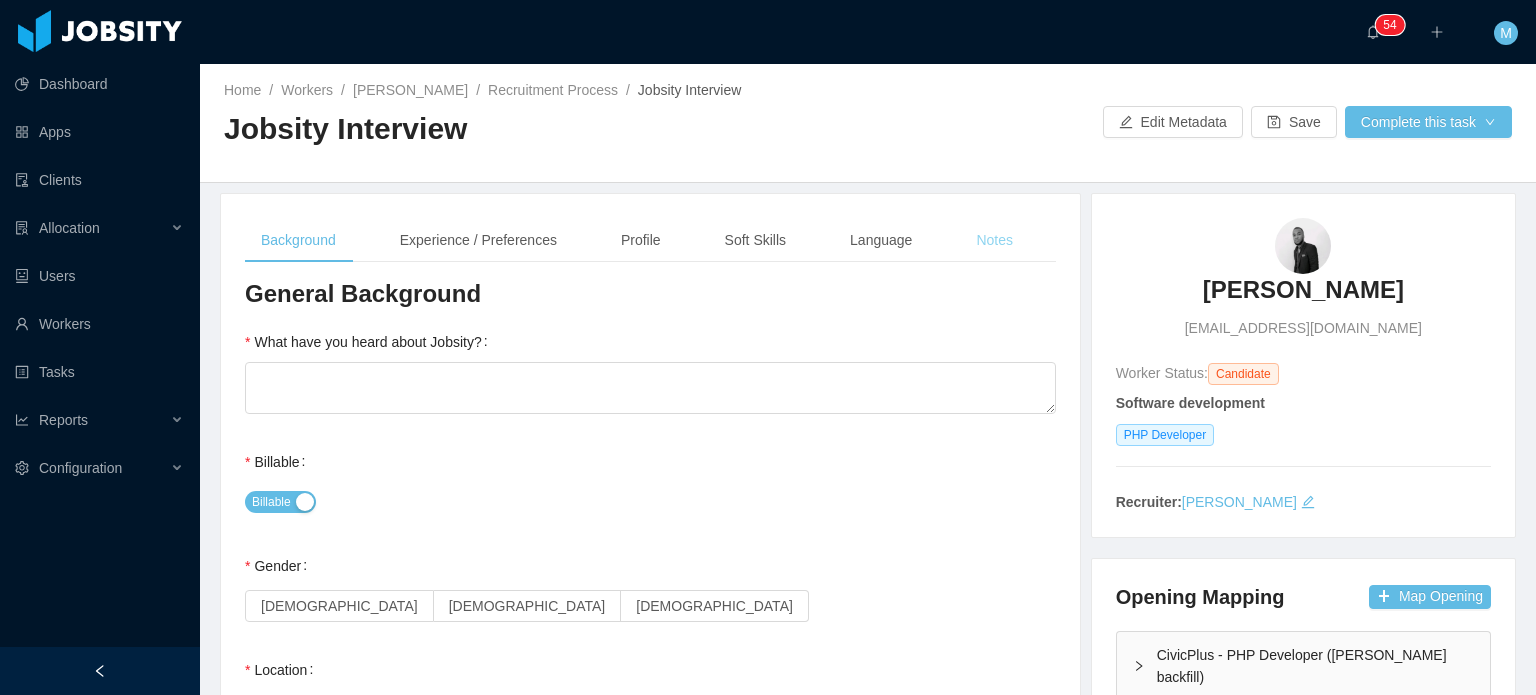 click on "Notes" at bounding box center [994, 240] 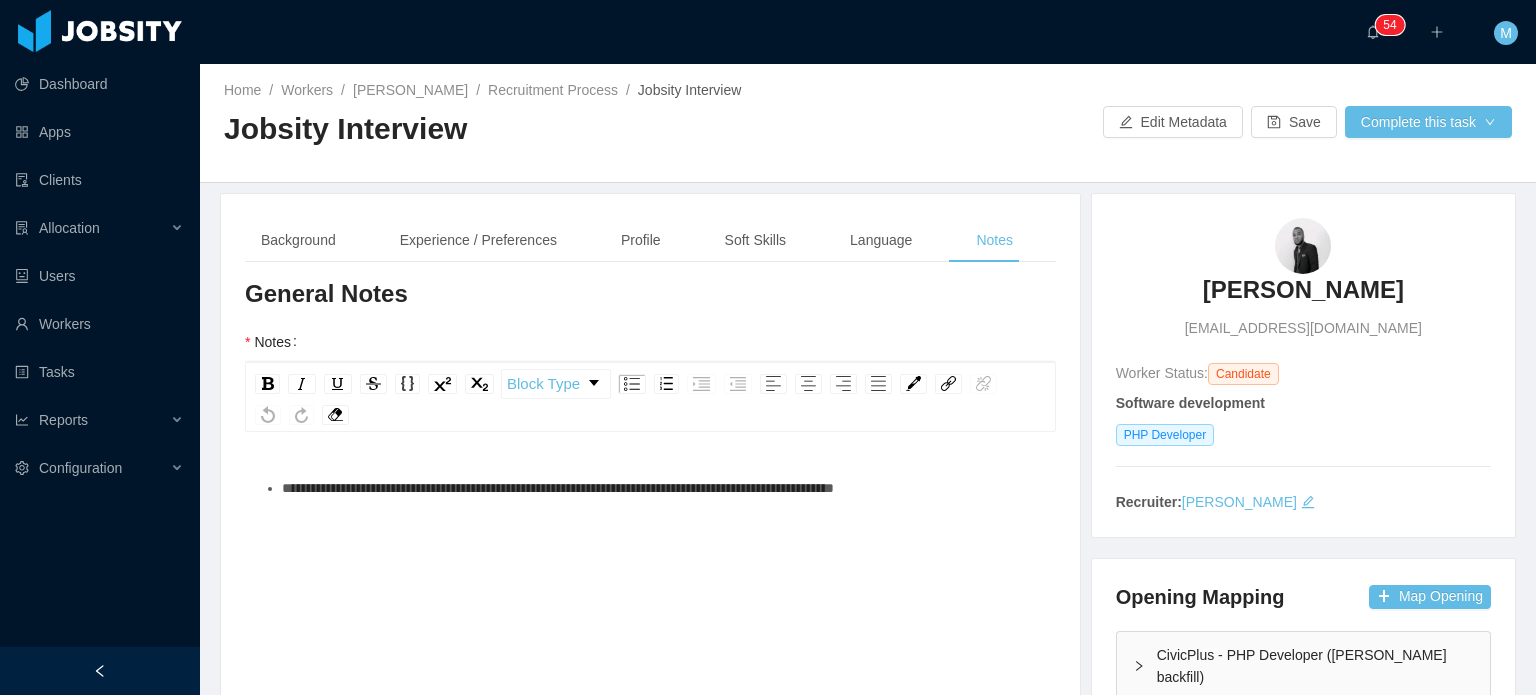 click on "**********" at bounding box center (650, 612) 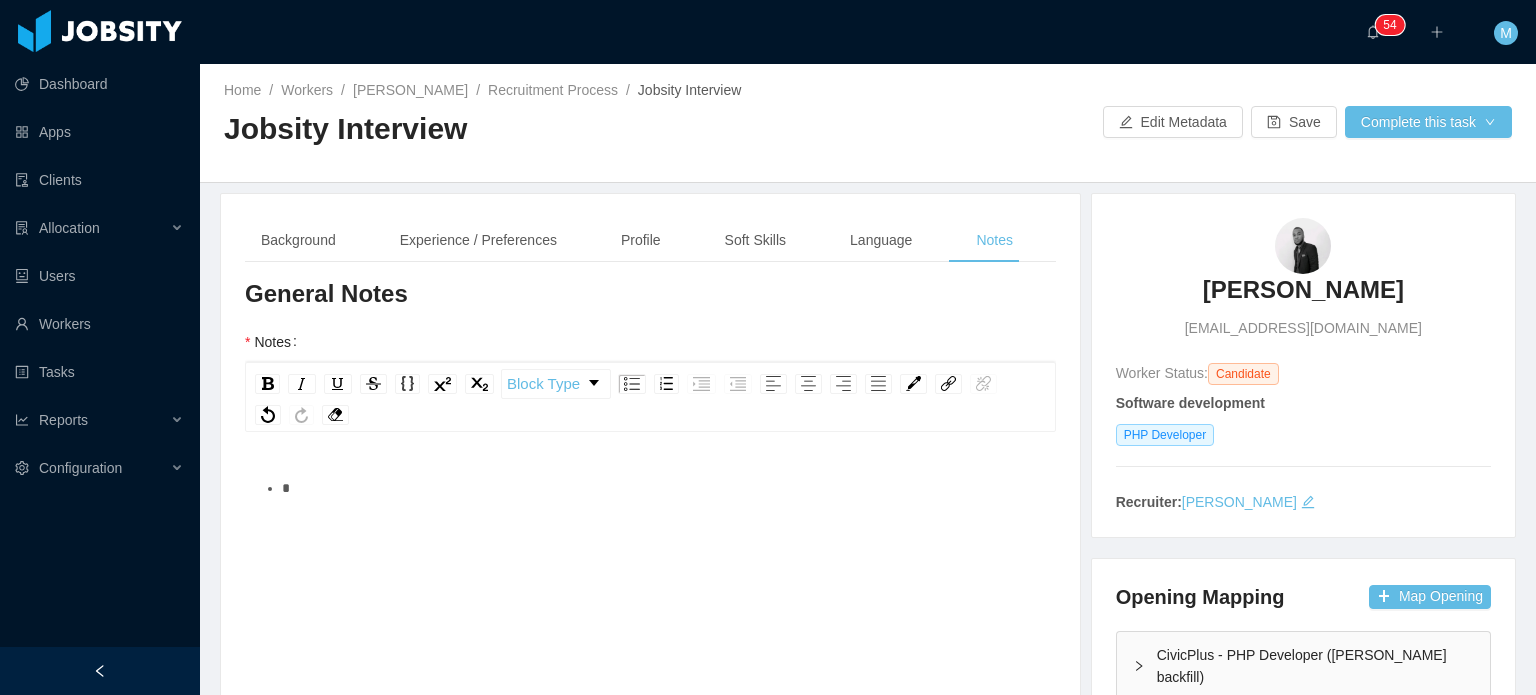 type 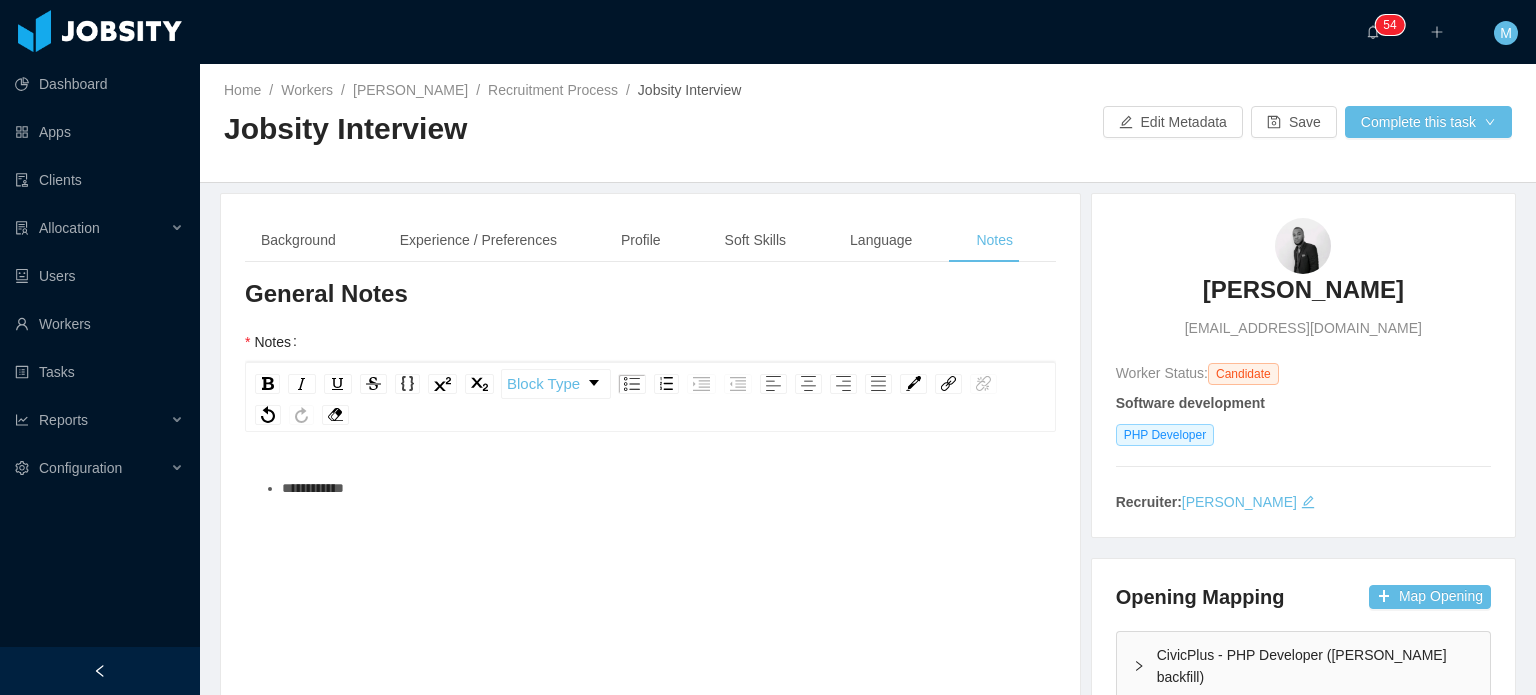 click at bounding box center [100, 671] 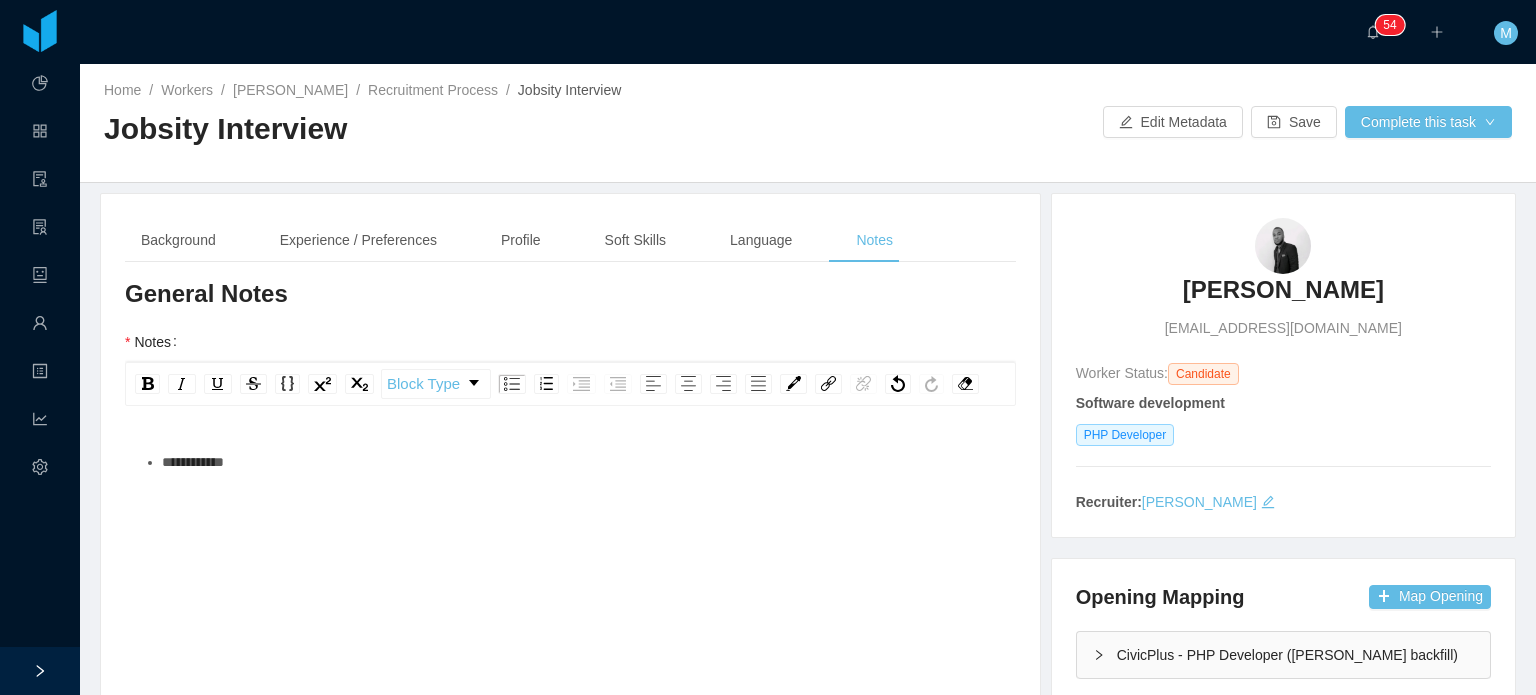 type 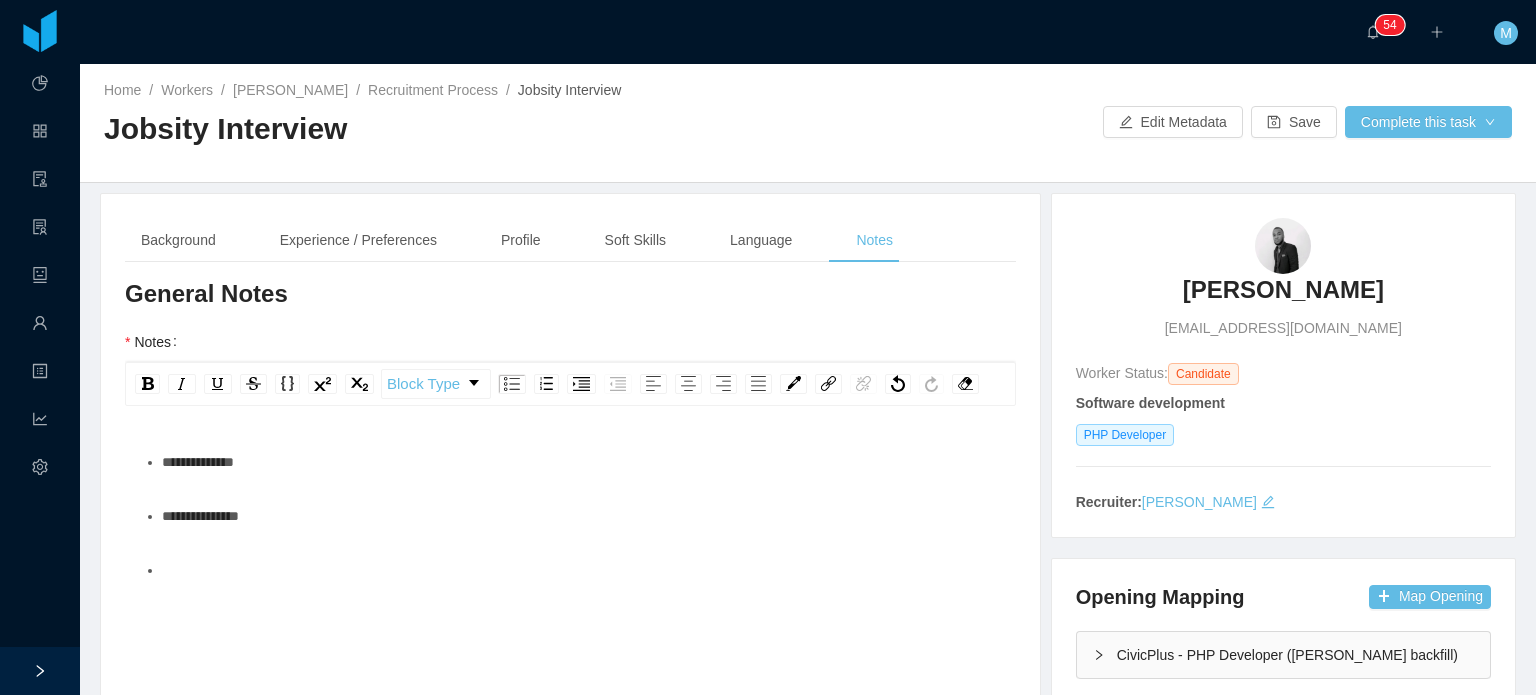 click on "**********" at bounding box center (200, 516) 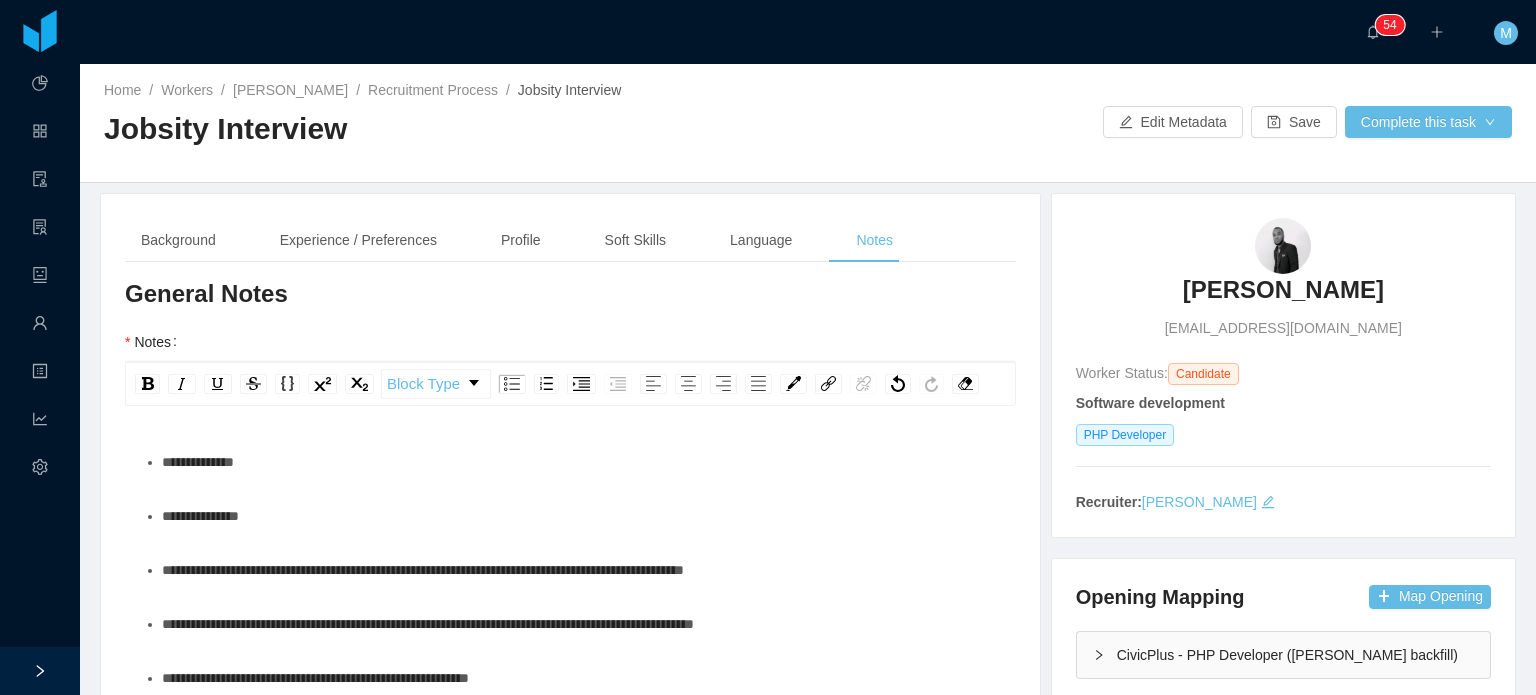 click on "**********" at bounding box center [571, 941] 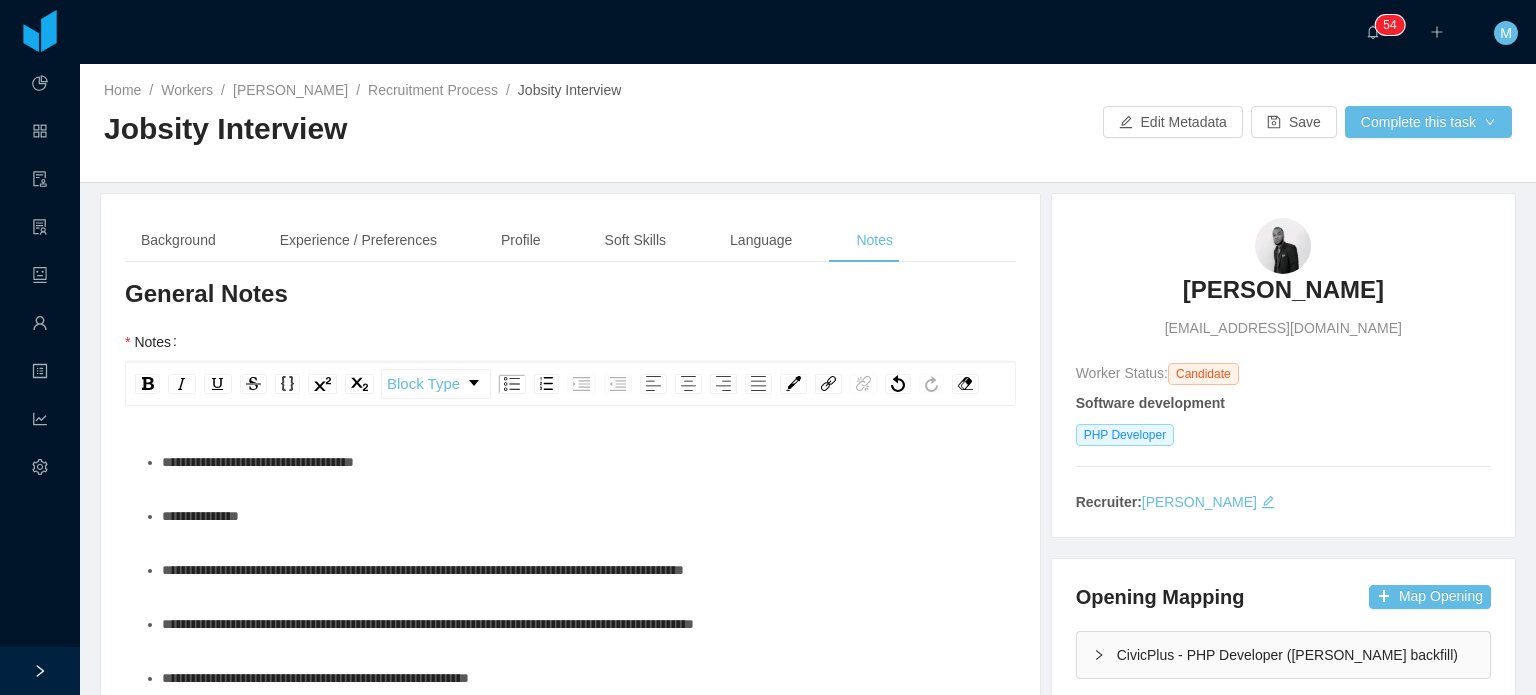 click on "**********" at bounding box center (581, 516) 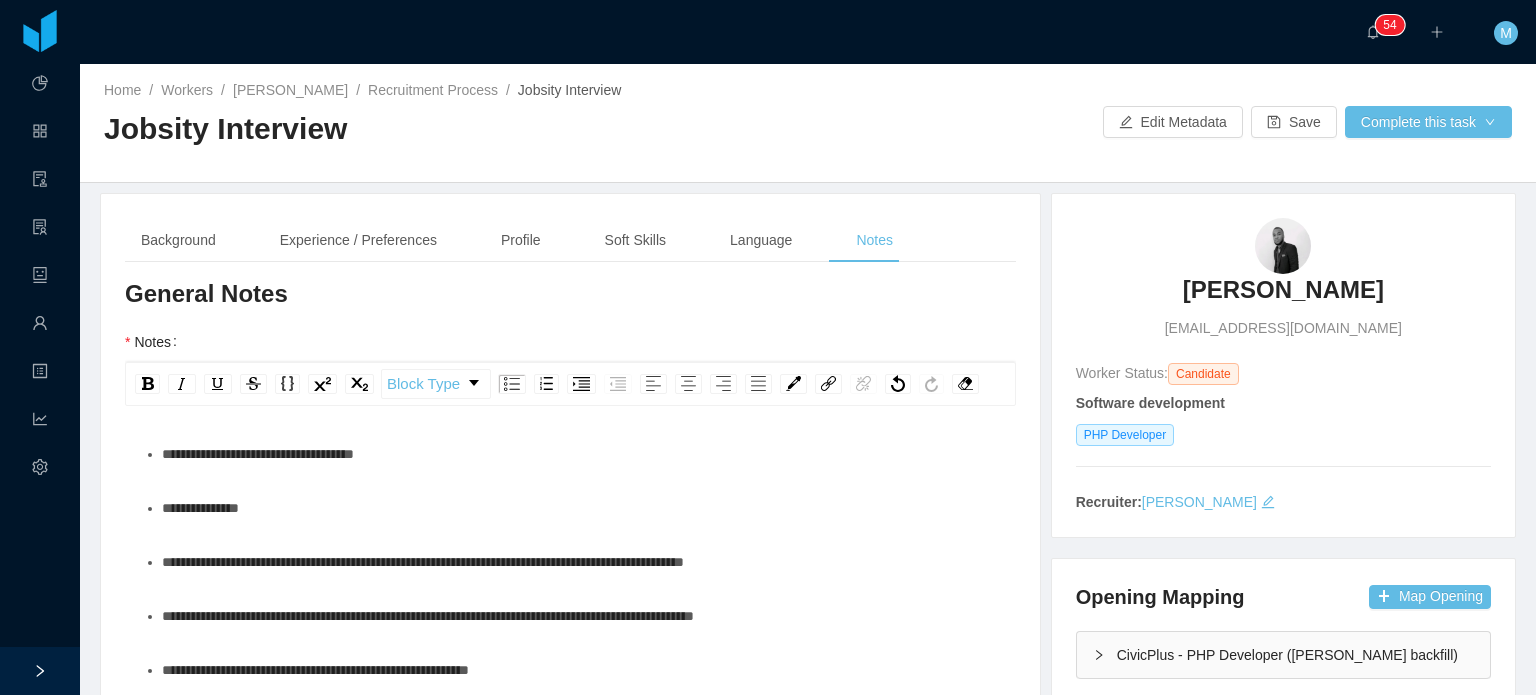 scroll, scrollTop: 8, scrollLeft: 0, axis: vertical 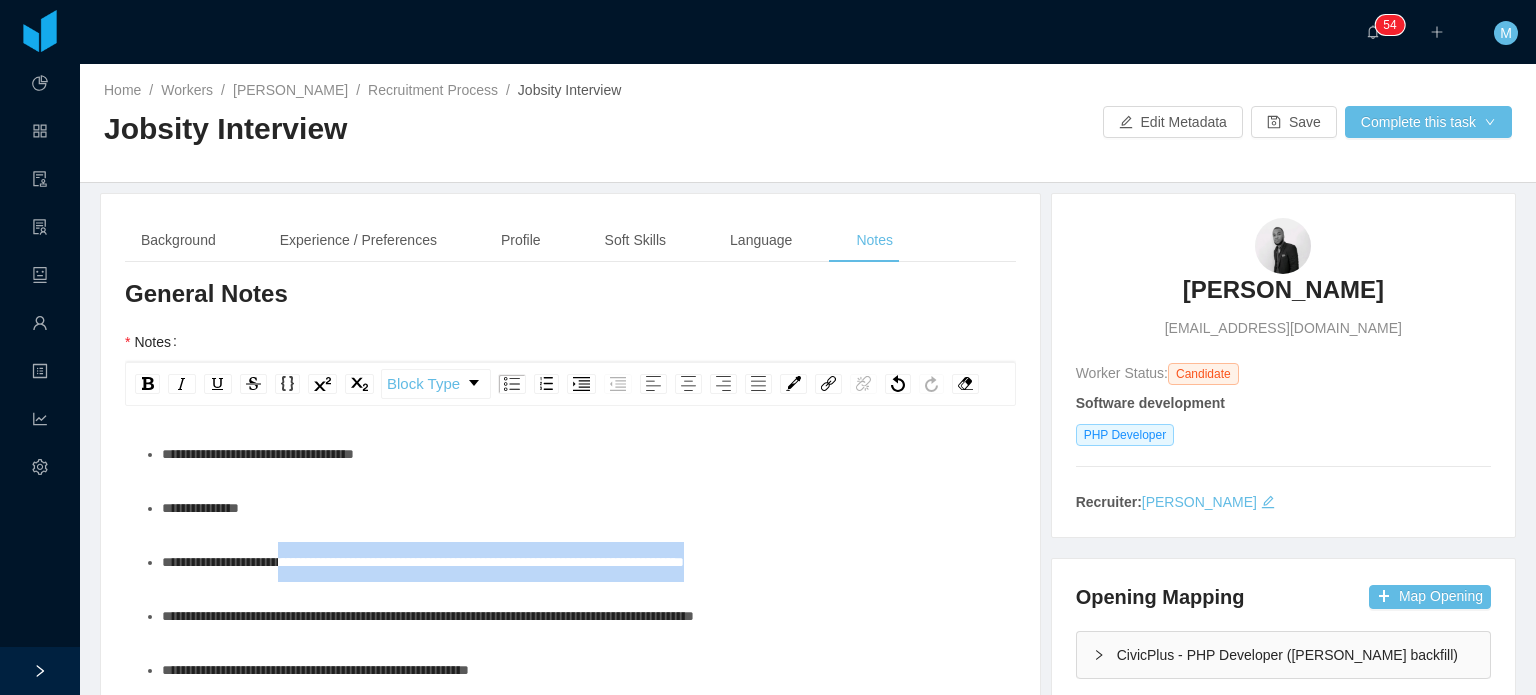 drag, startPoint x: 840, startPoint y: 559, endPoint x: 303, endPoint y: 575, distance: 537.2383 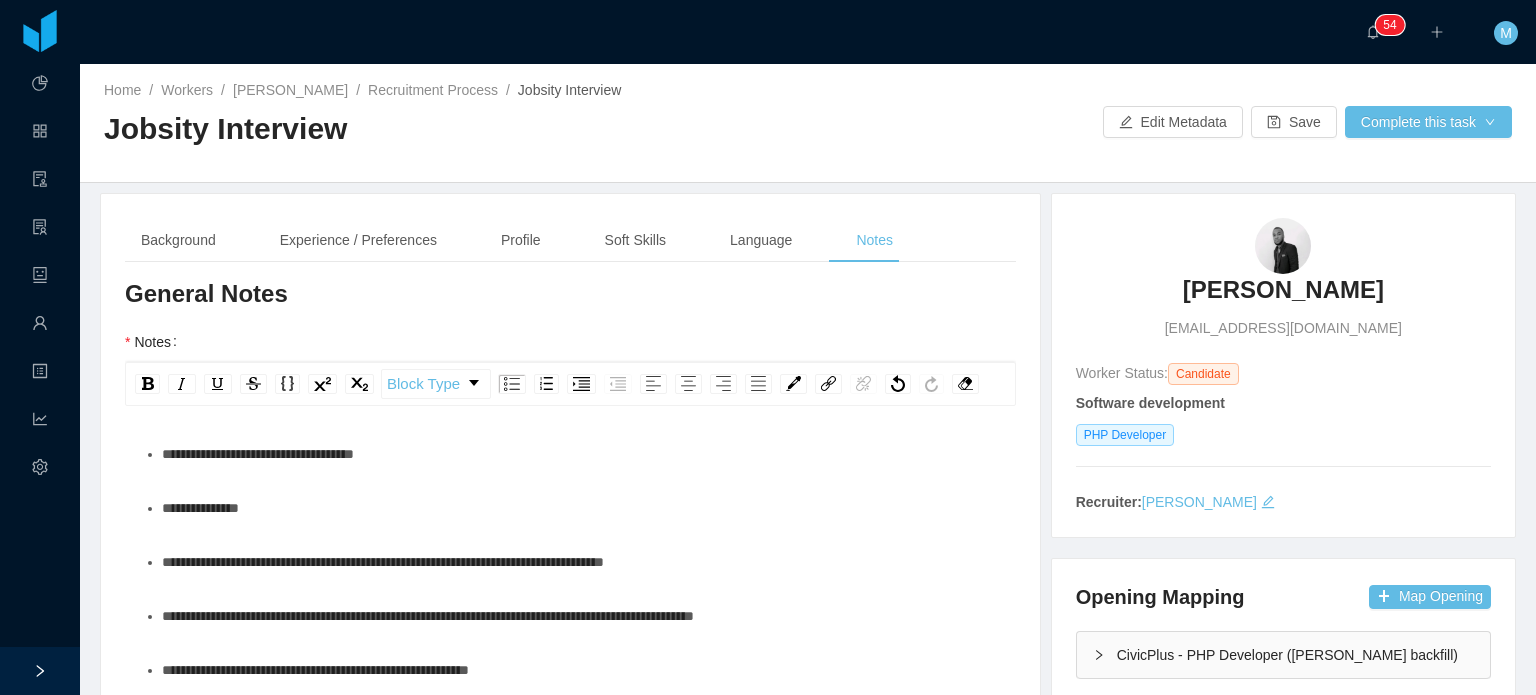 scroll, scrollTop: 58, scrollLeft: 0, axis: vertical 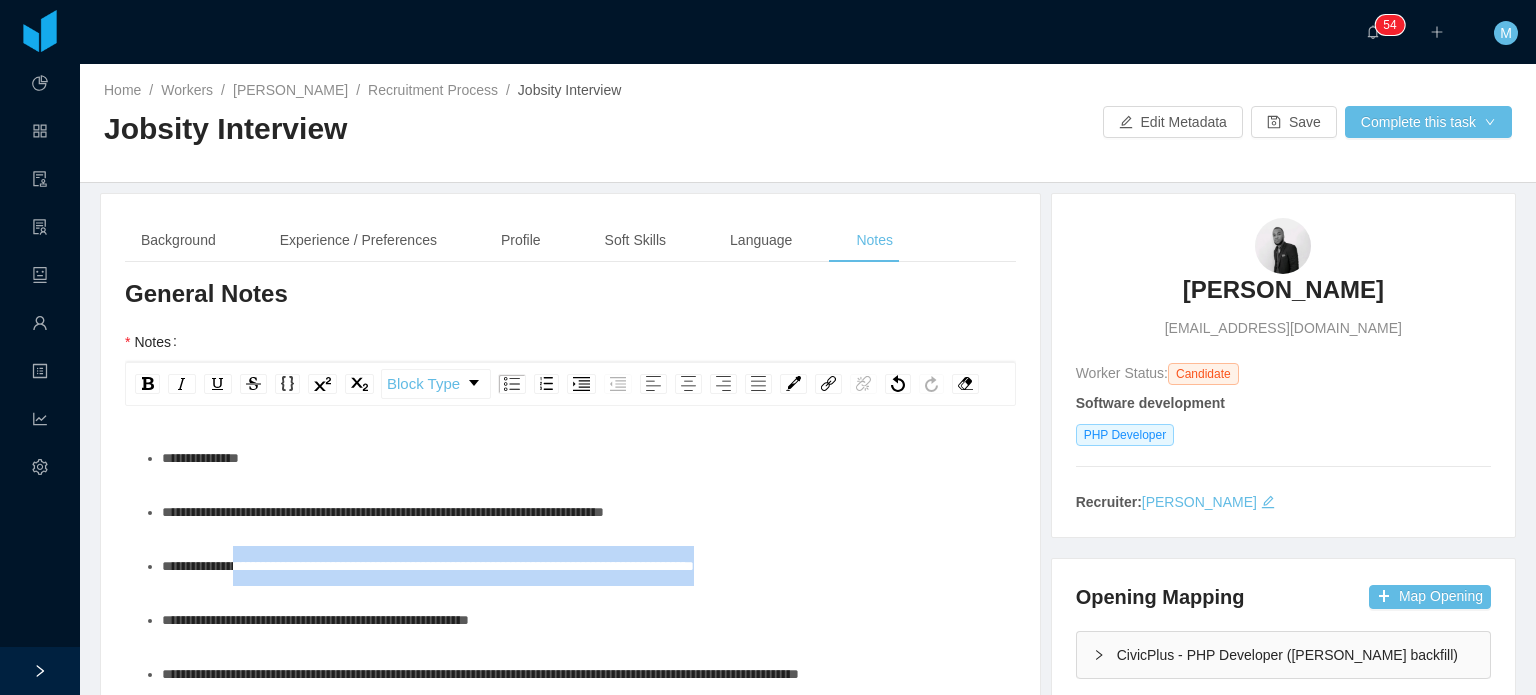 drag, startPoint x: 842, startPoint y: 559, endPoint x: 244, endPoint y: 571, distance: 598.12036 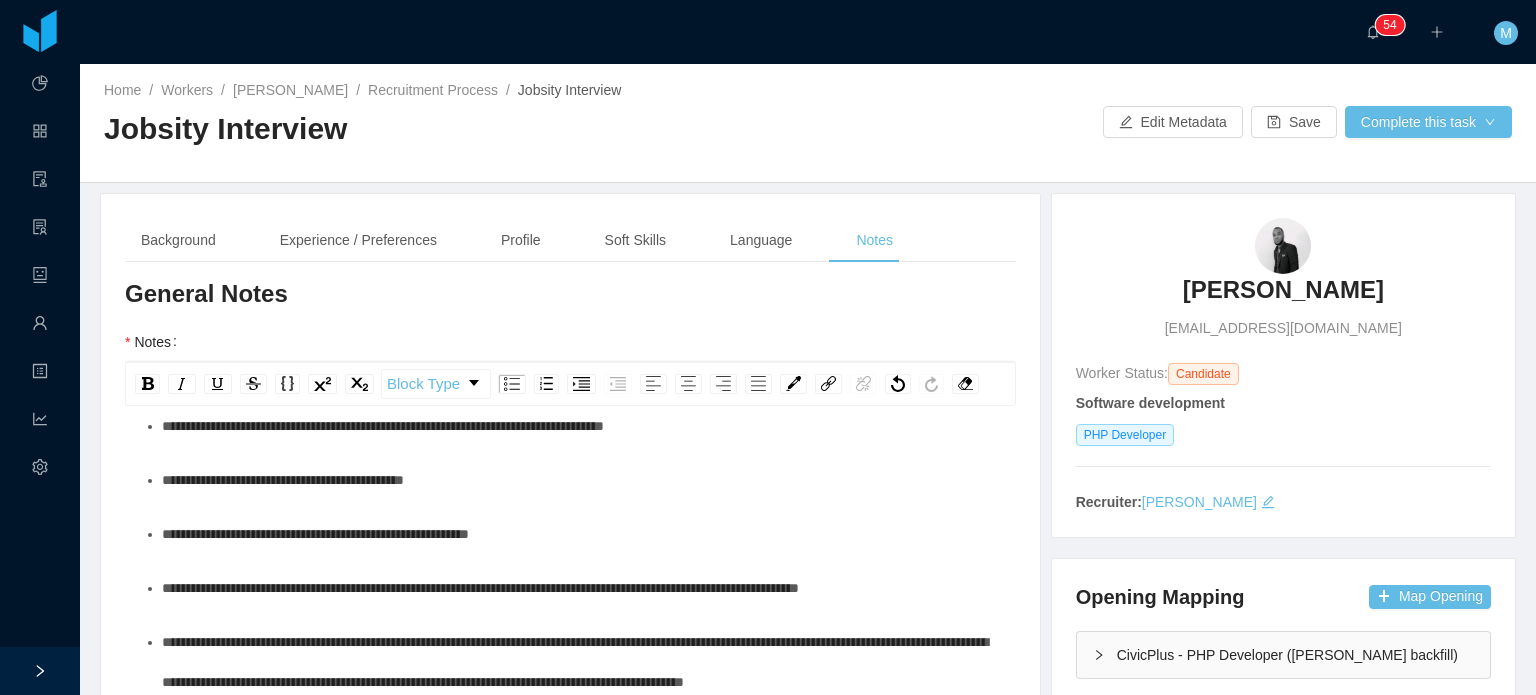 scroll, scrollTop: 146, scrollLeft: 0, axis: vertical 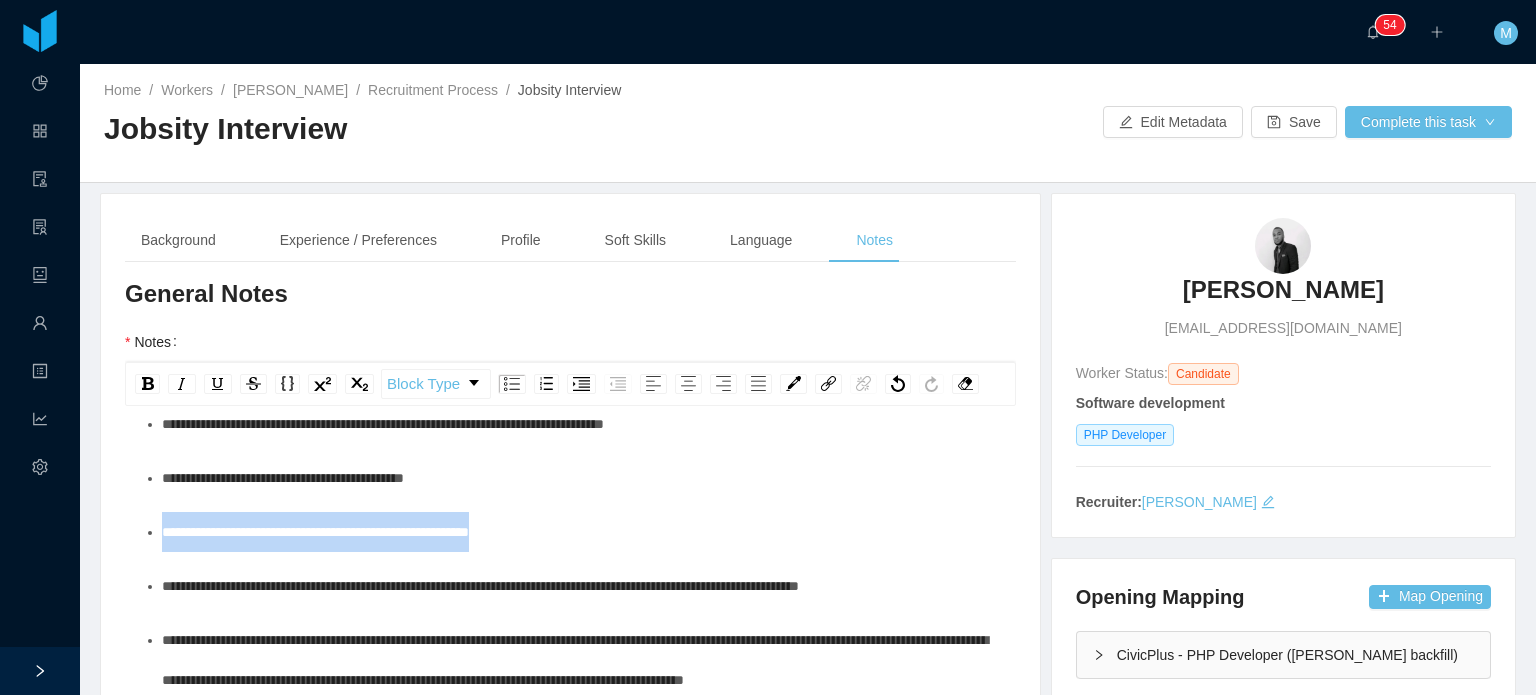 drag, startPoint x: 587, startPoint y: 536, endPoint x: 147, endPoint y: 540, distance: 440.0182 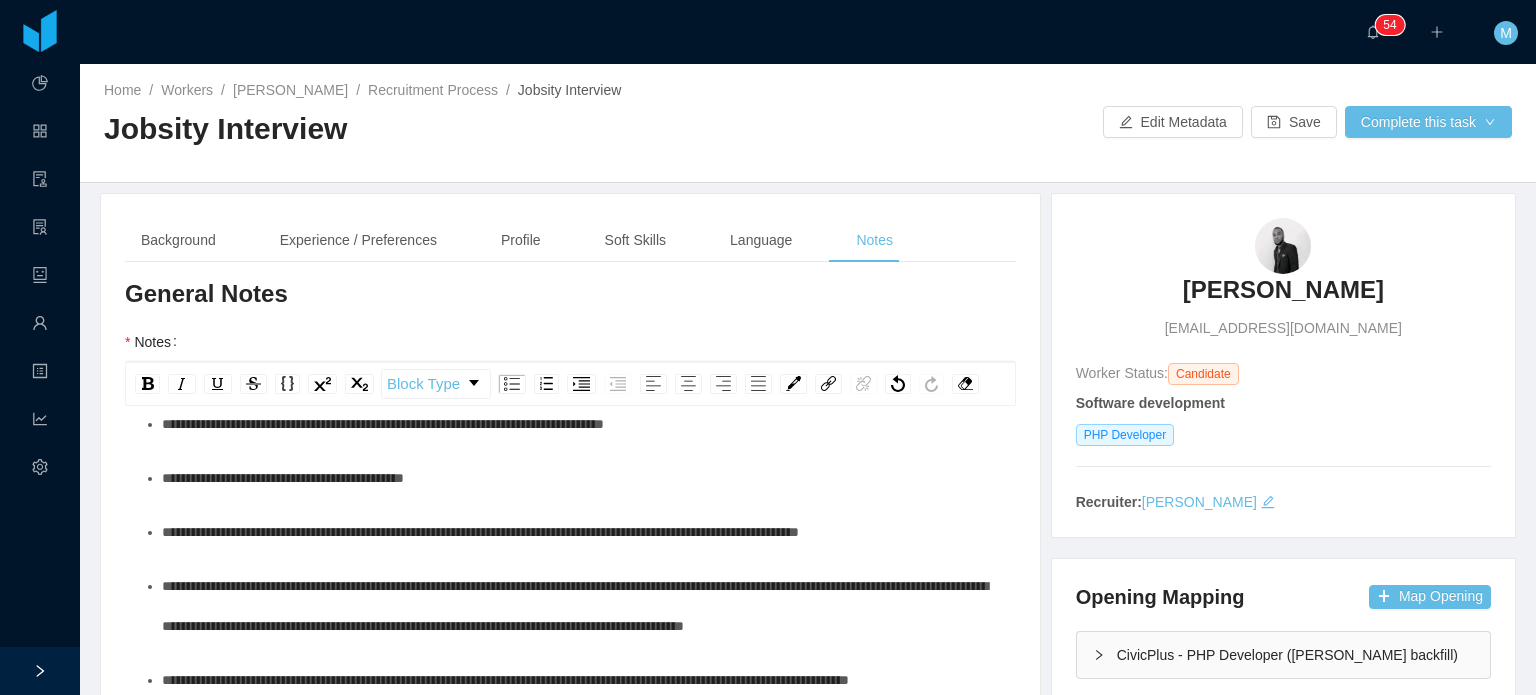 click on "**********" at bounding box center [480, 532] 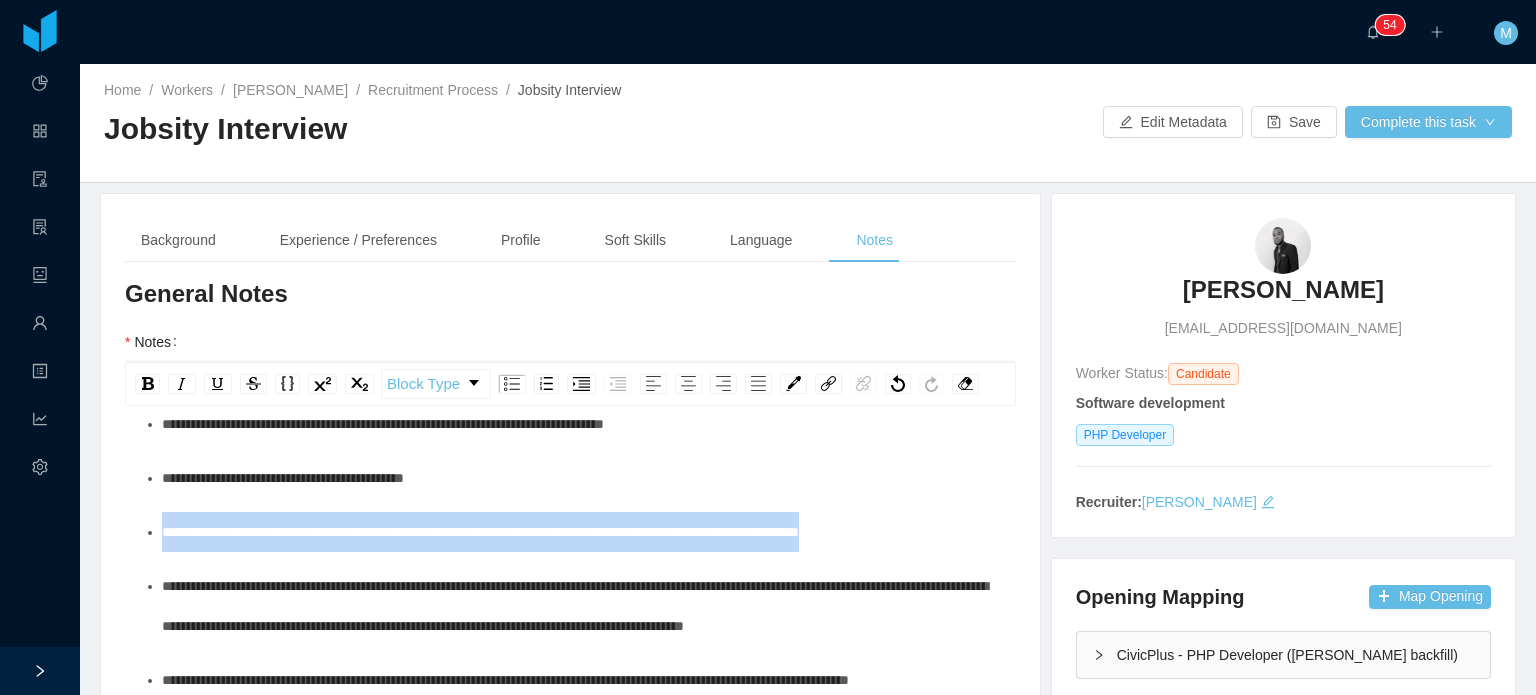 drag, startPoint x: 972, startPoint y: 531, endPoint x: 78, endPoint y: 513, distance: 894.1812 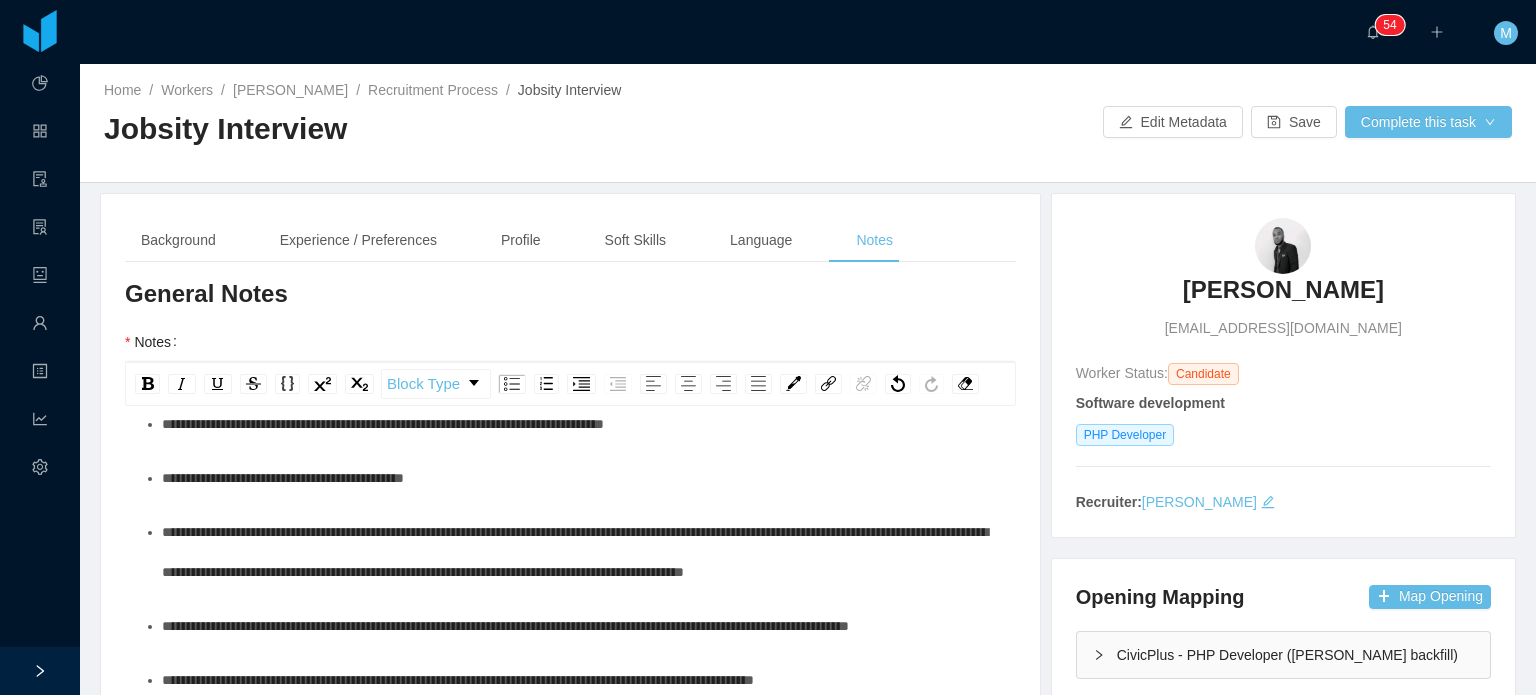 click on "**********" at bounding box center [283, 478] 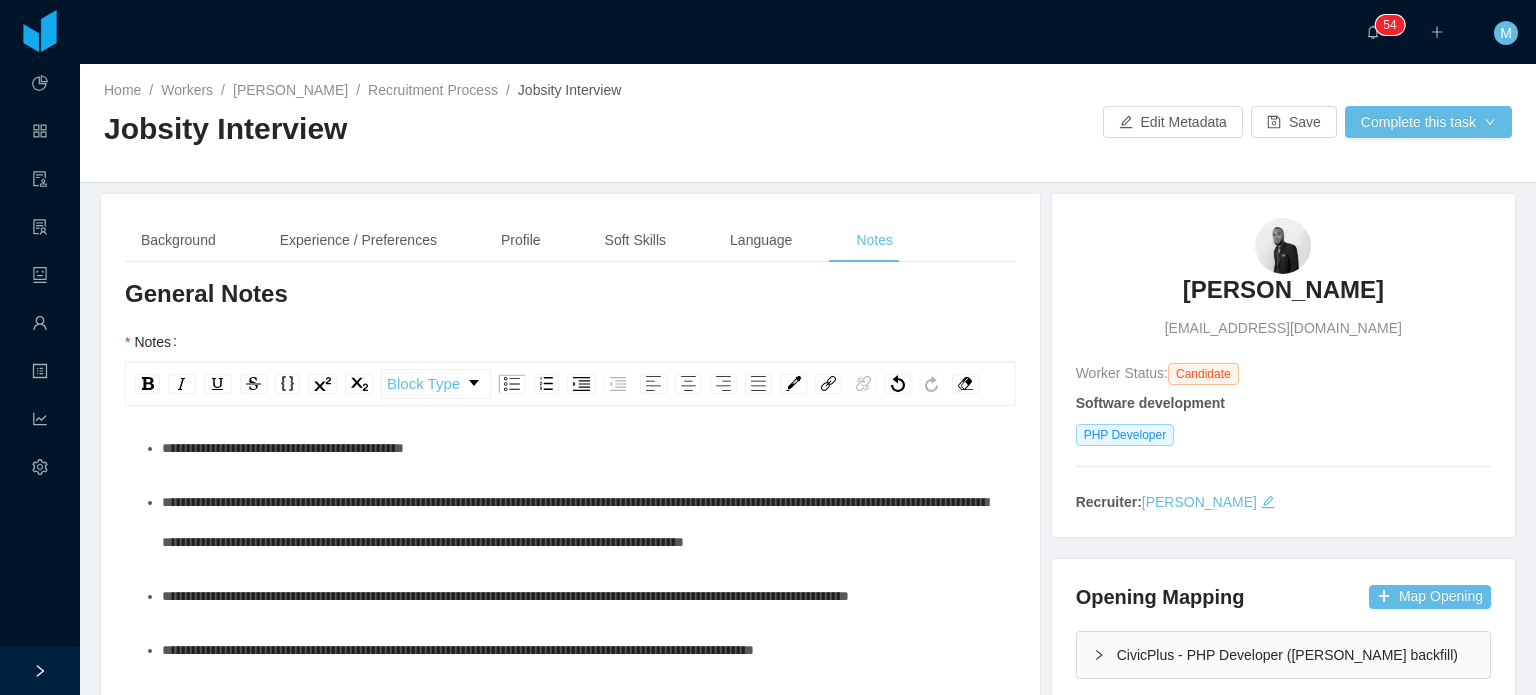click on "**********" at bounding box center (581, 522) 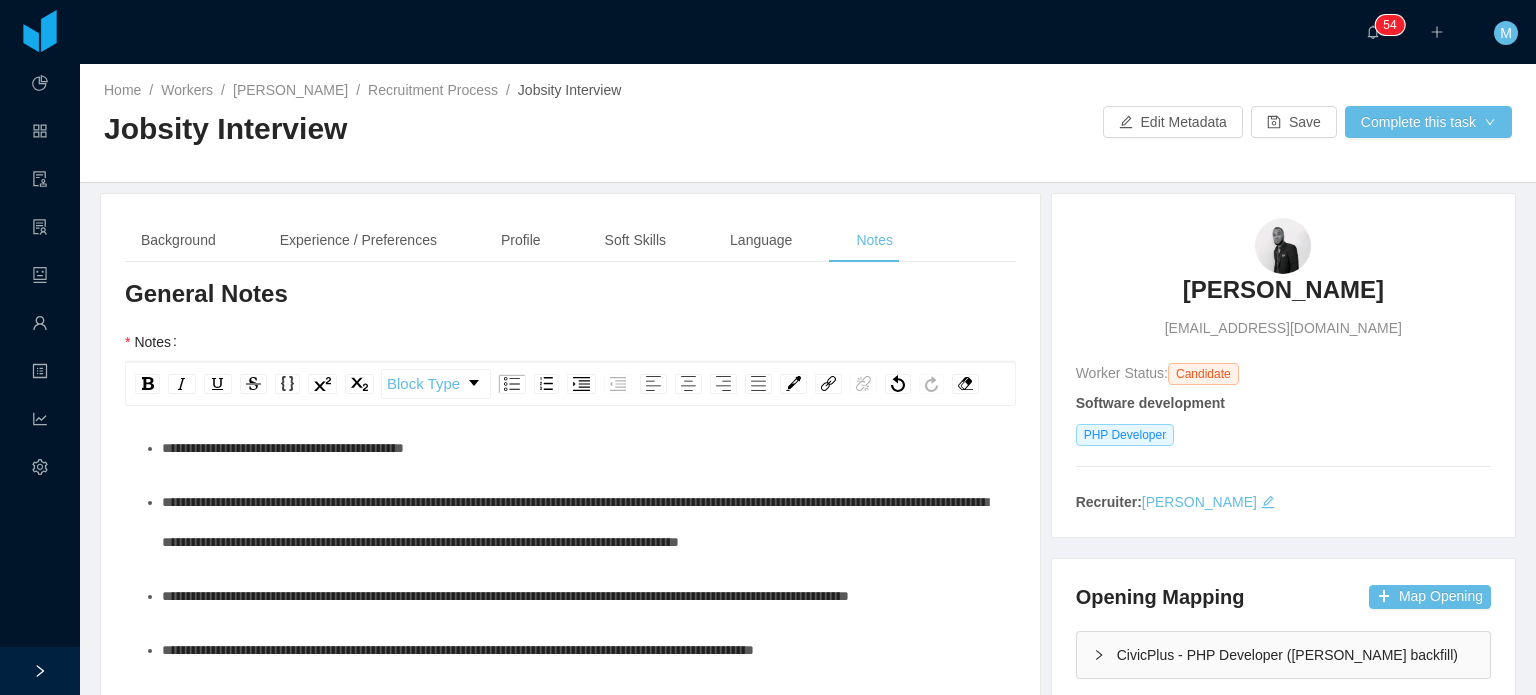 click on "**********" at bounding box center [575, 522] 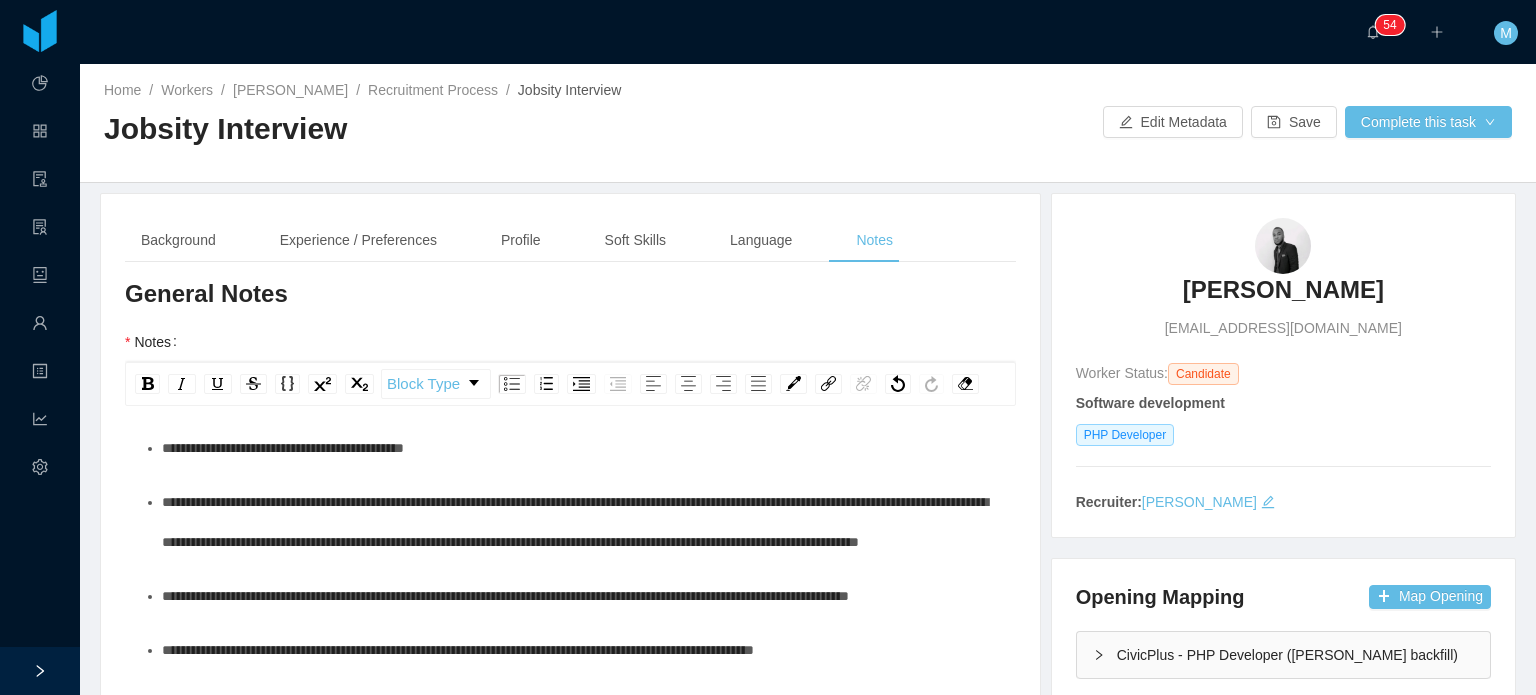 click on "**********" at bounding box center (581, 522) 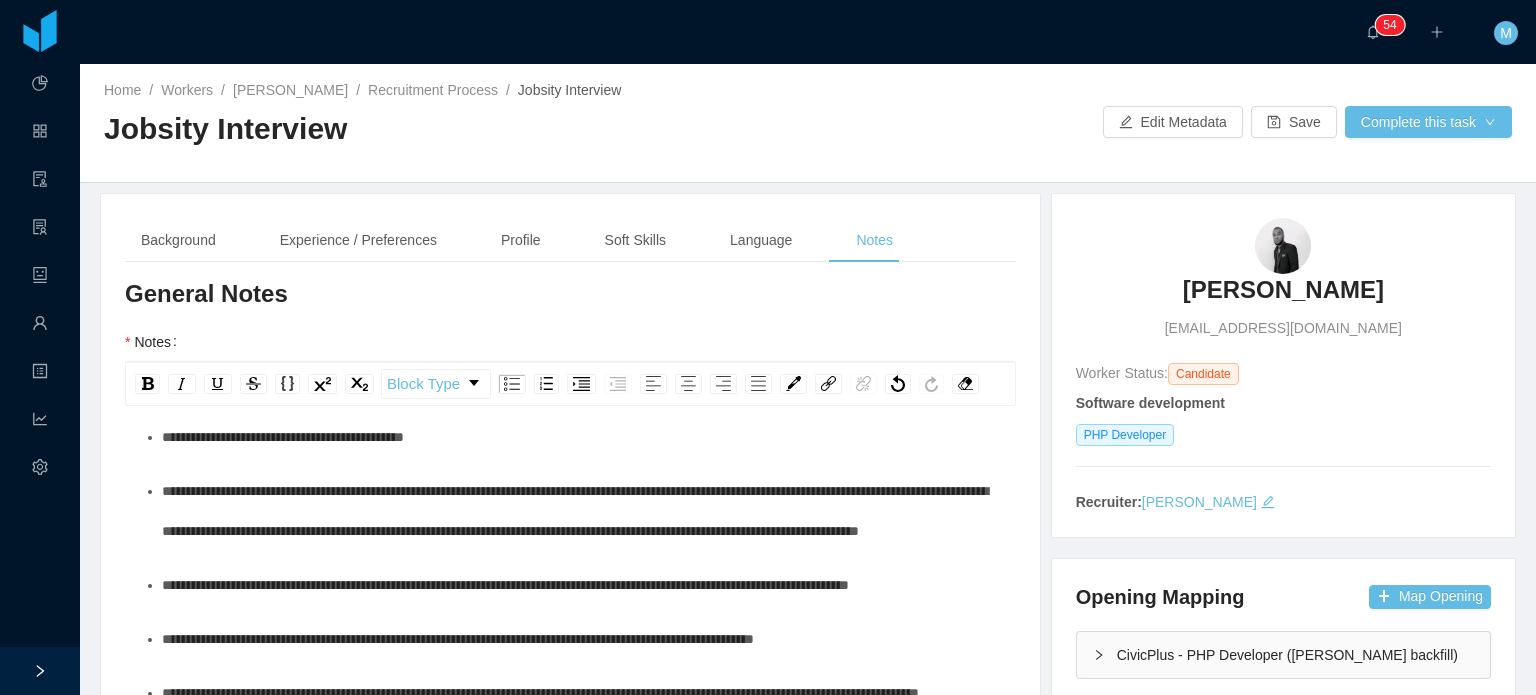 scroll, scrollTop: 188, scrollLeft: 0, axis: vertical 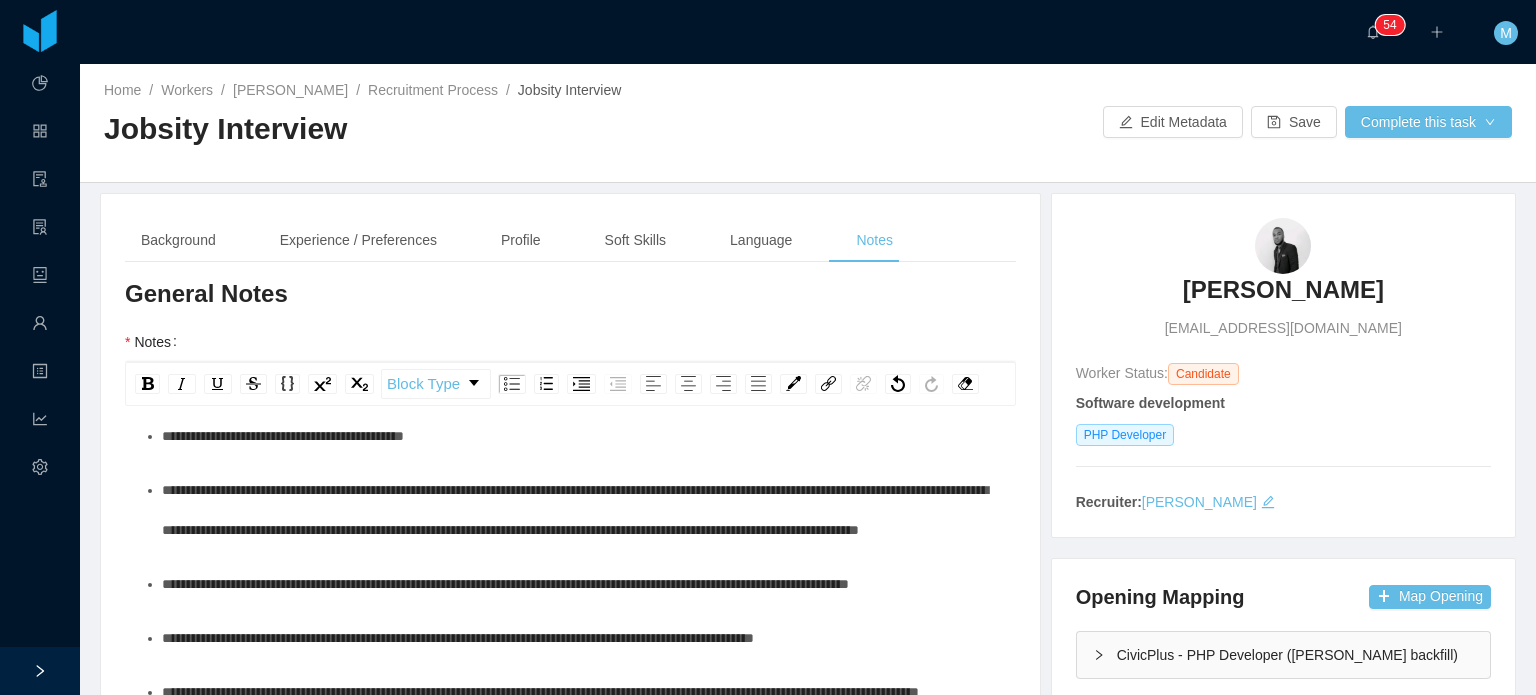 click on "**********" at bounding box center (581, 510) 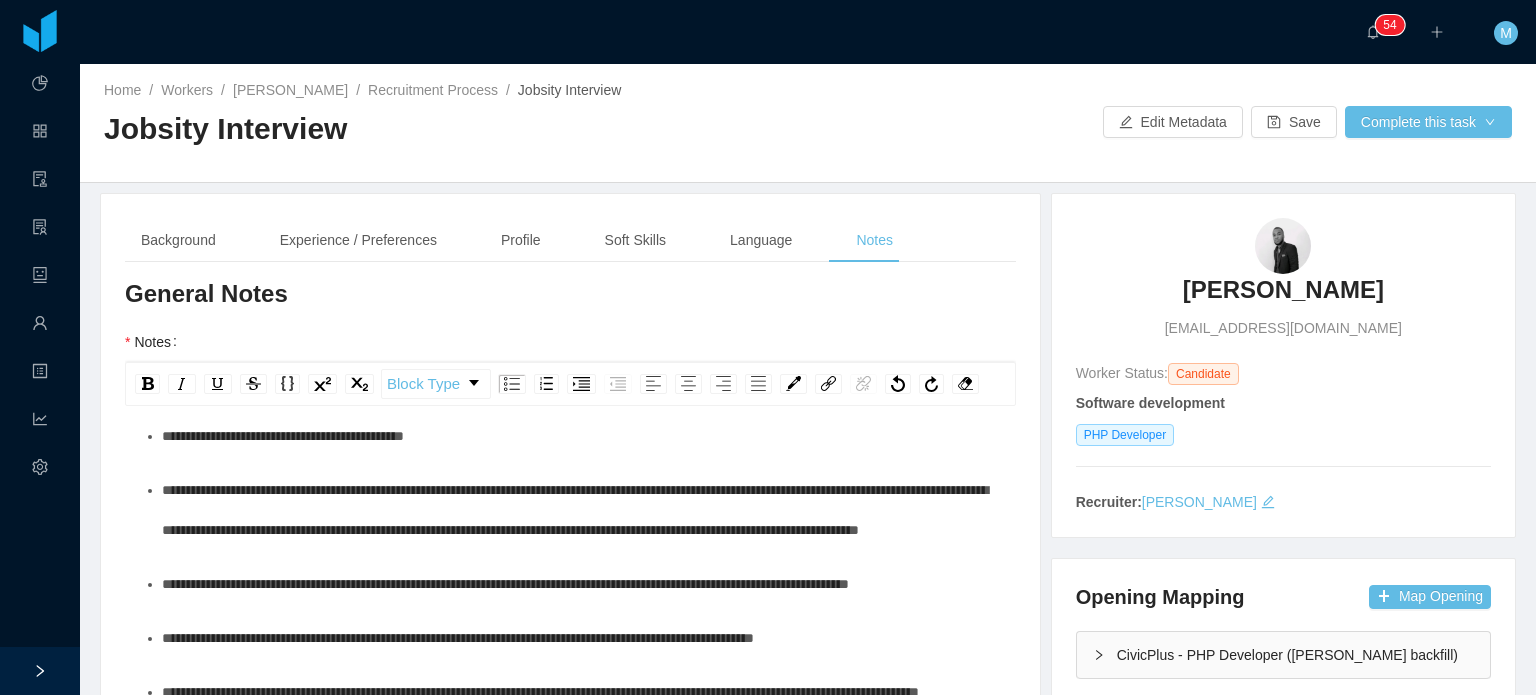 click on "**********" at bounding box center [575, 510] 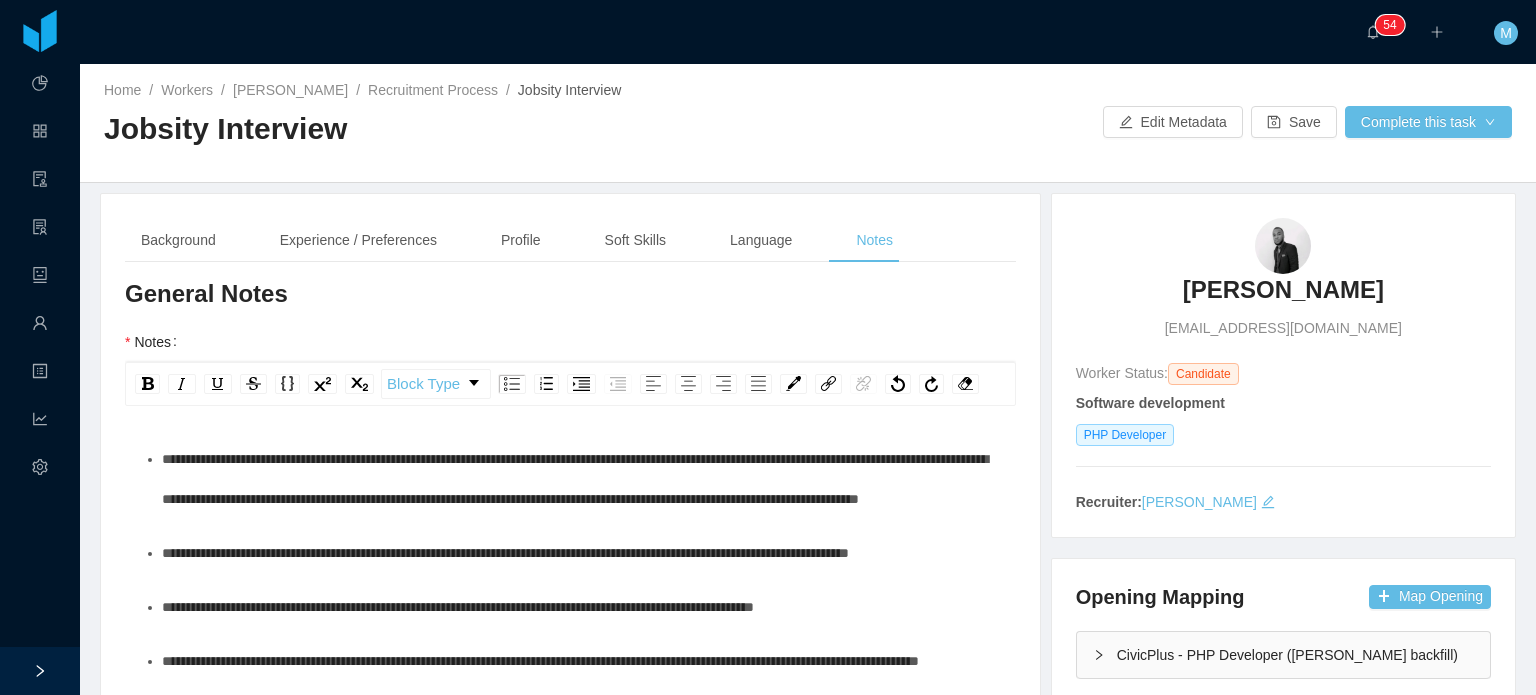 scroll, scrollTop: 220, scrollLeft: 0, axis: vertical 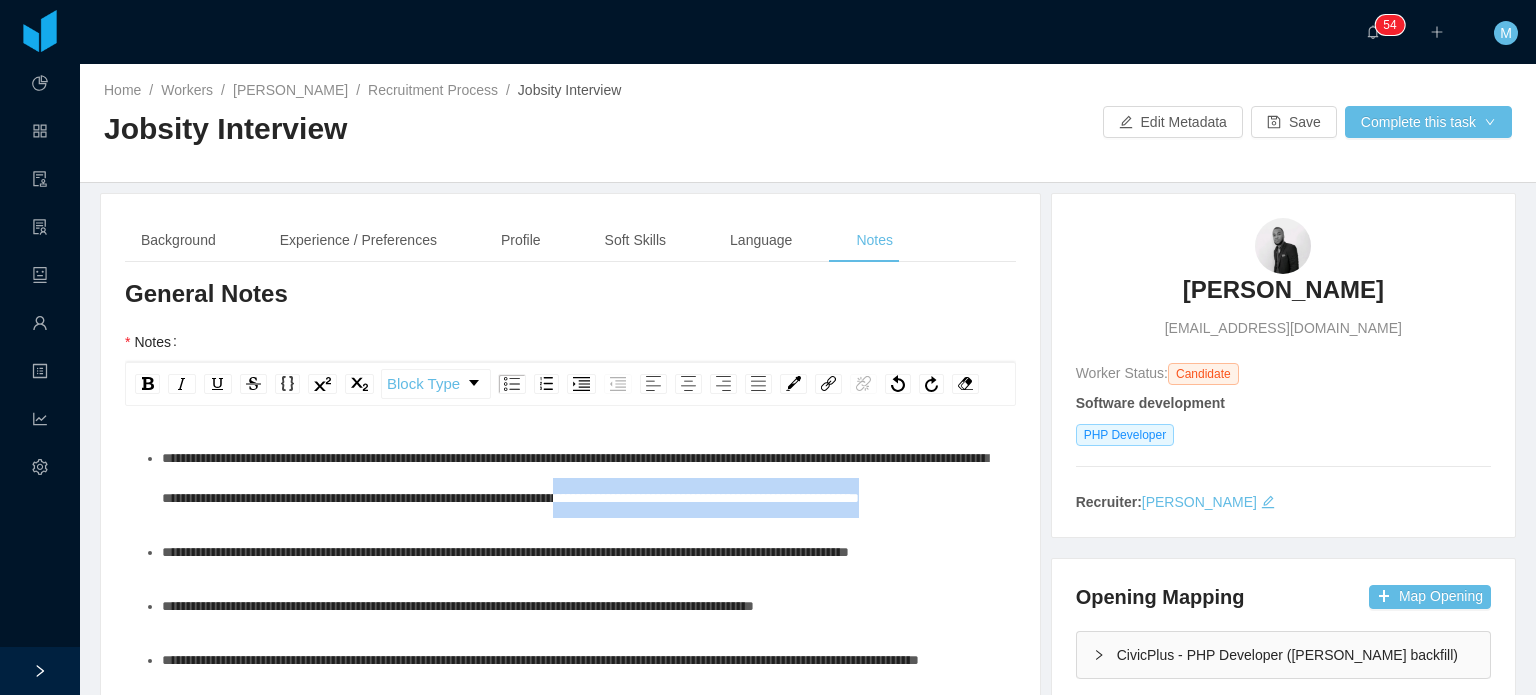 drag, startPoint x: 875, startPoint y: 499, endPoint x: 904, endPoint y: 548, distance: 56.938564 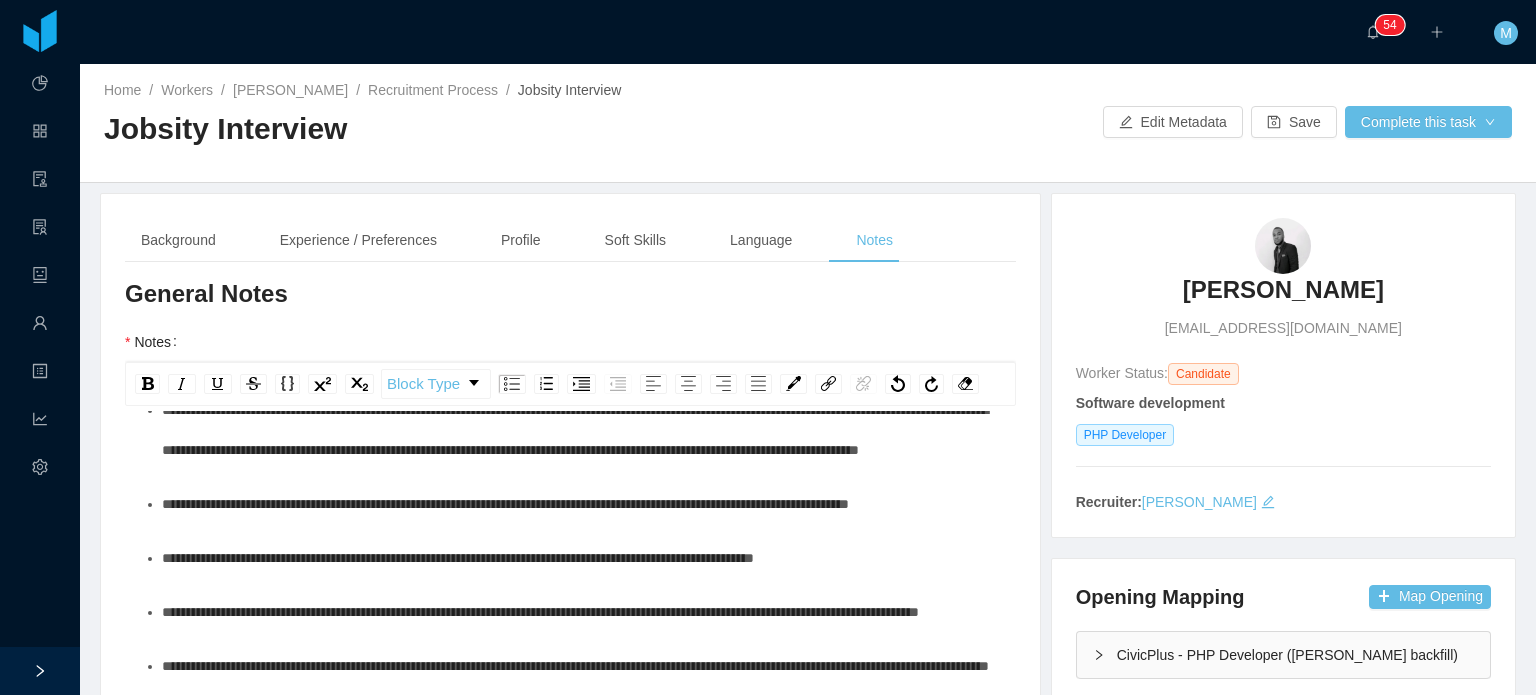scroll, scrollTop: 272, scrollLeft: 0, axis: vertical 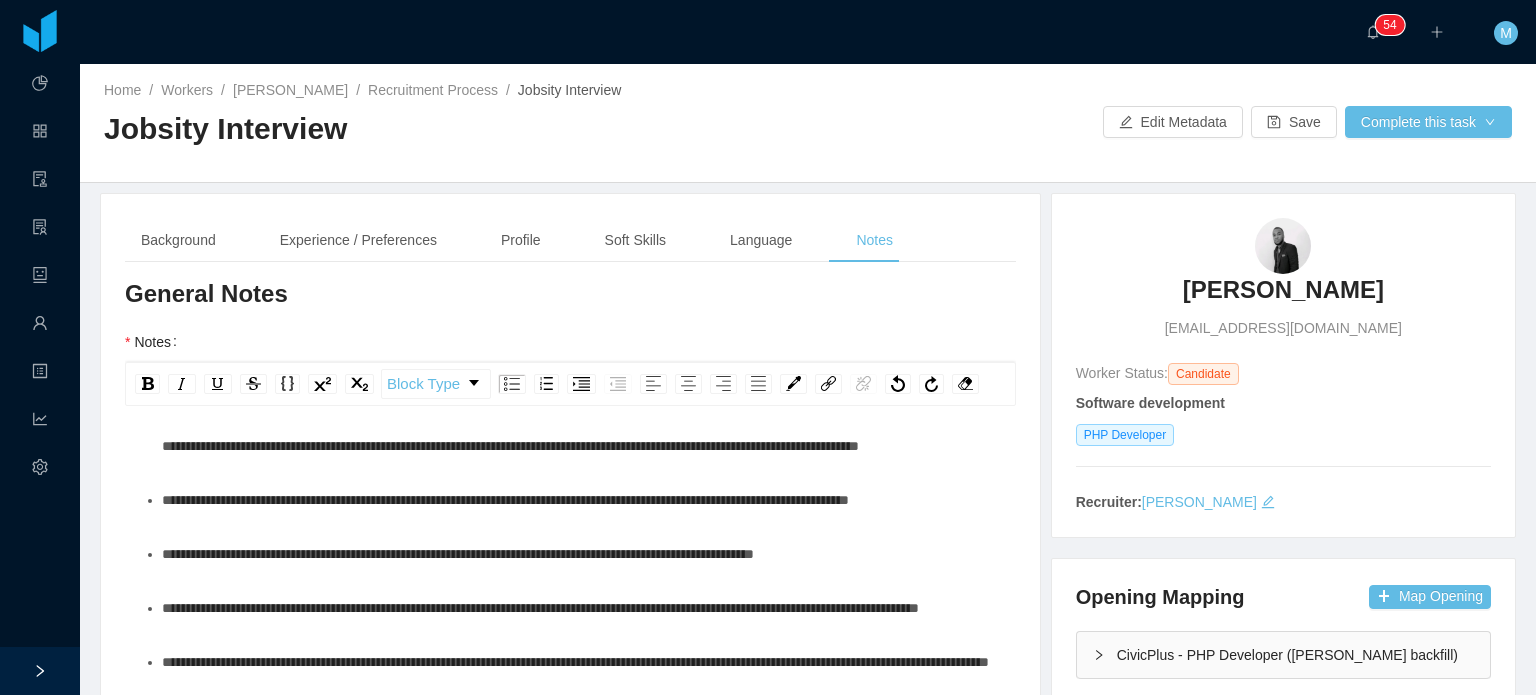 click on "**********" at bounding box center (581, 500) 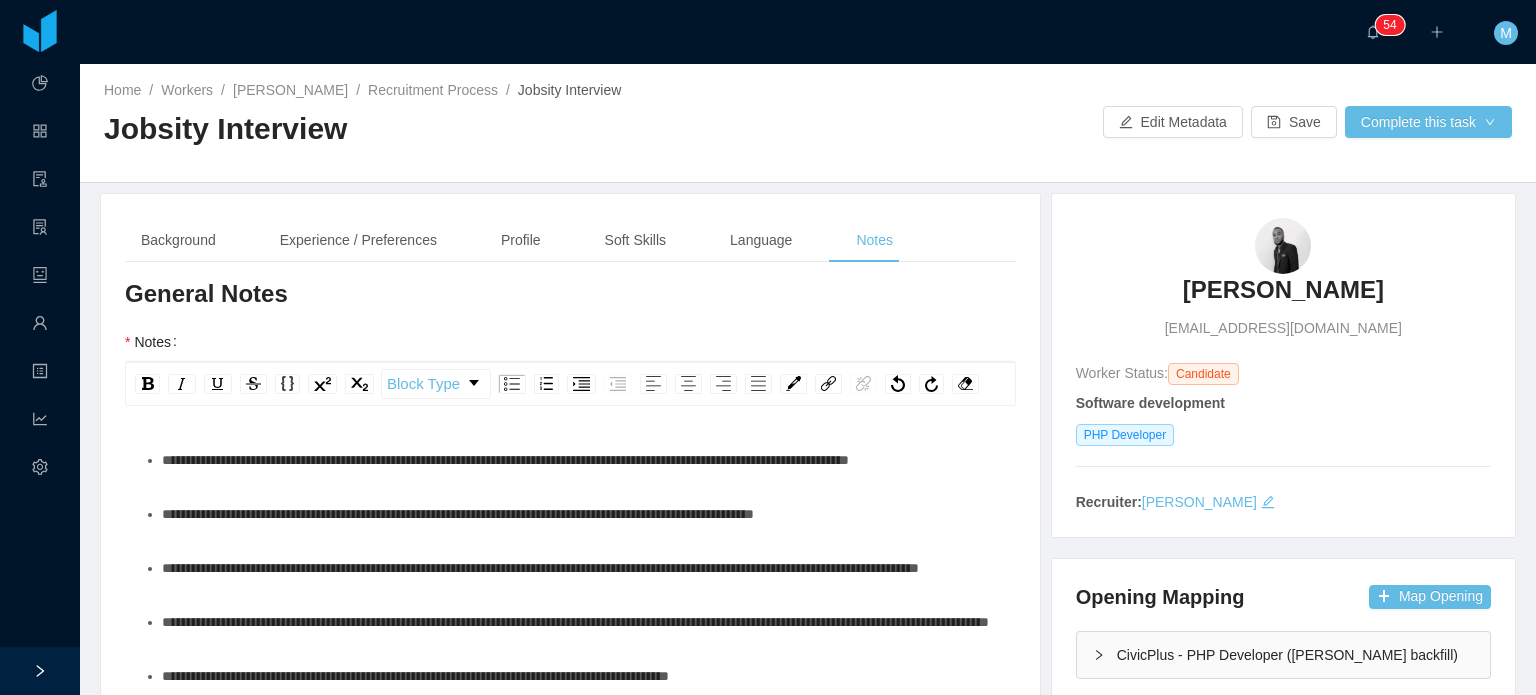 scroll, scrollTop: 368, scrollLeft: 0, axis: vertical 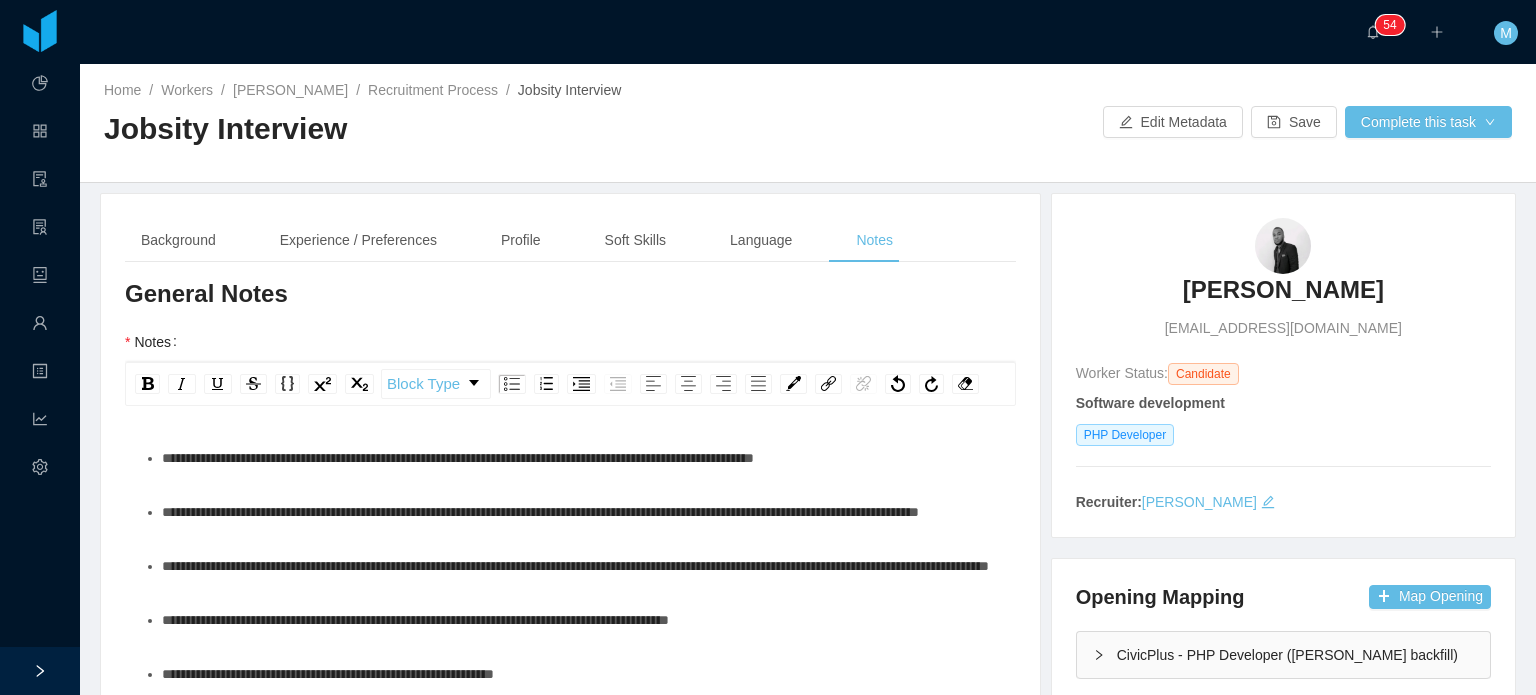 click on "**********" at bounding box center (581, 458) 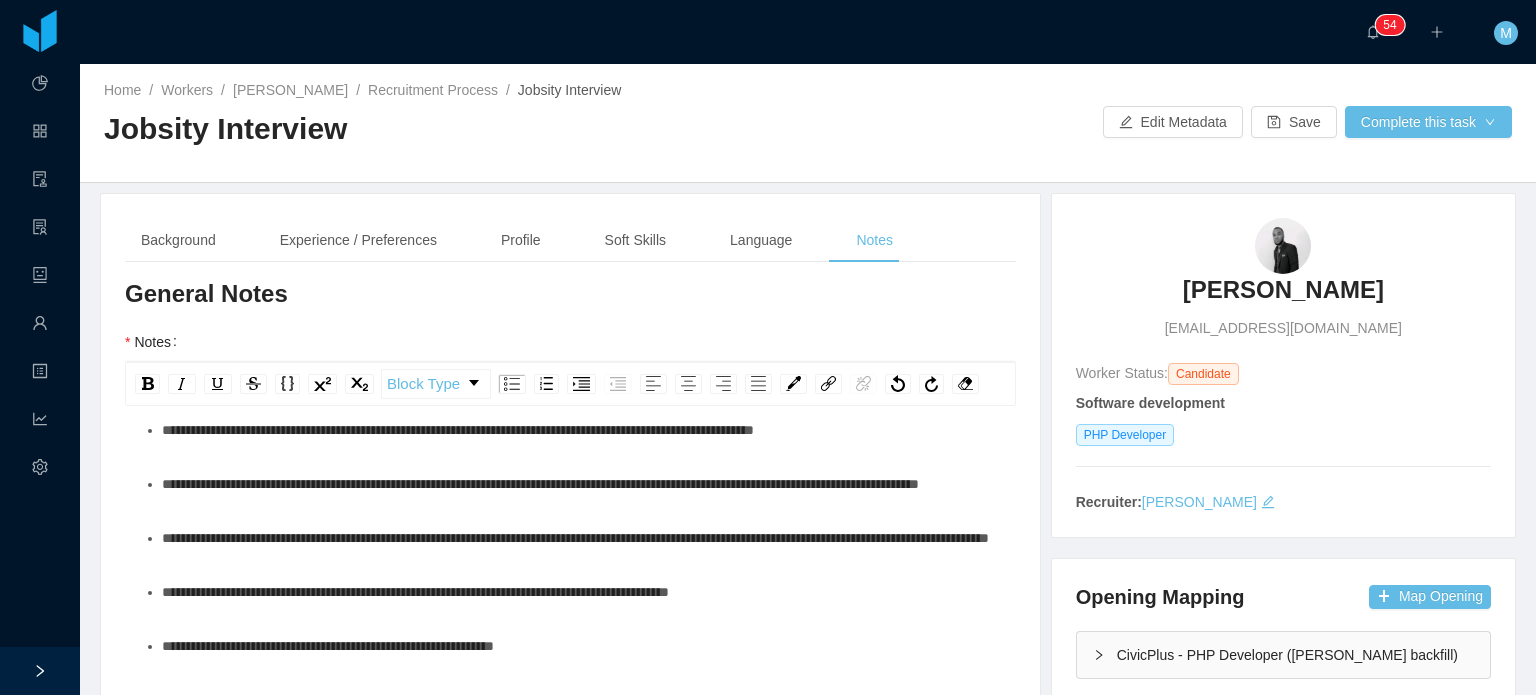 scroll, scrollTop: 396, scrollLeft: 0, axis: vertical 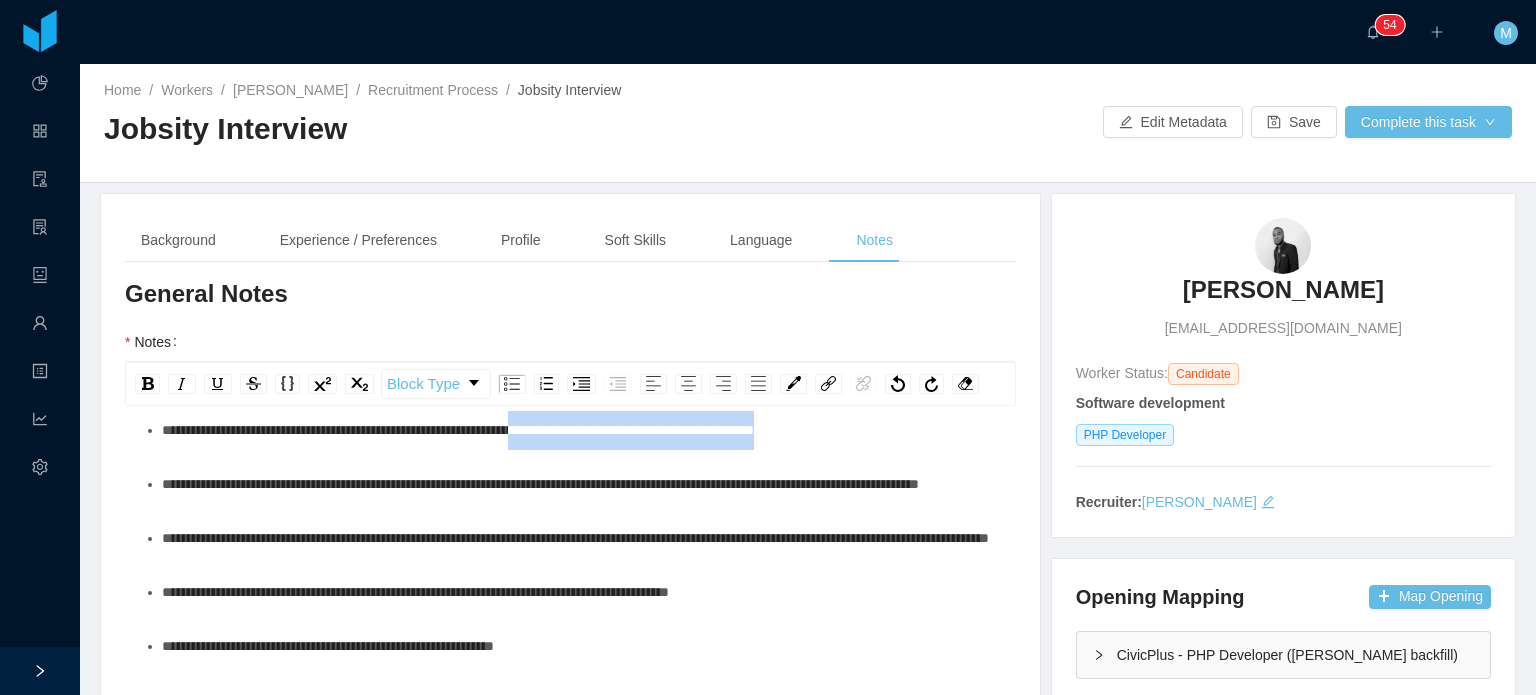 drag, startPoint x: 930, startPoint y: 512, endPoint x: 581, endPoint y: 504, distance: 349.09167 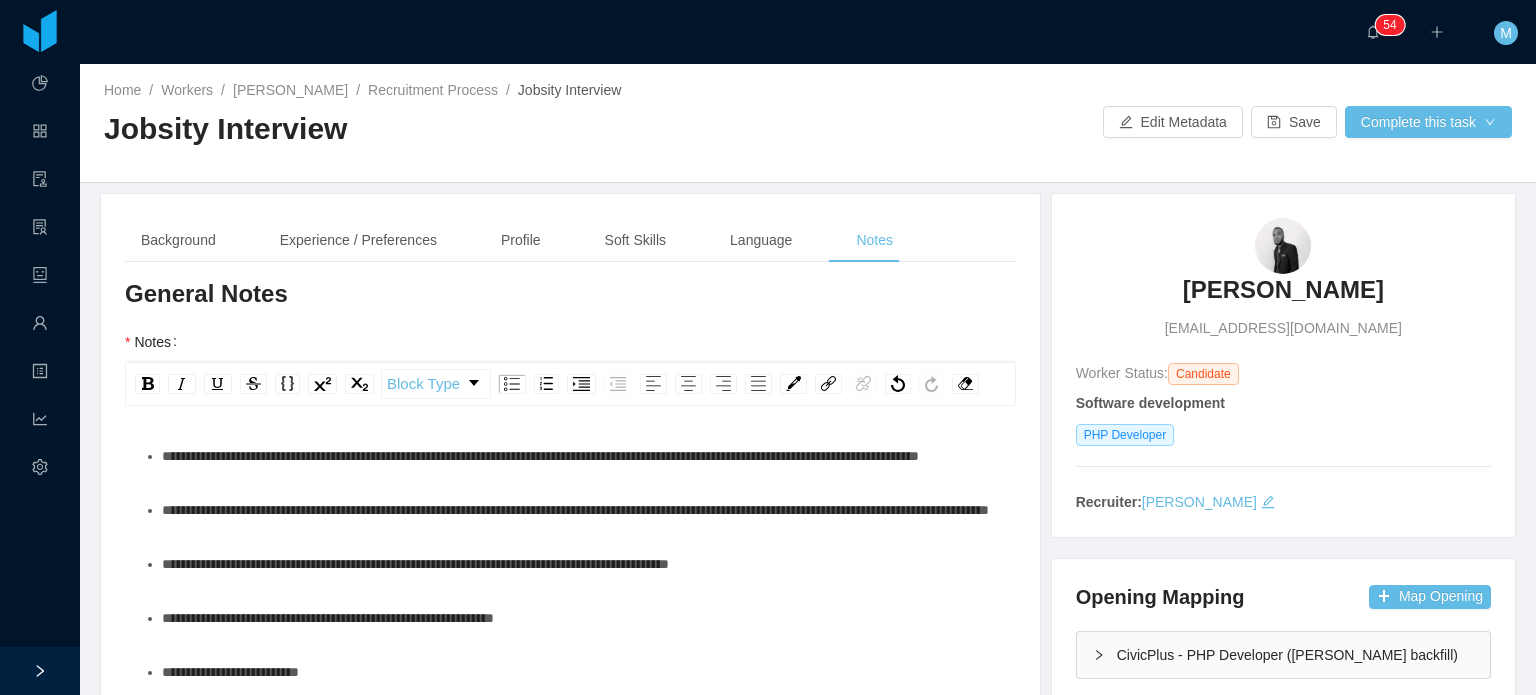 scroll, scrollTop: 428, scrollLeft: 0, axis: vertical 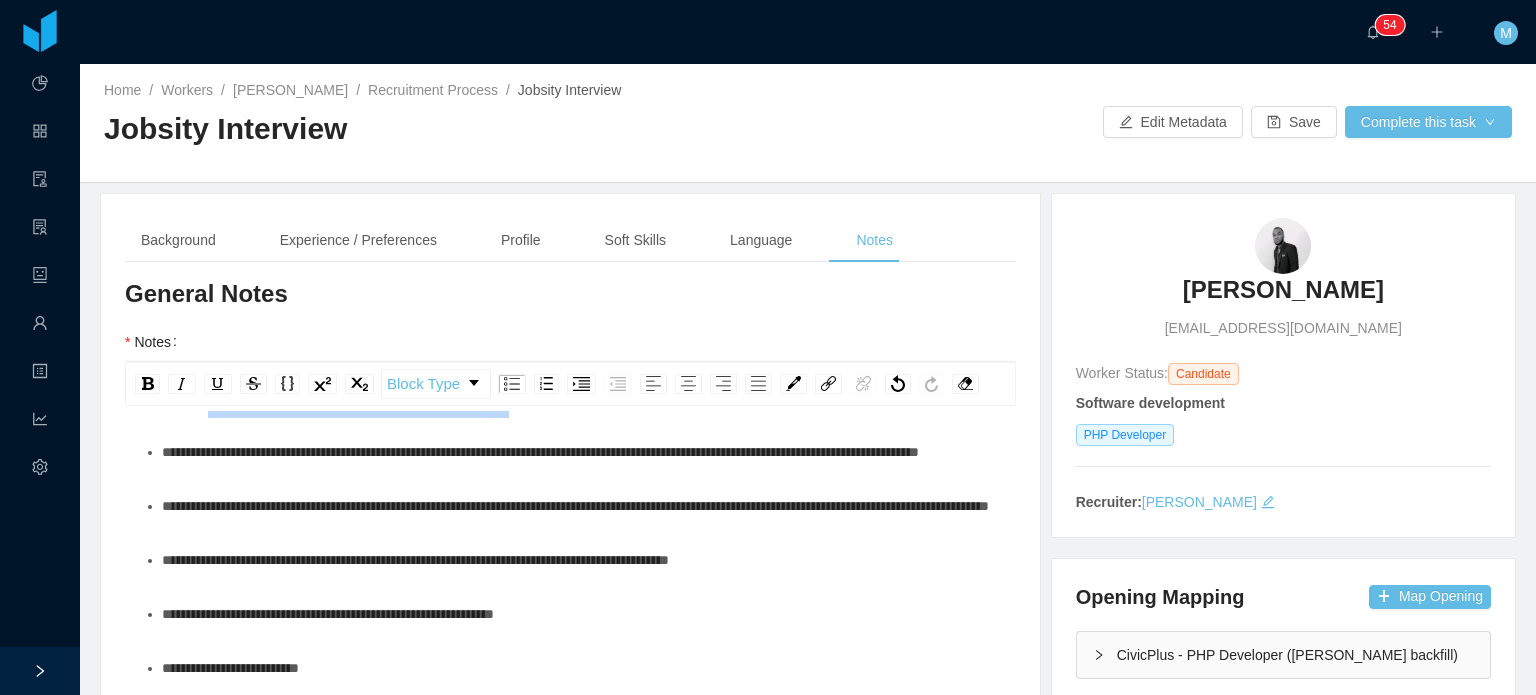 drag, startPoint x: 610, startPoint y: 475, endPoint x: 214, endPoint y: 490, distance: 396.284 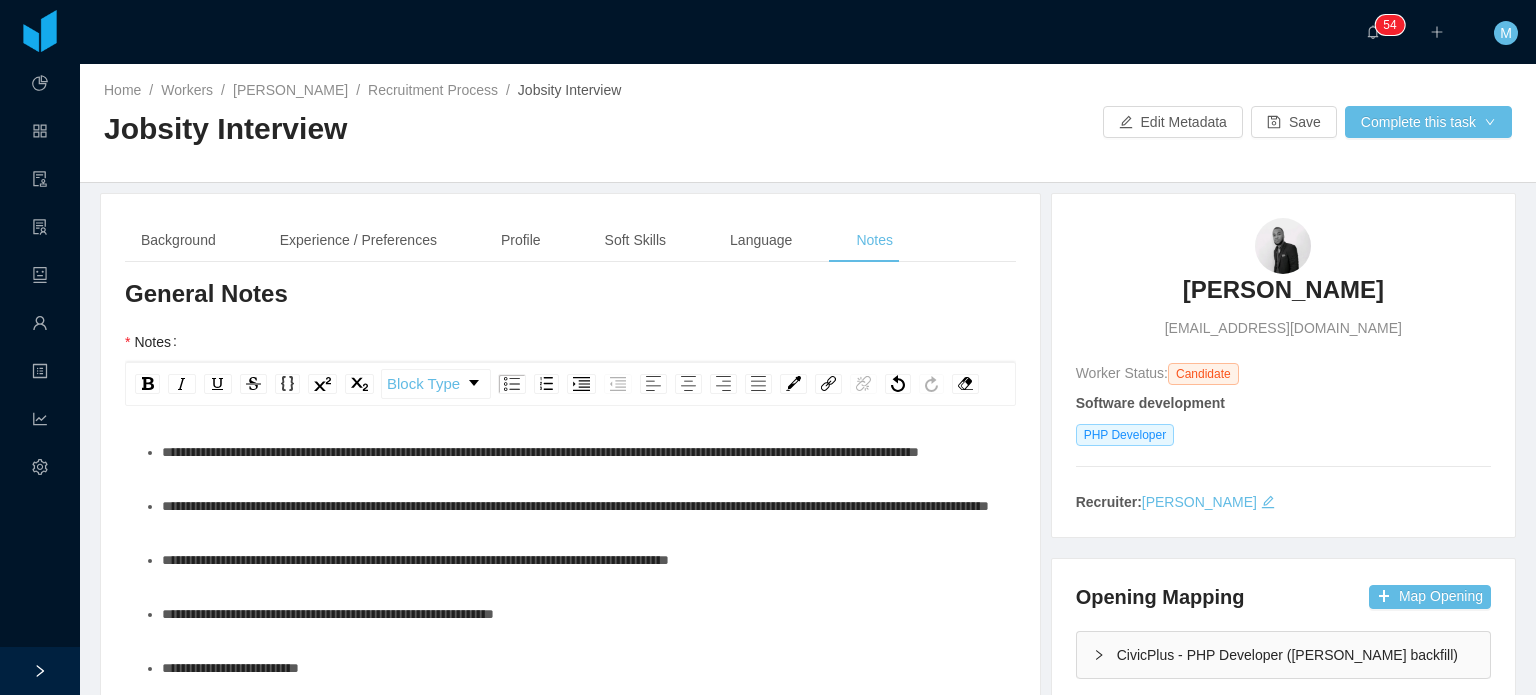 click on "**********" at bounding box center [581, 452] 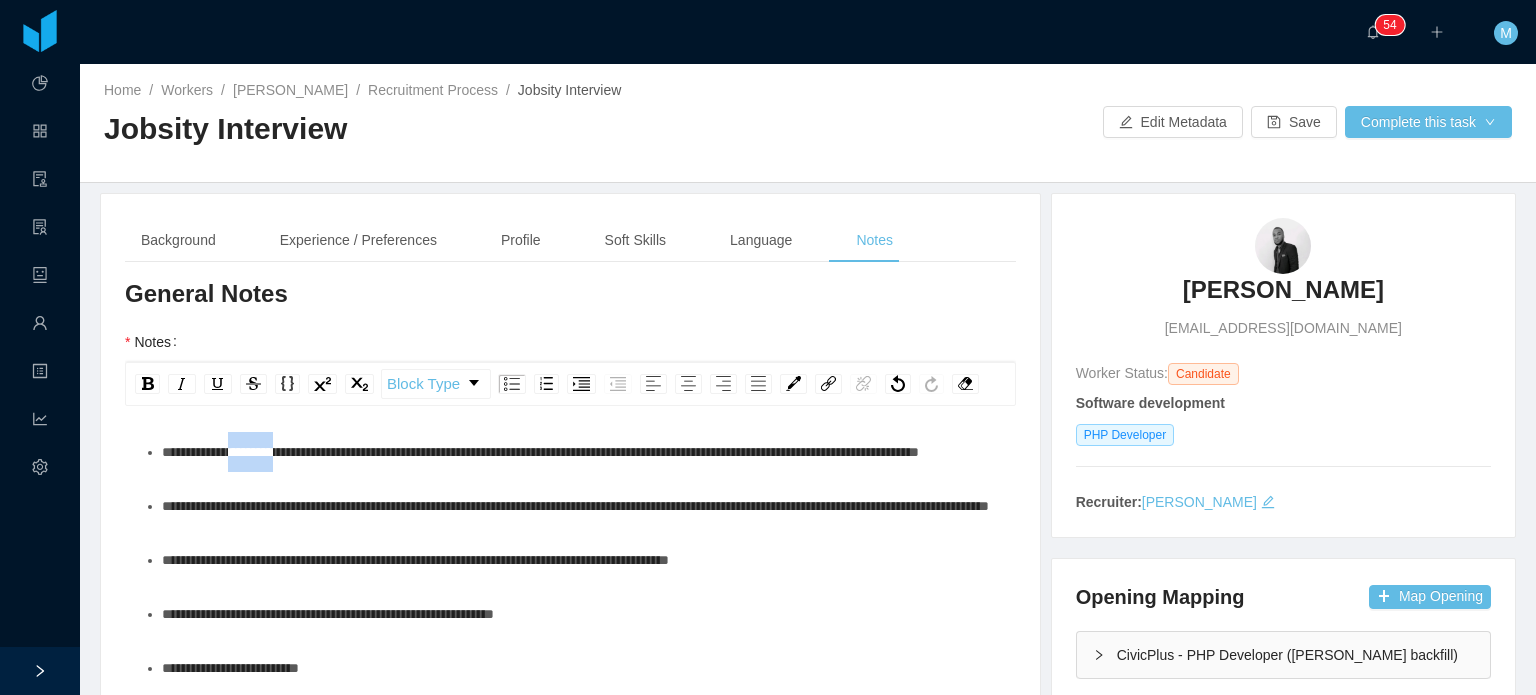 click on "**********" at bounding box center [540, 452] 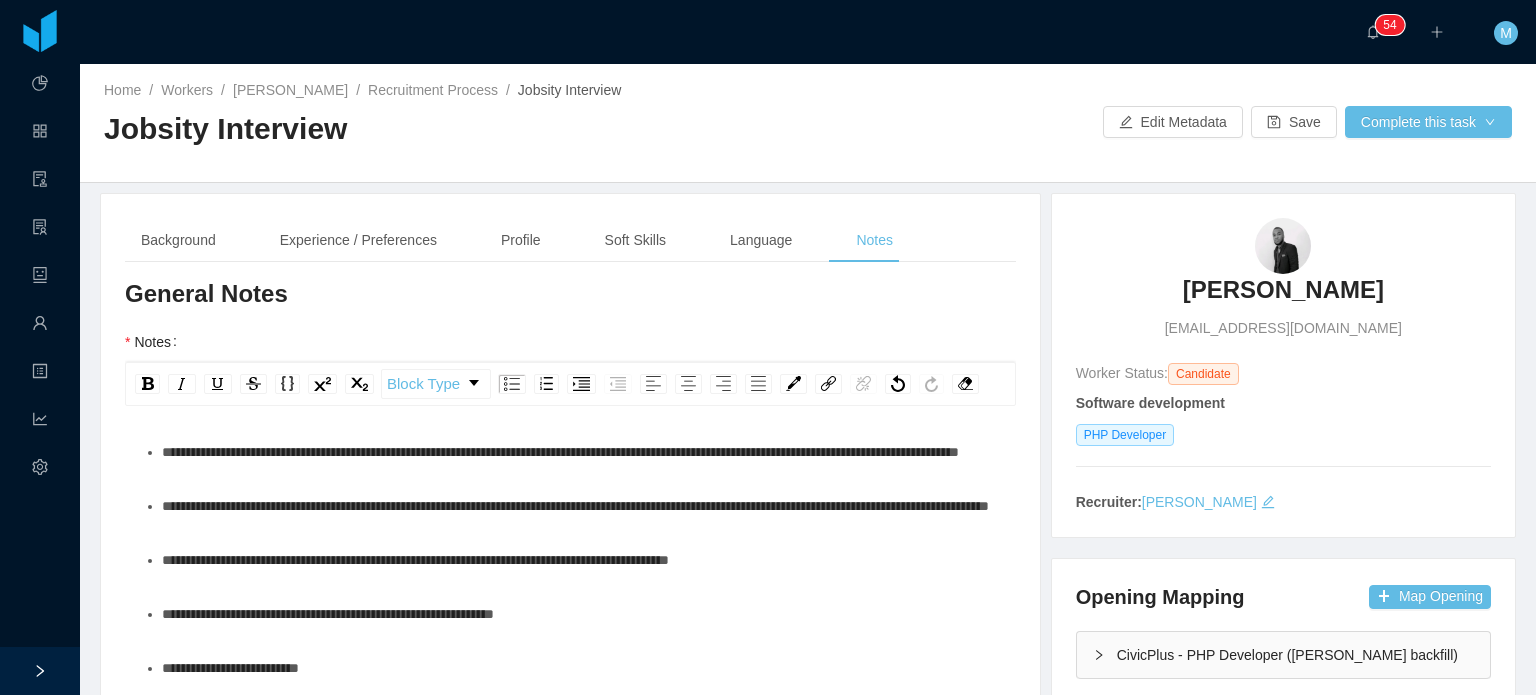 click on "**********" at bounding box center (581, 452) 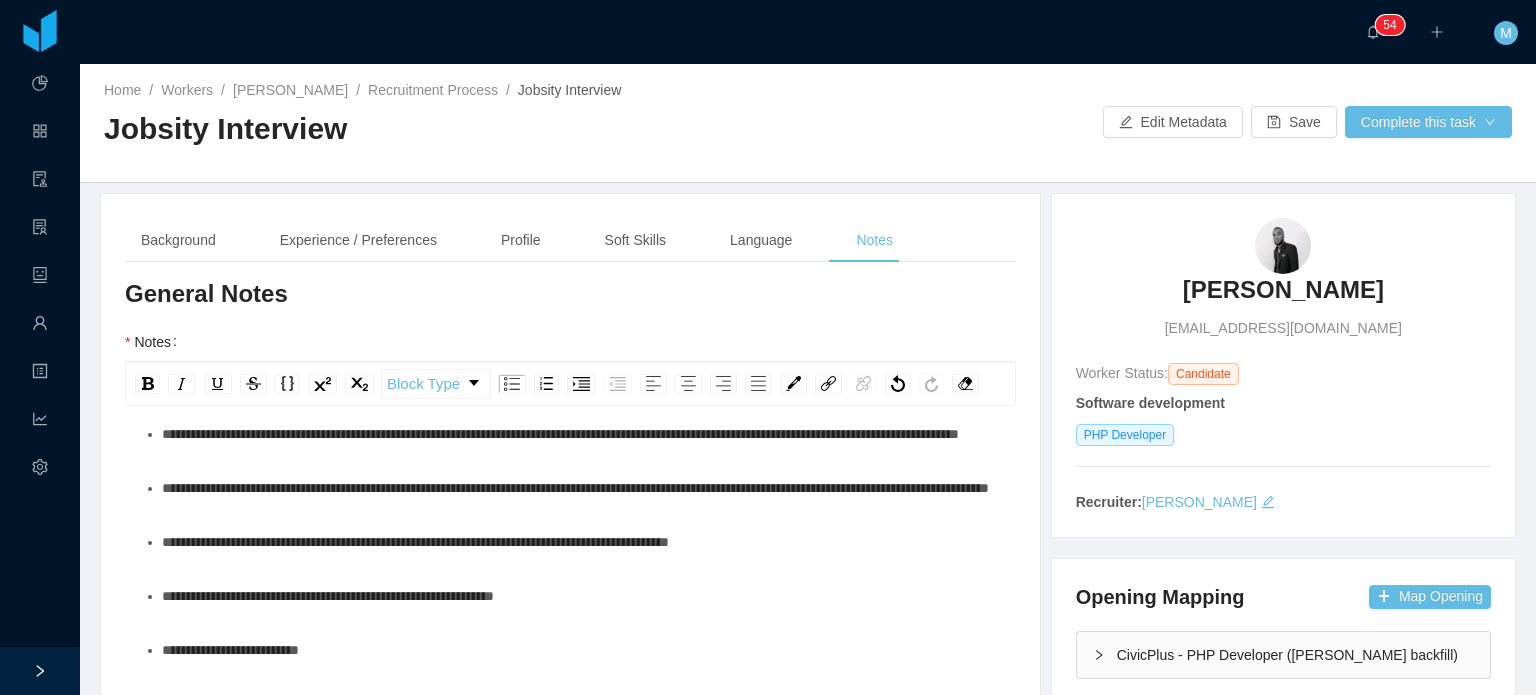 scroll, scrollTop: 447, scrollLeft: 0, axis: vertical 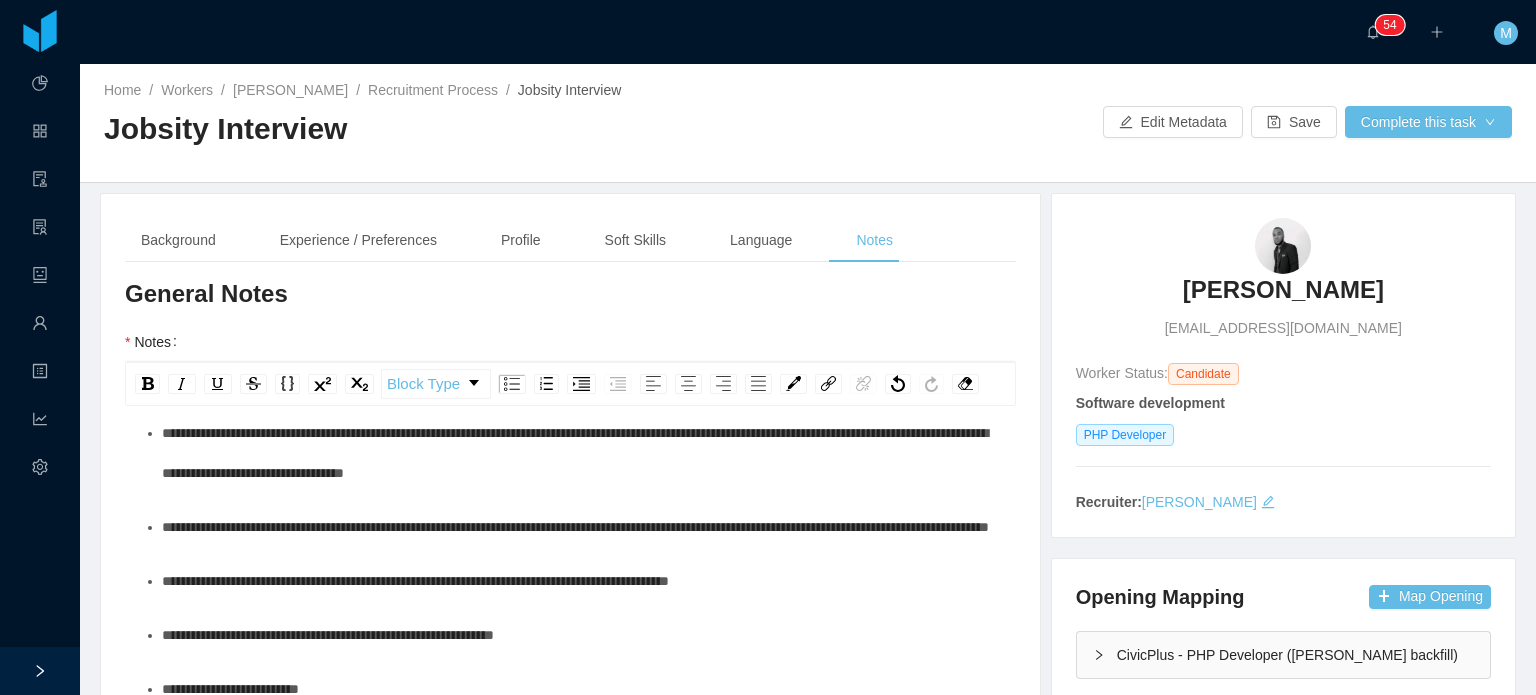 click on "**********" at bounding box center [581, 453] 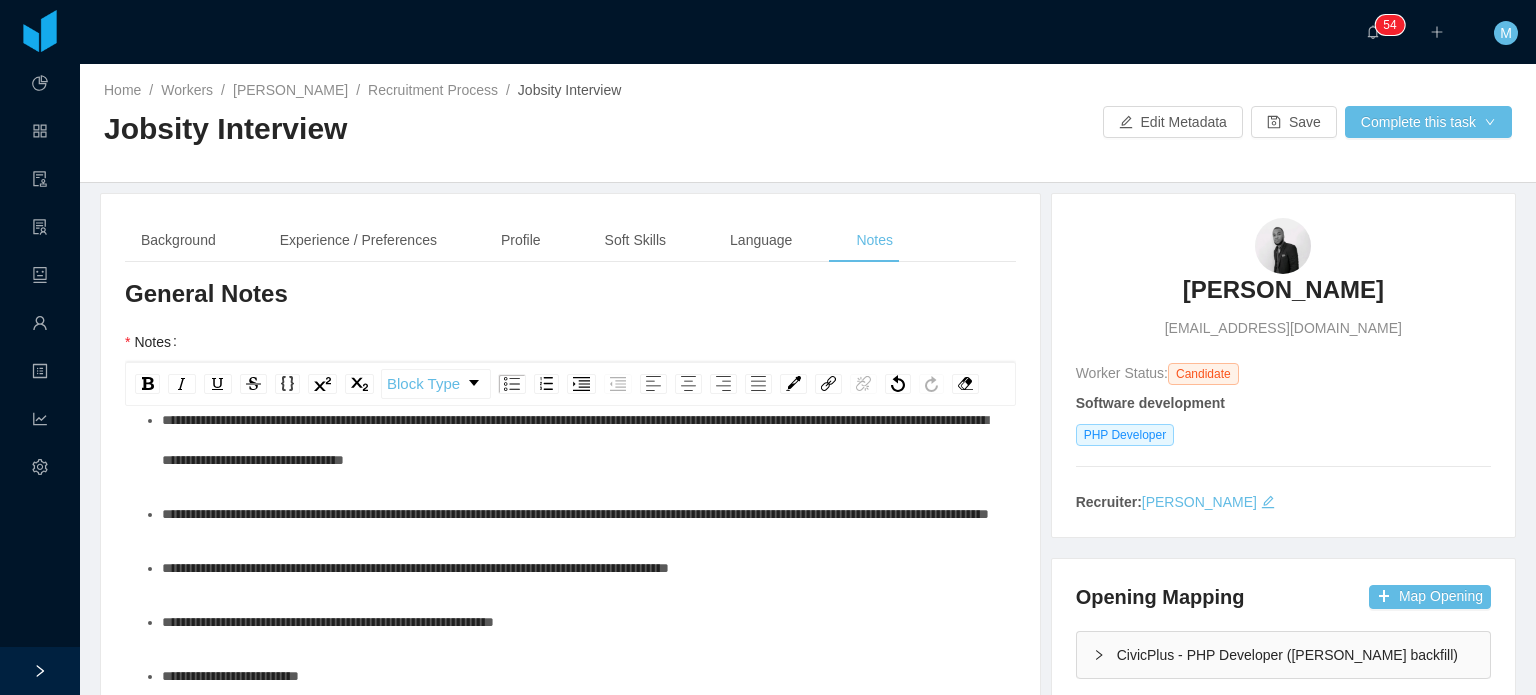 click on "**********" at bounding box center [581, 440] 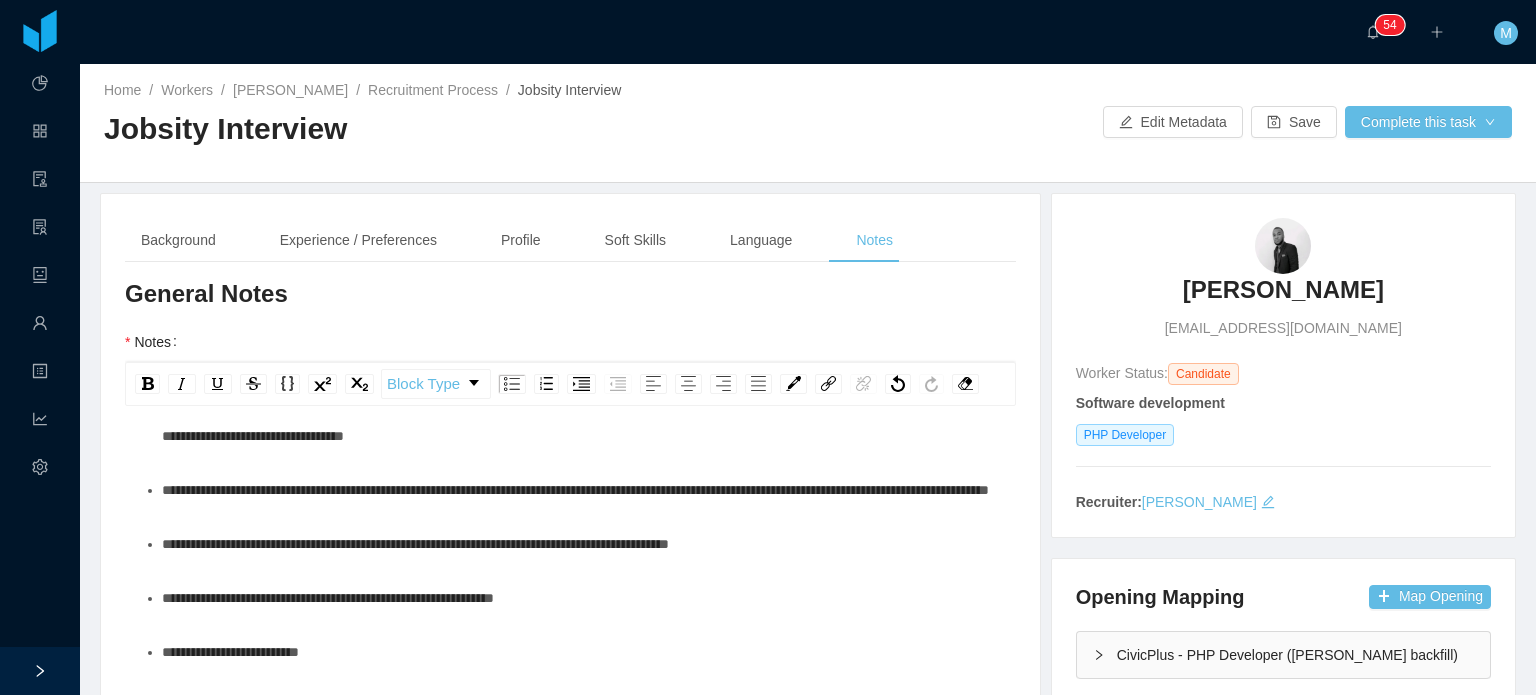 scroll, scrollTop: 484, scrollLeft: 0, axis: vertical 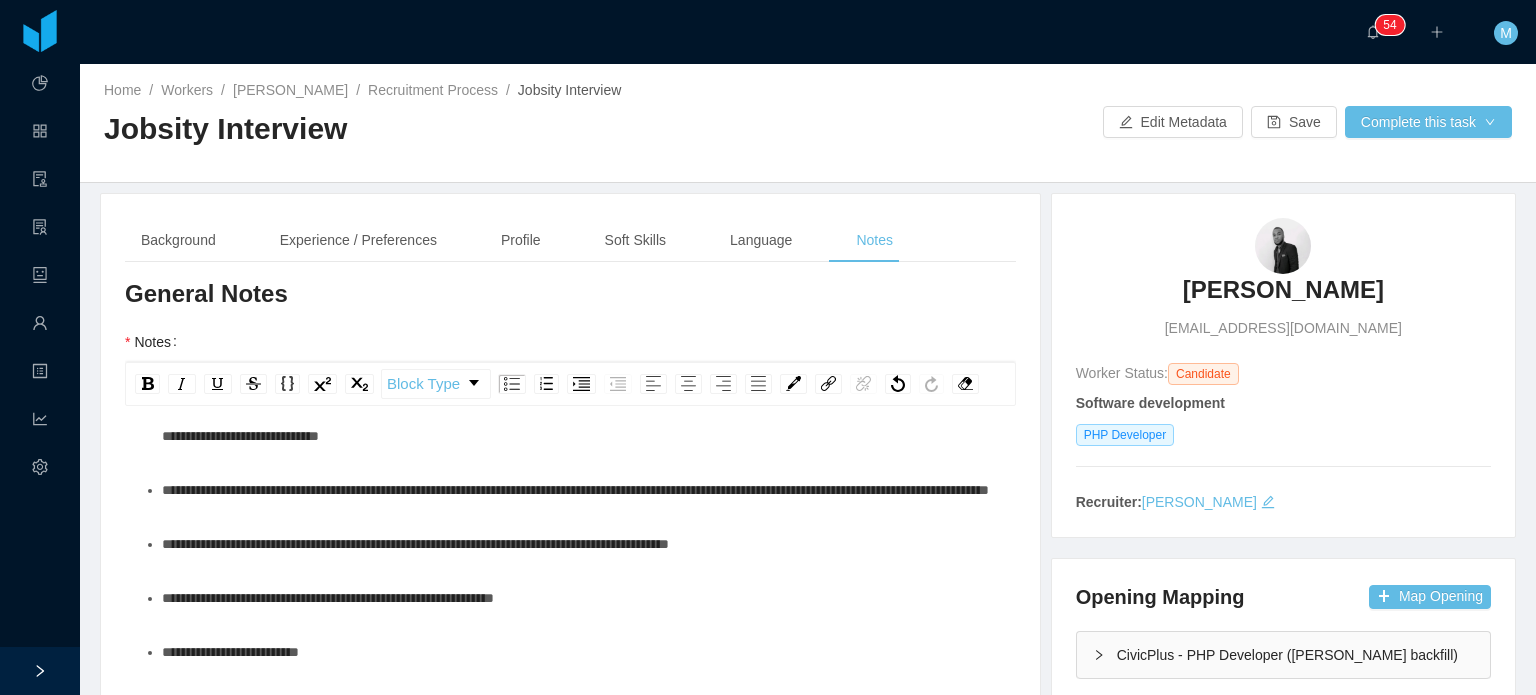click on "**********" at bounding box center [581, 416] 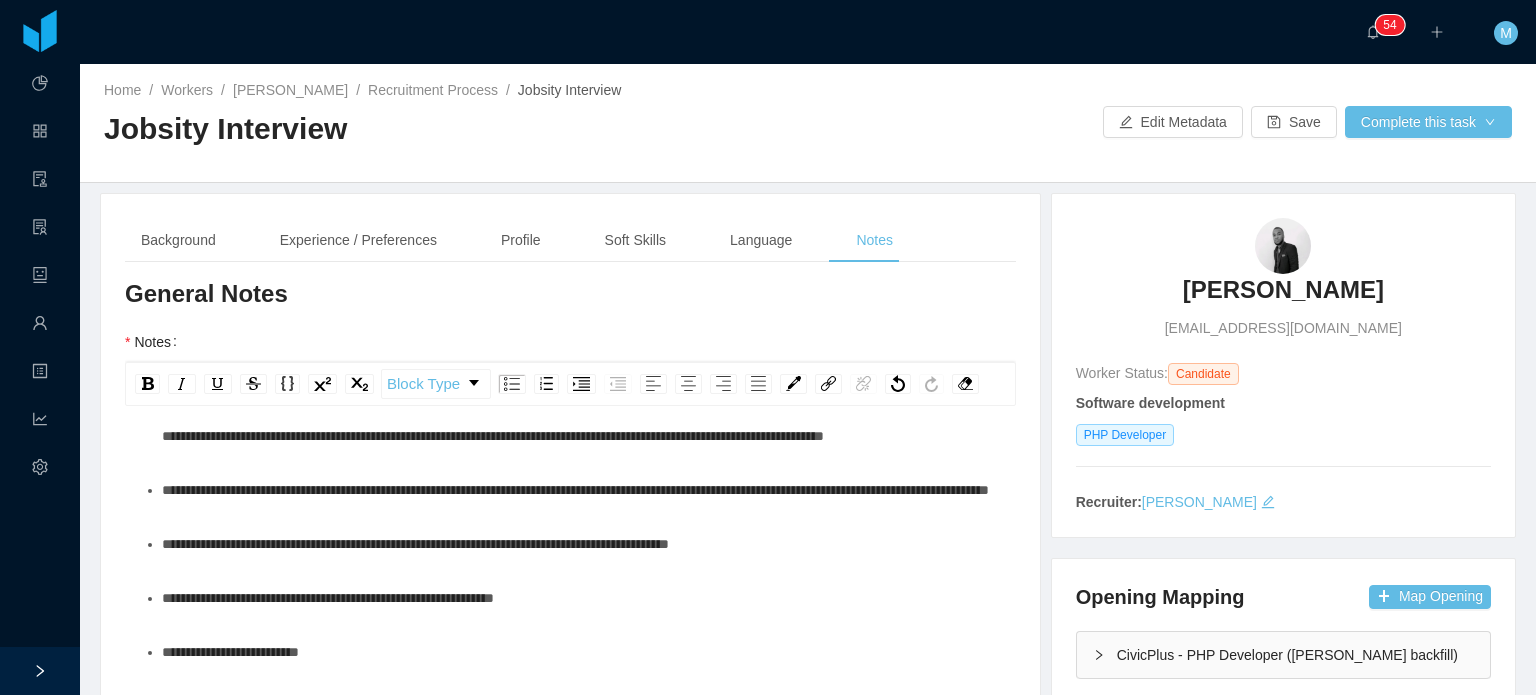 click on "**********" at bounding box center [575, 416] 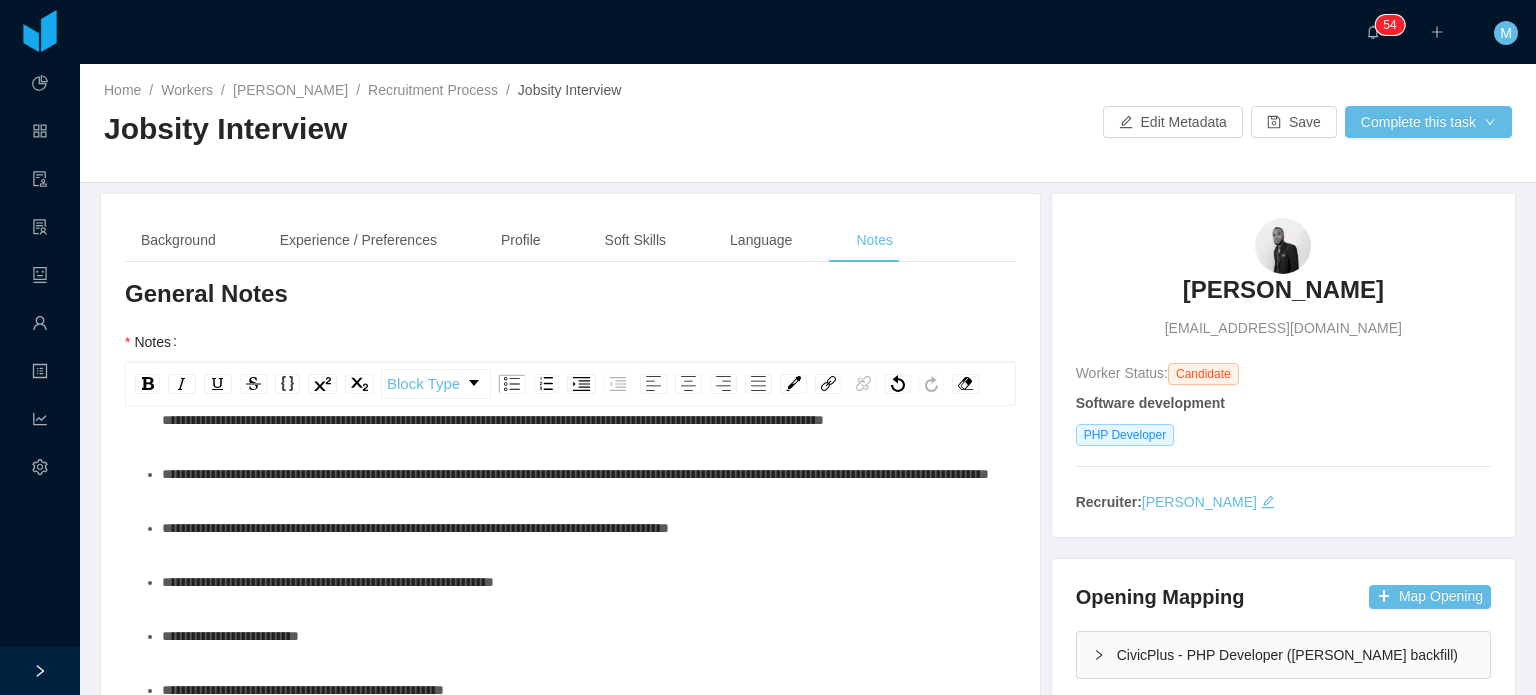 click on "**********" at bounding box center [581, 400] 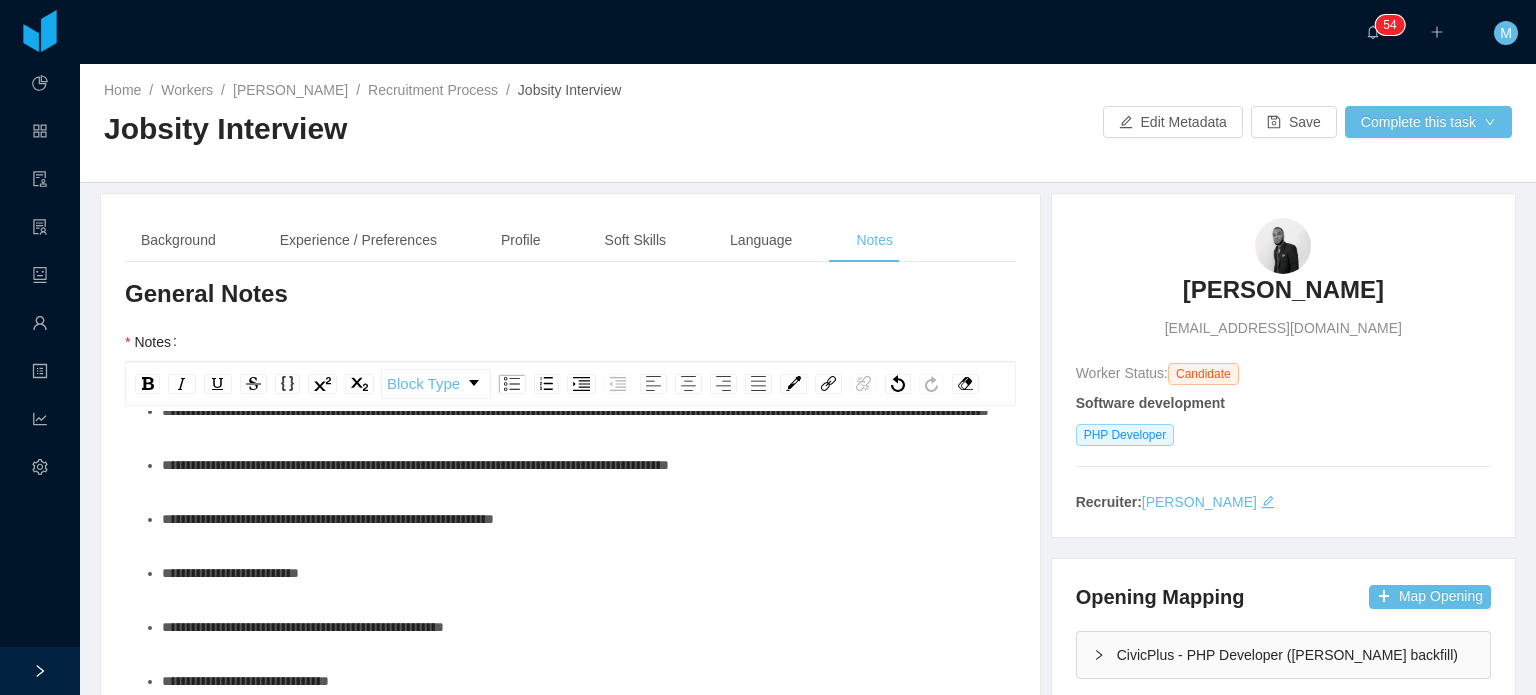 scroll, scrollTop: 570, scrollLeft: 0, axis: vertical 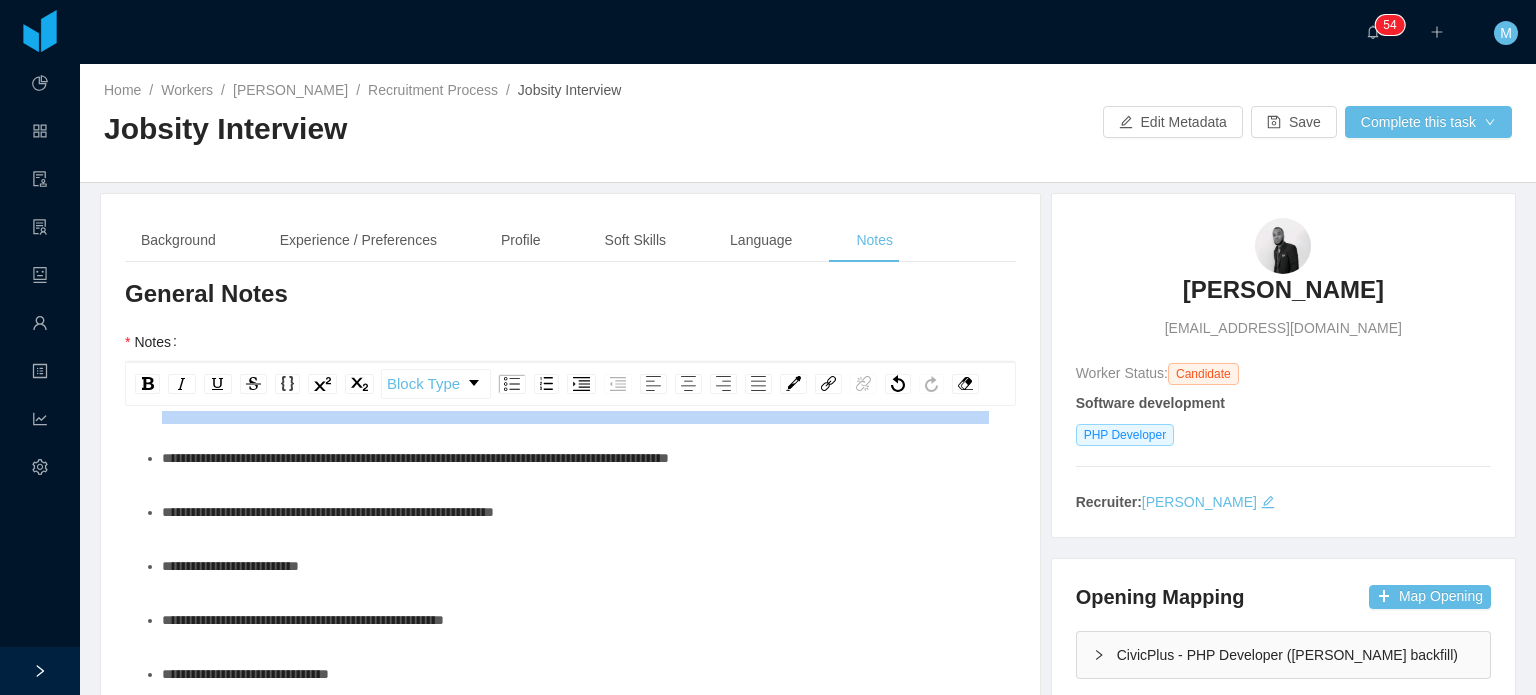 drag, startPoint x: 408, startPoint y: 561, endPoint x: 147, endPoint y: 528, distance: 263.07794 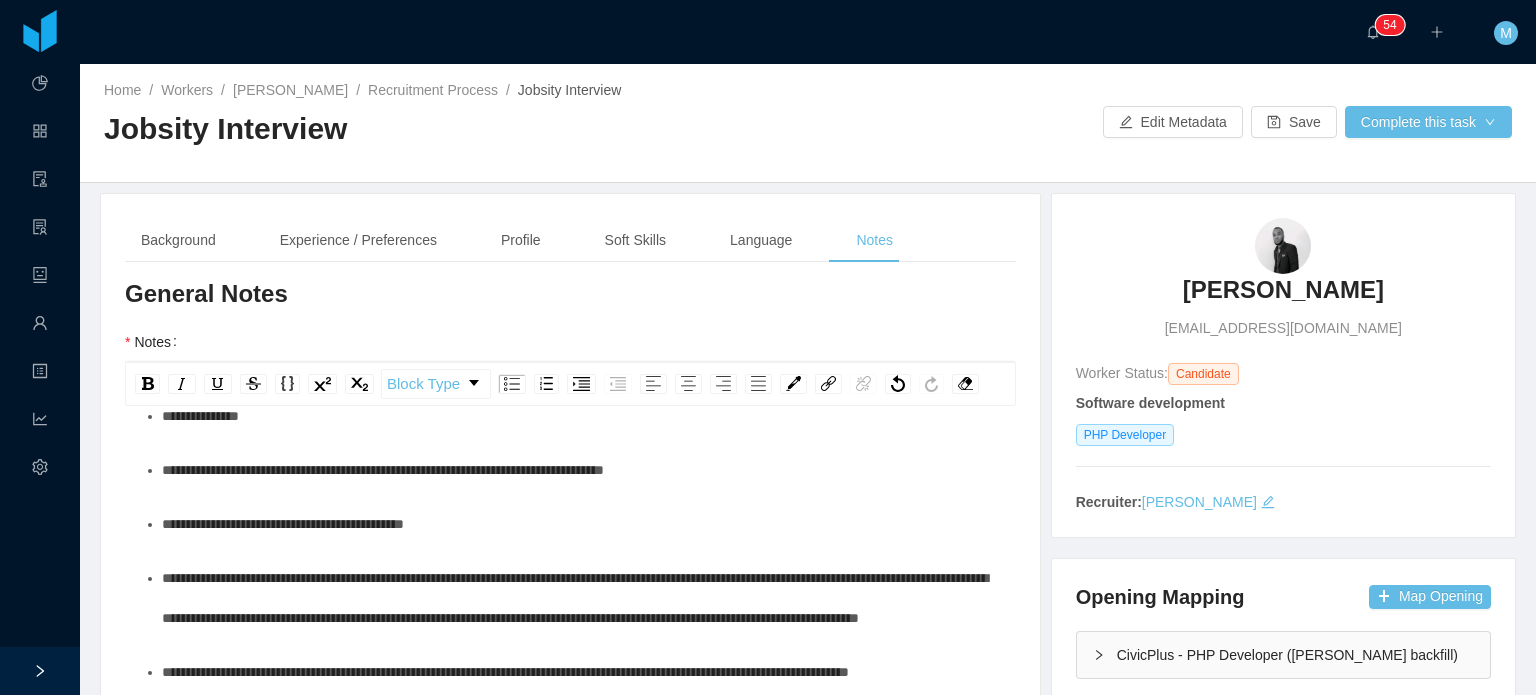scroll, scrollTop: 0, scrollLeft: 0, axis: both 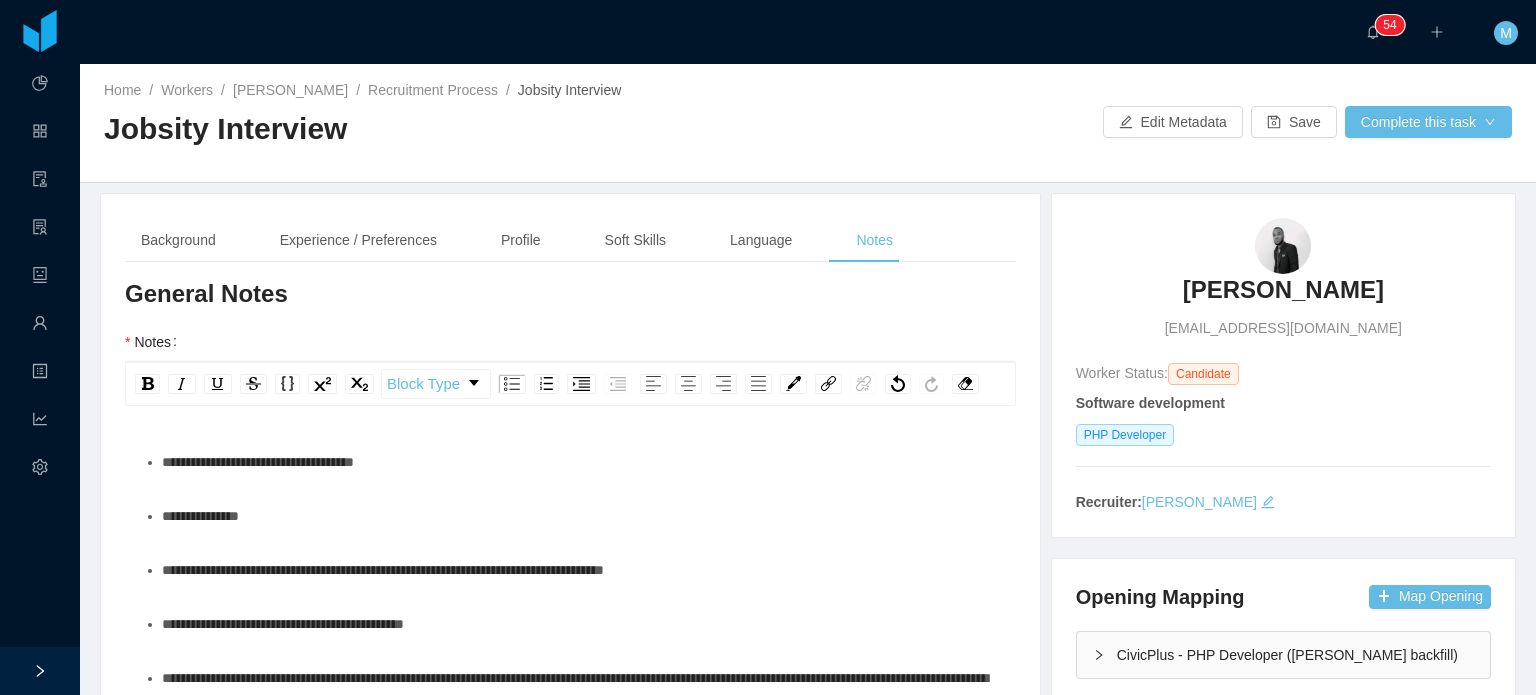 click on "**********" at bounding box center (571, 880) 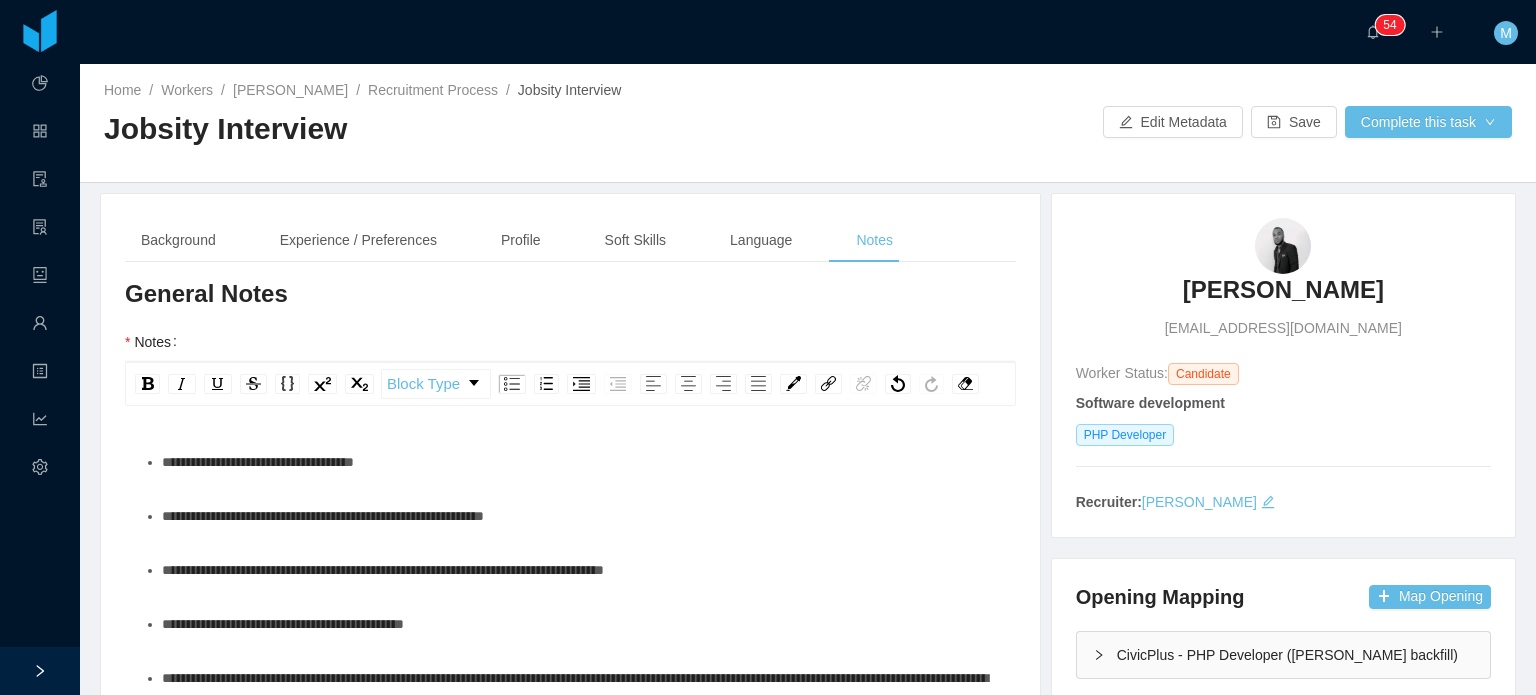 scroll, scrollTop: 186, scrollLeft: 0, axis: vertical 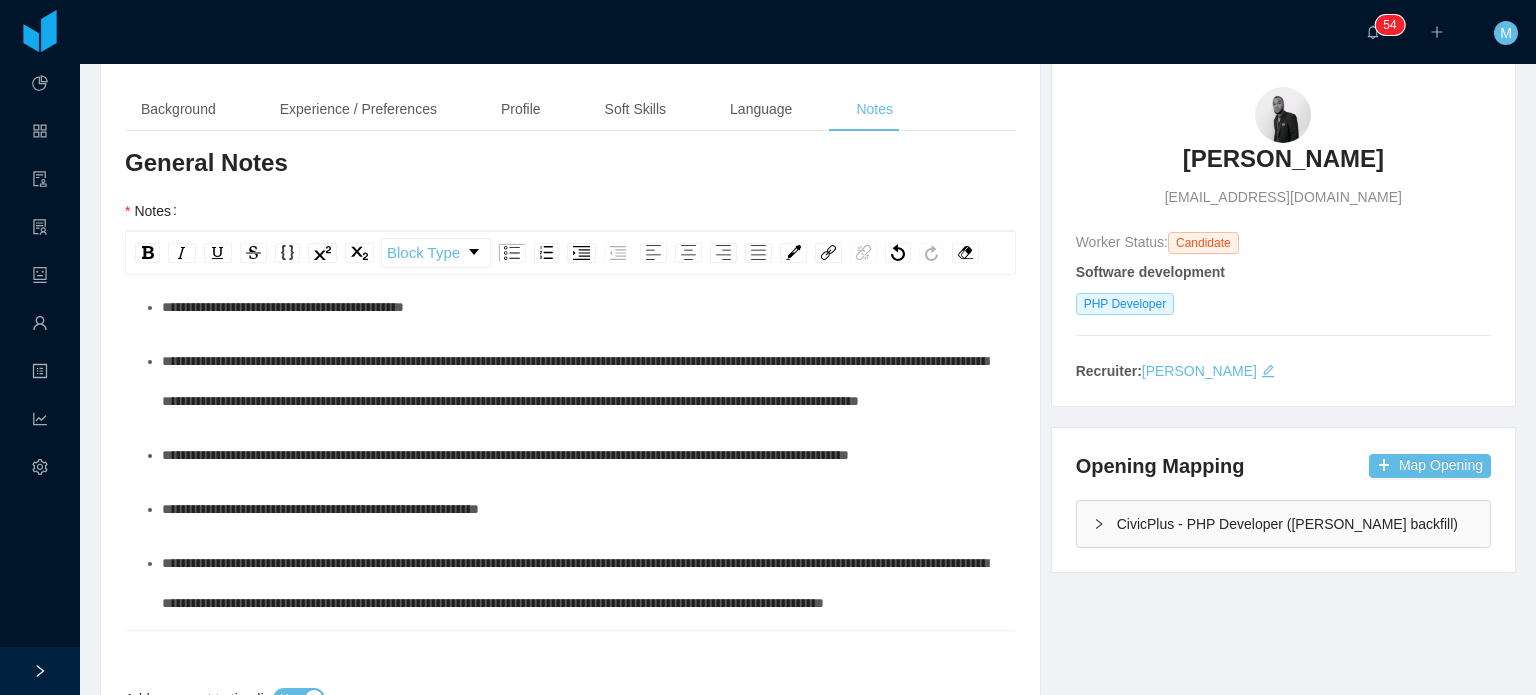 click on "**********" at bounding box center (581, 455) 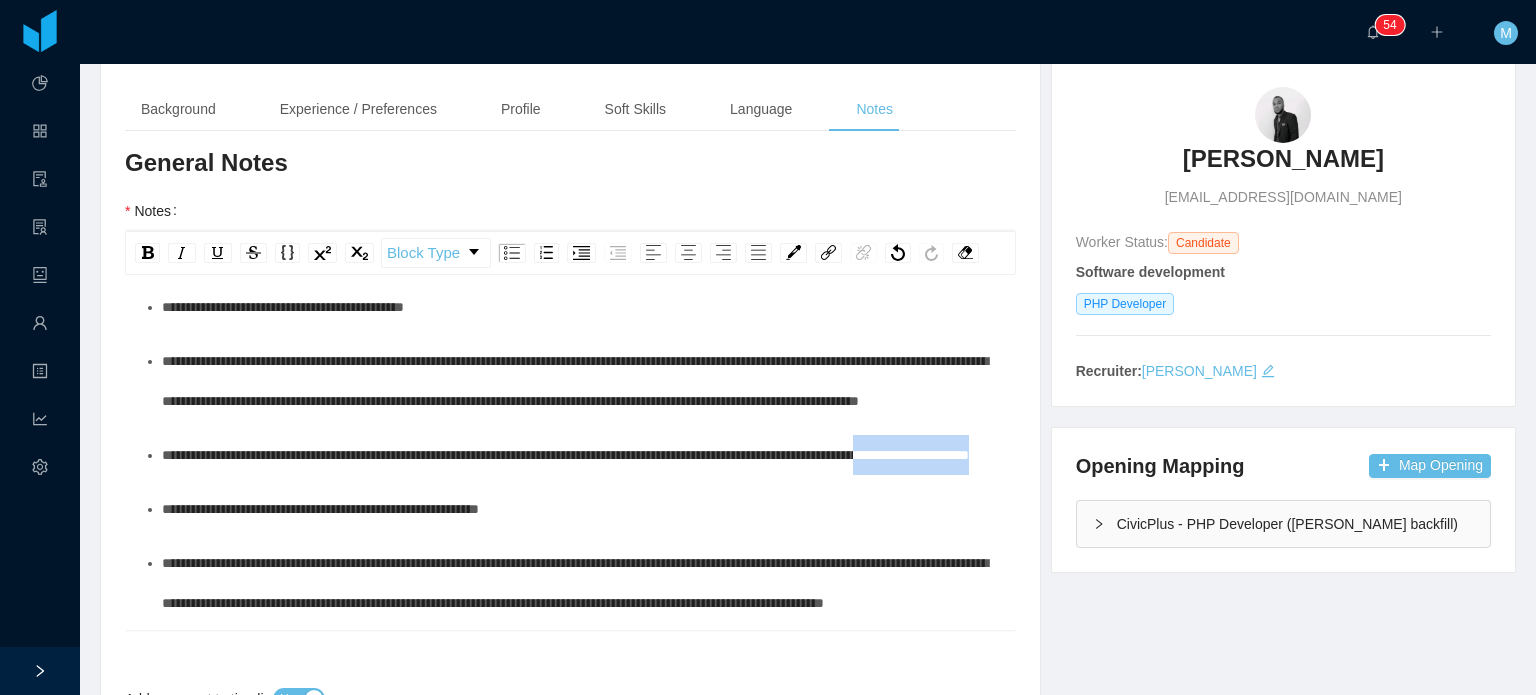 drag, startPoint x: 402, startPoint y: 530, endPoint x: 190, endPoint y: 539, distance: 212.19095 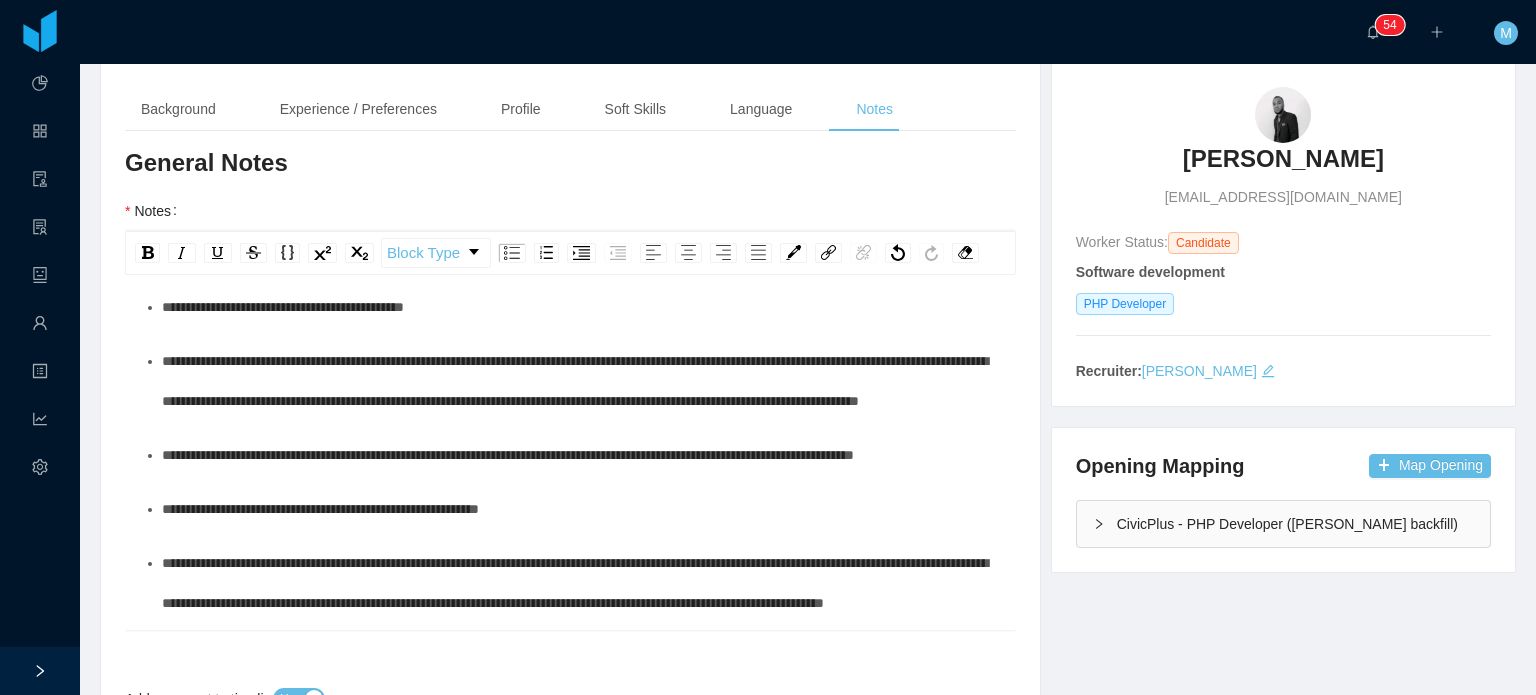 scroll, scrollTop: 227, scrollLeft: 0, axis: vertical 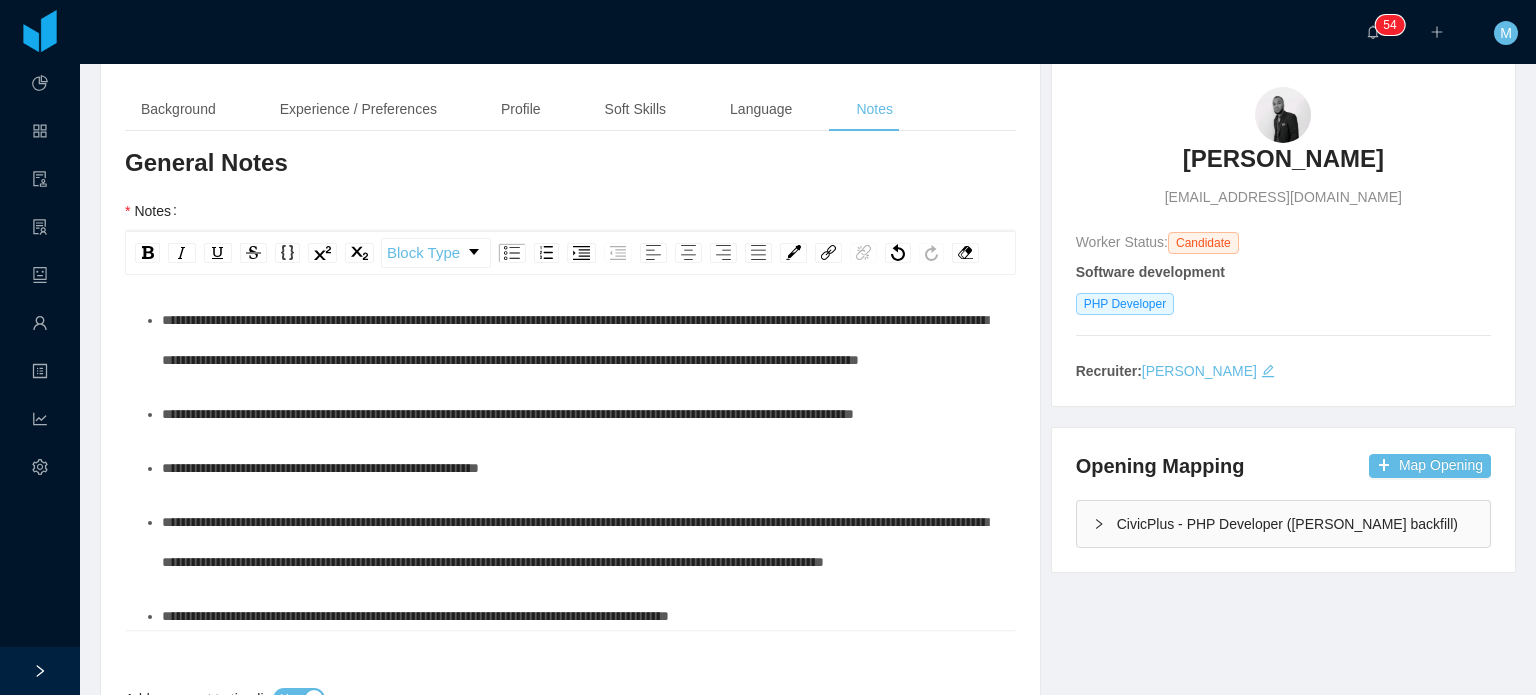 click on "**********" at bounding box center (508, 414) 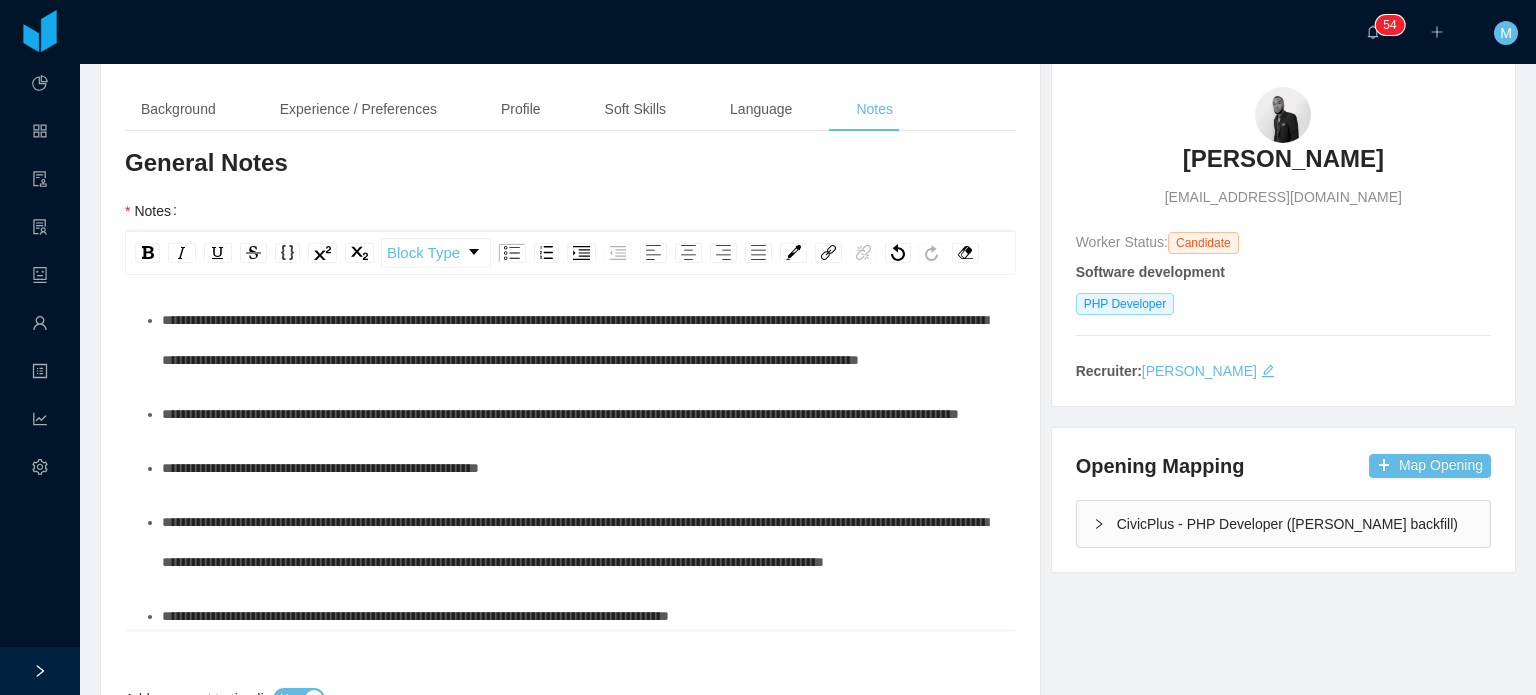 click on "**********" at bounding box center [571, 522] 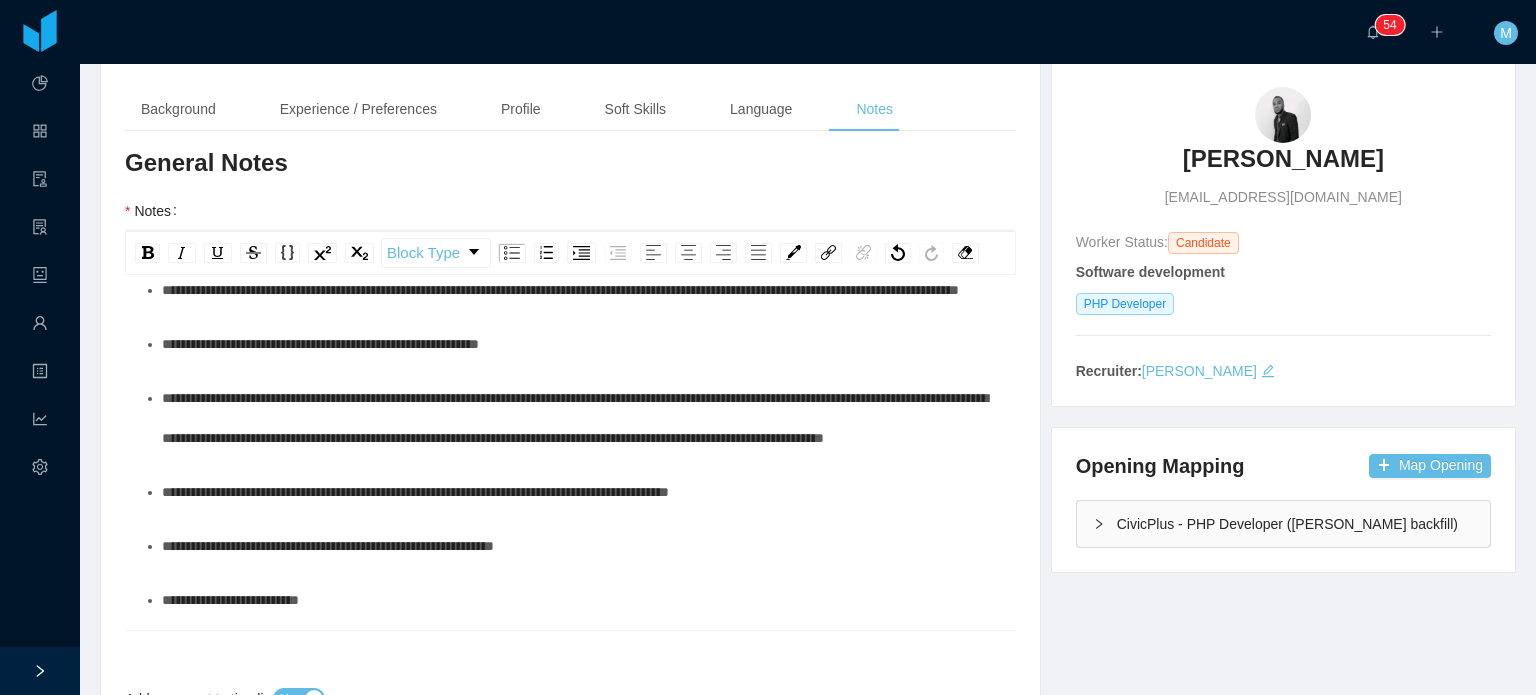 scroll, scrollTop: 355, scrollLeft: 0, axis: vertical 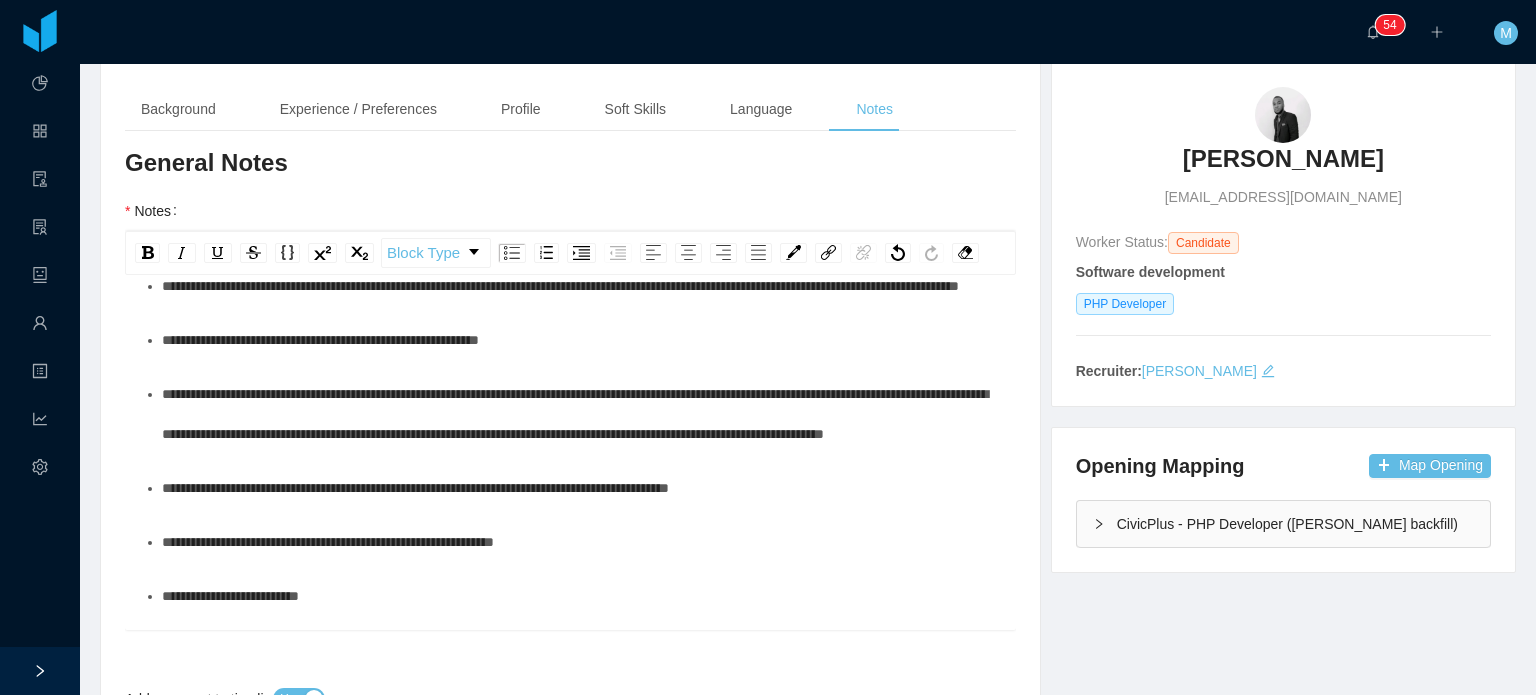 click on "**********" at bounding box center (581, 414) 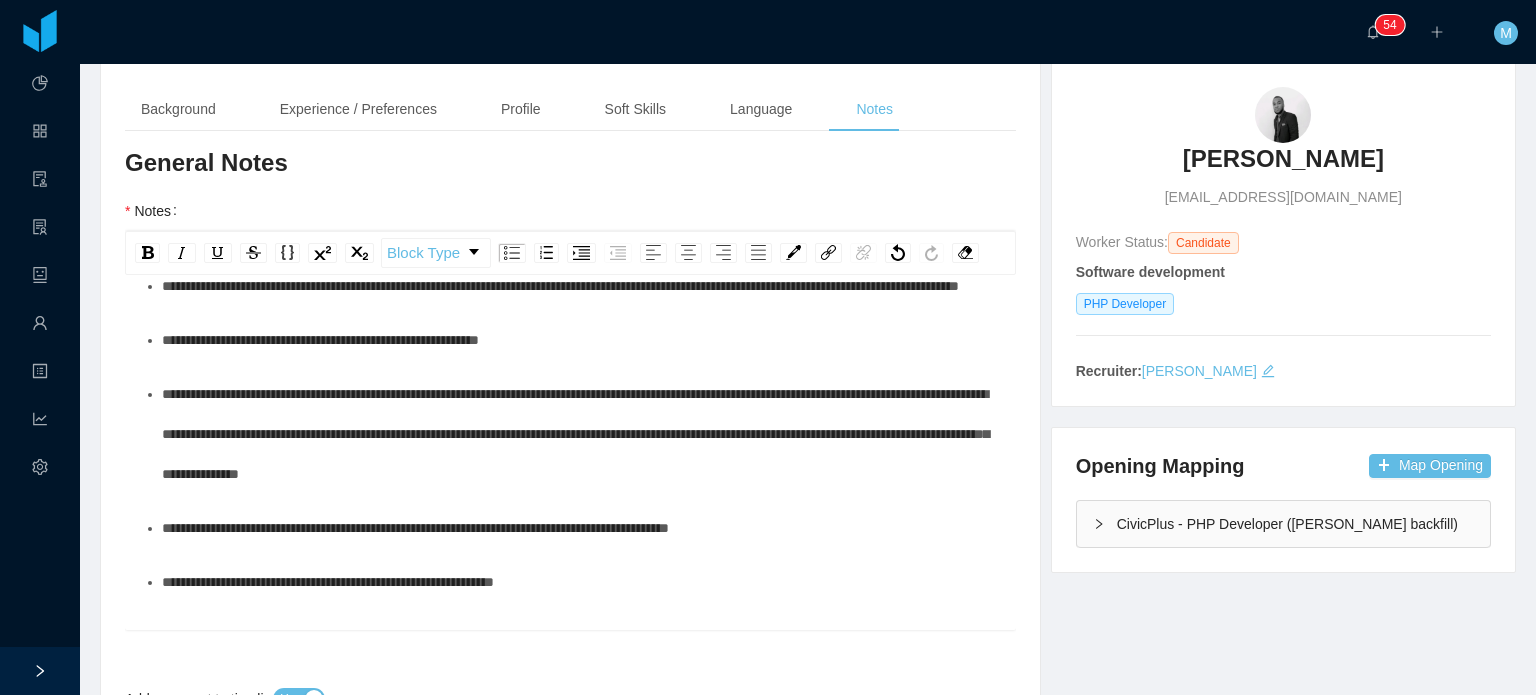 click on "**********" at bounding box center [575, 434] 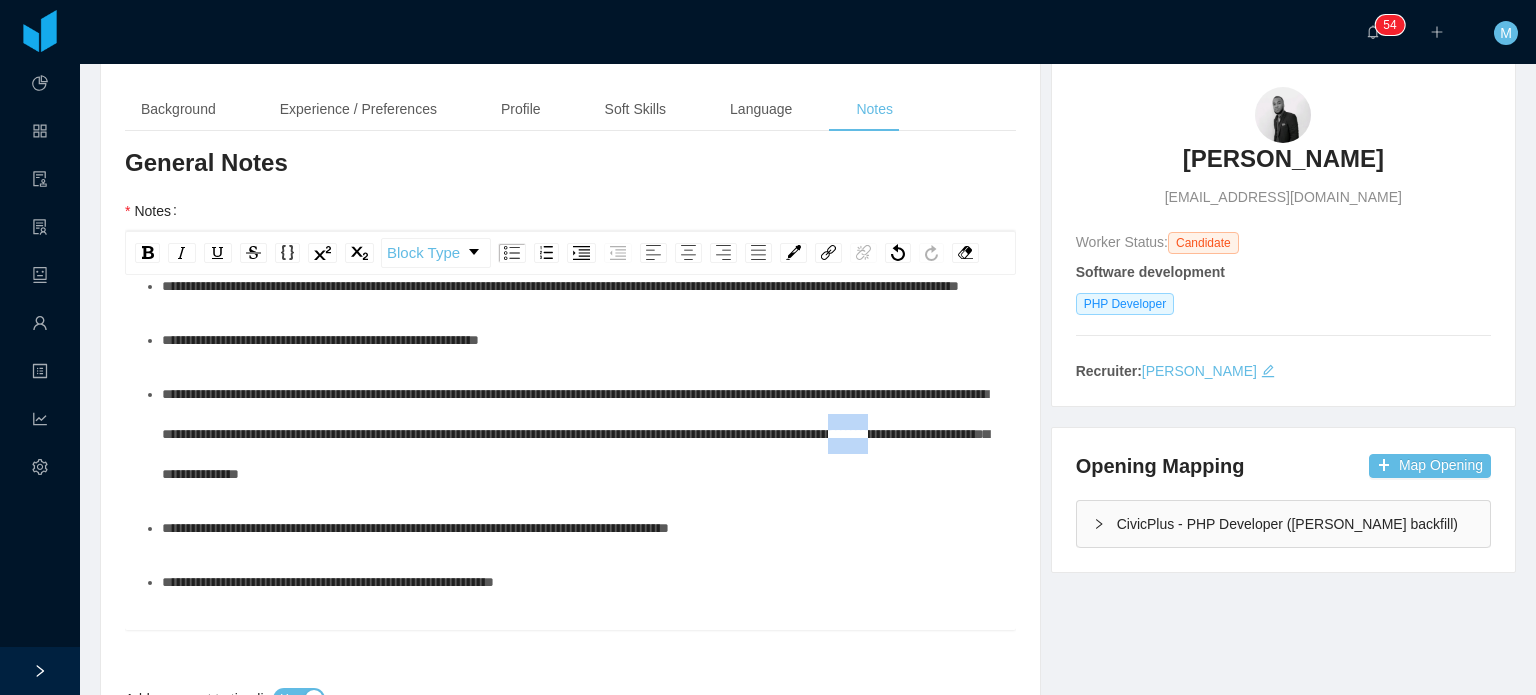 click on "**********" at bounding box center [575, 434] 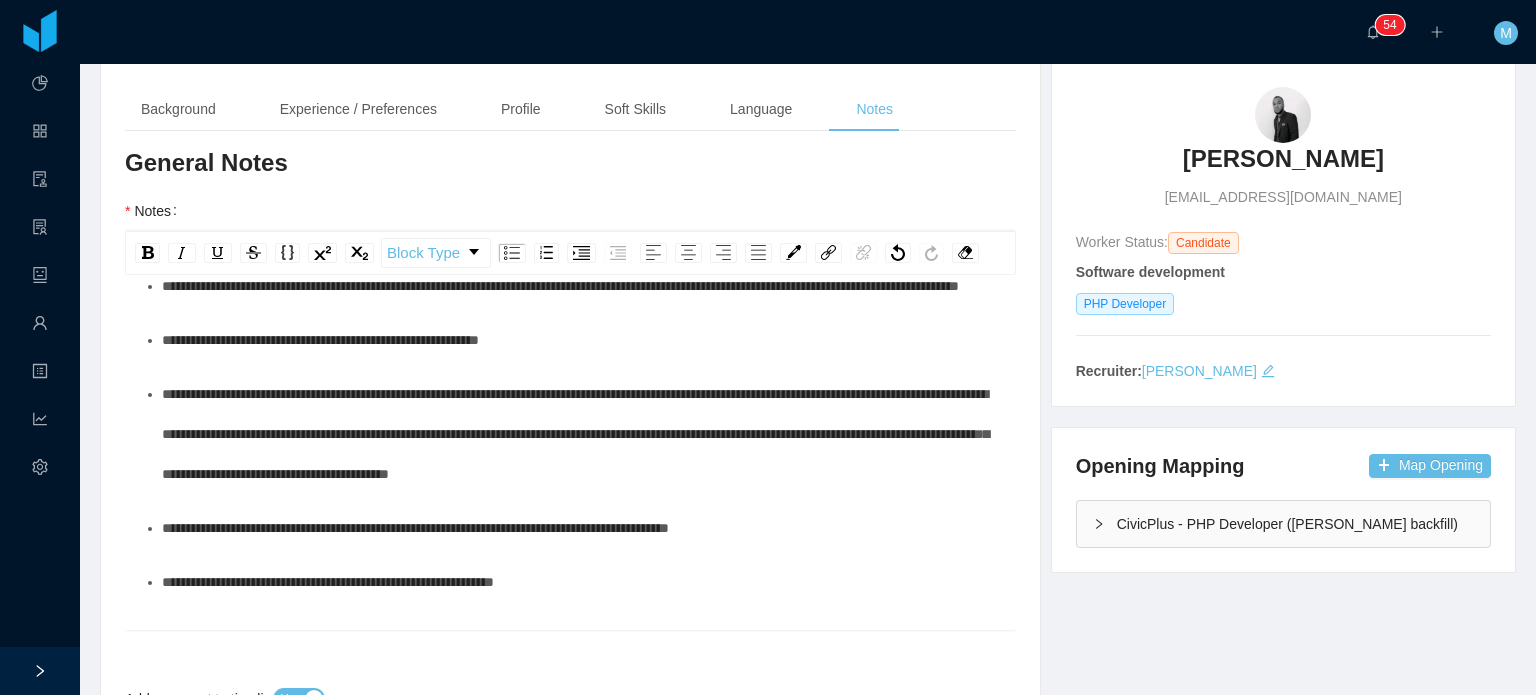 click on "**********" at bounding box center (581, 434) 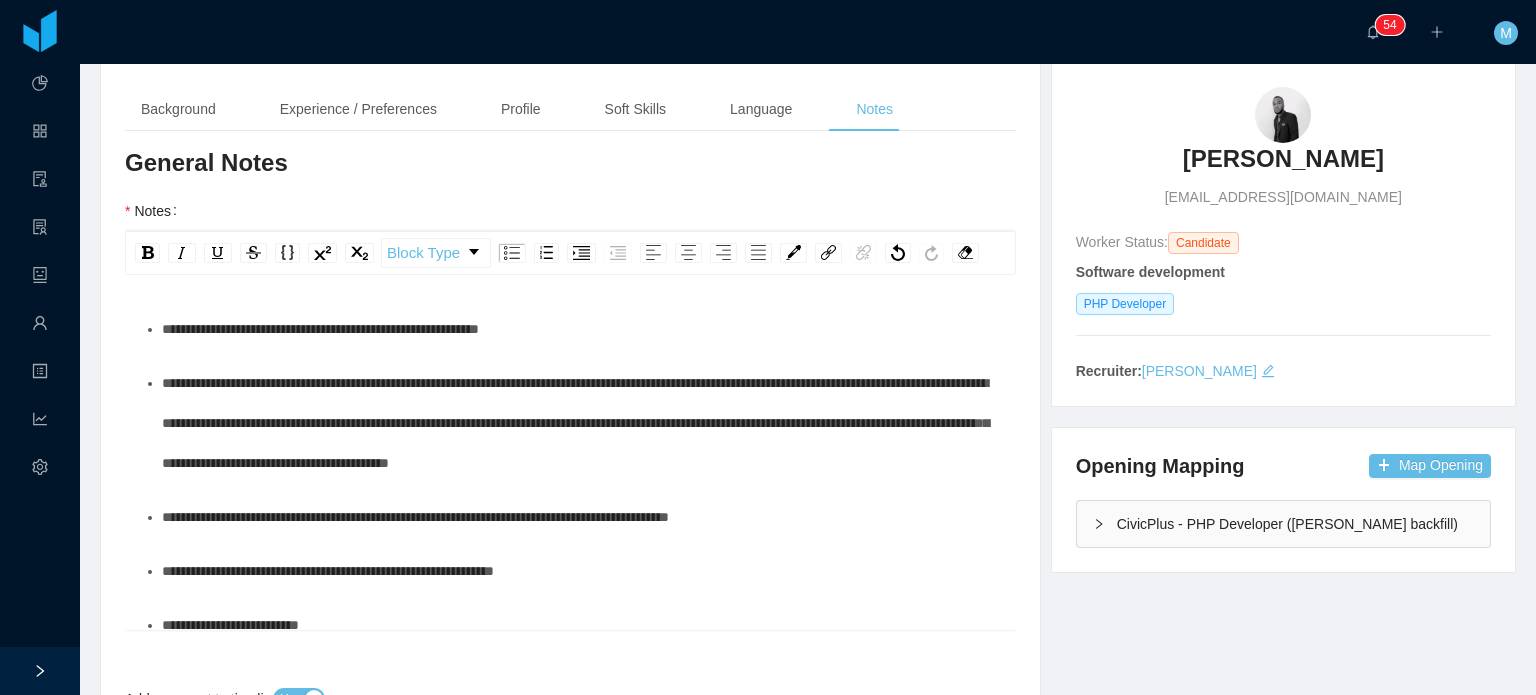 click on "**********" at bounding box center [581, 423] 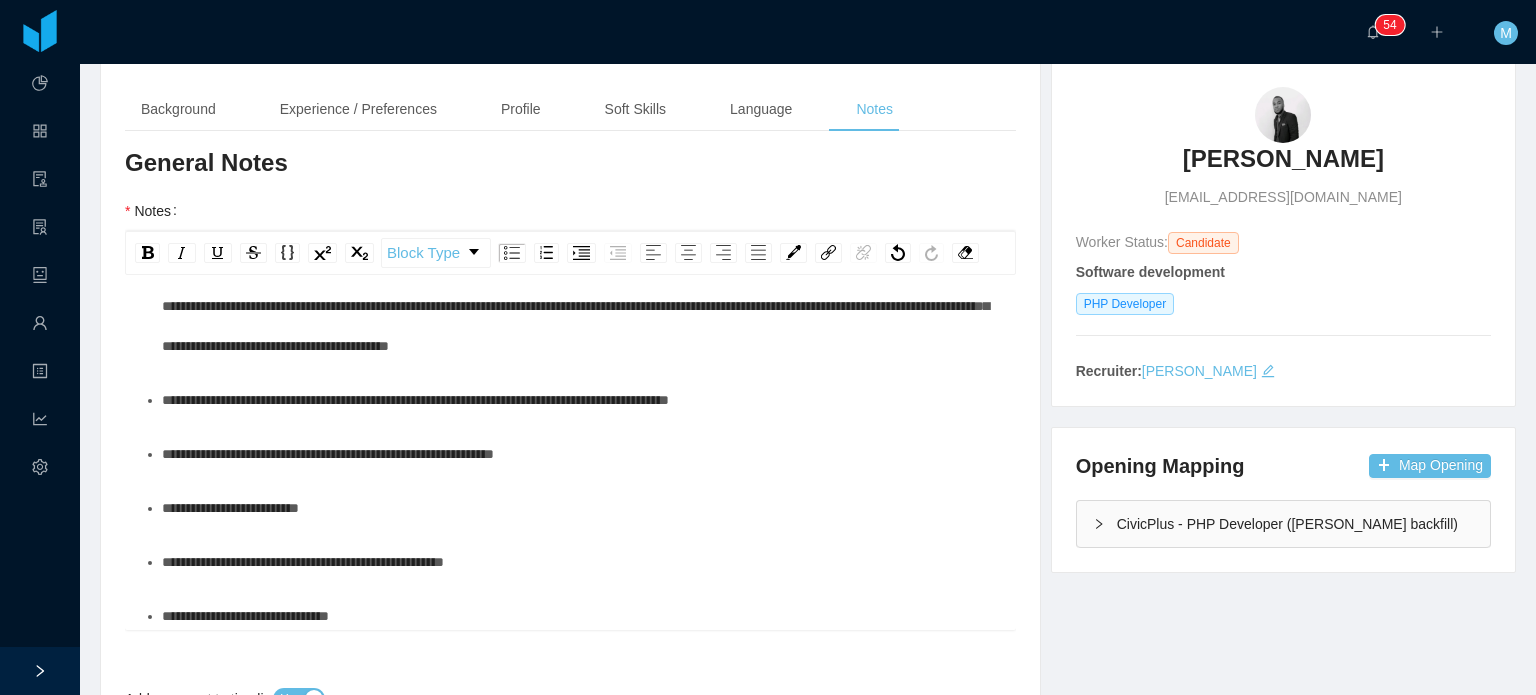 scroll, scrollTop: 482, scrollLeft: 0, axis: vertical 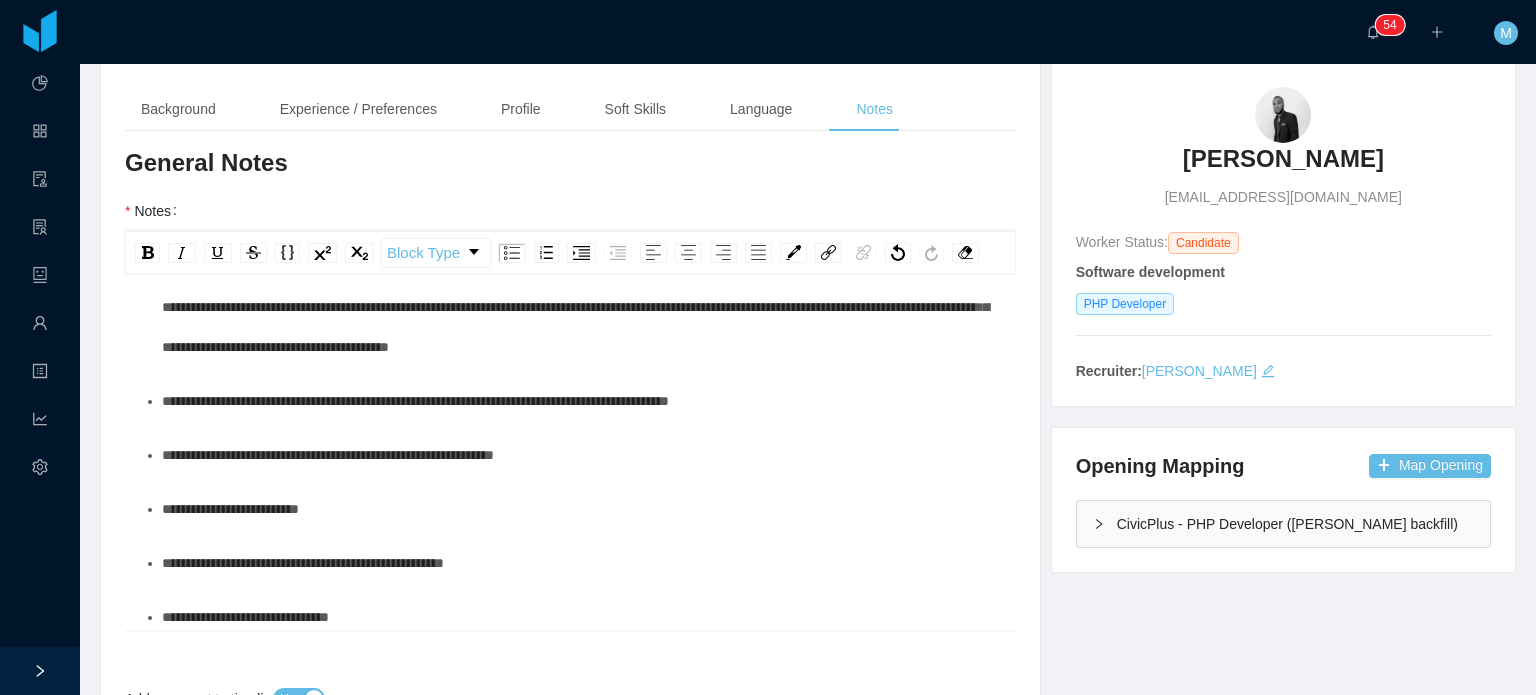 click on "**********" at bounding box center (581, 401) 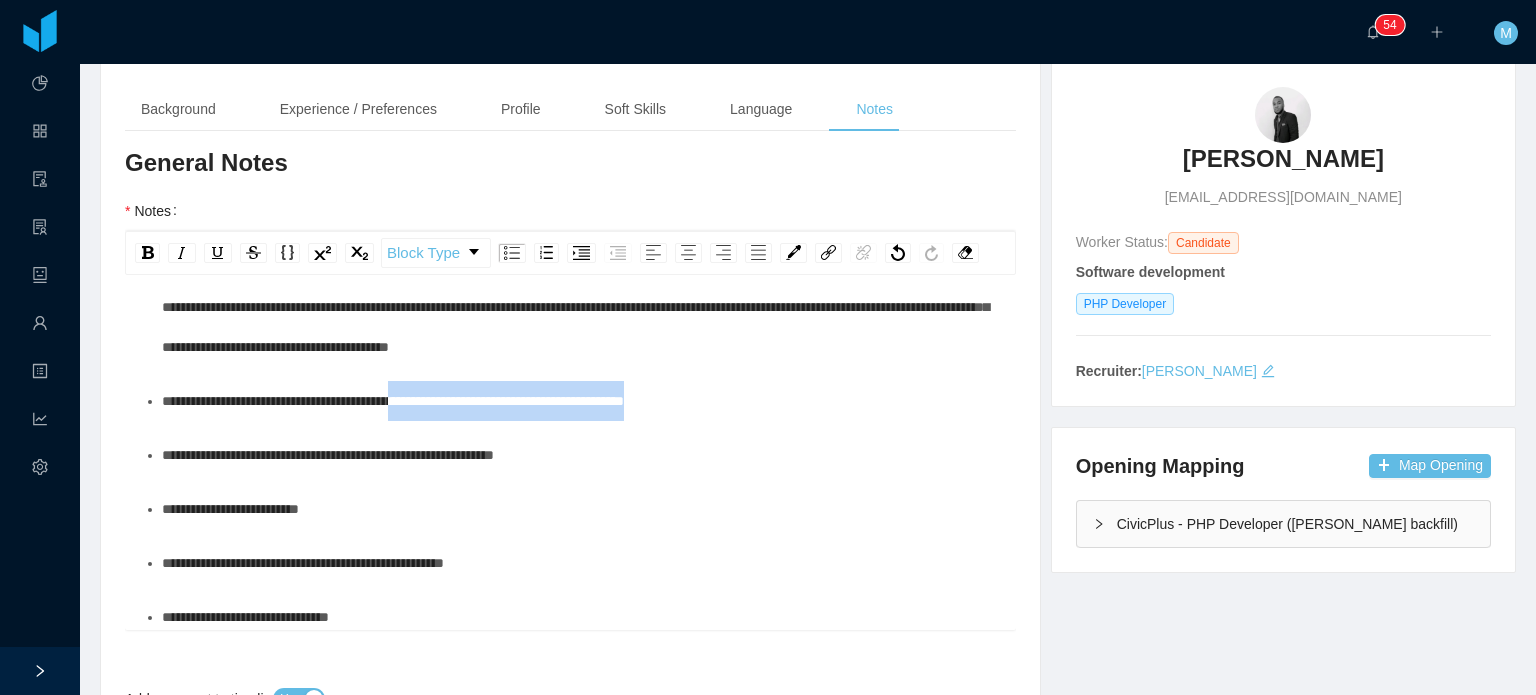 drag, startPoint x: 847, startPoint y: 479, endPoint x: 456, endPoint y: 491, distance: 391.1841 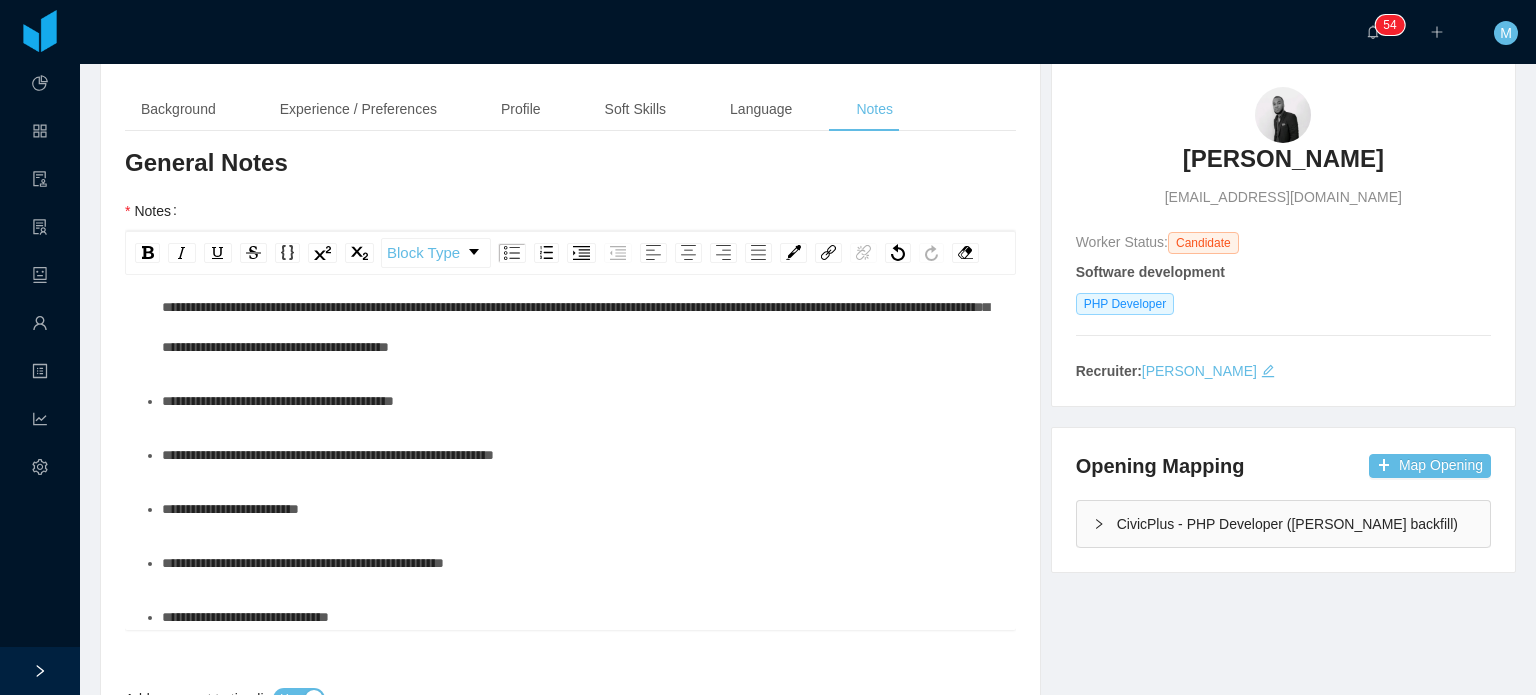 click on "**********" at bounding box center [581, 307] 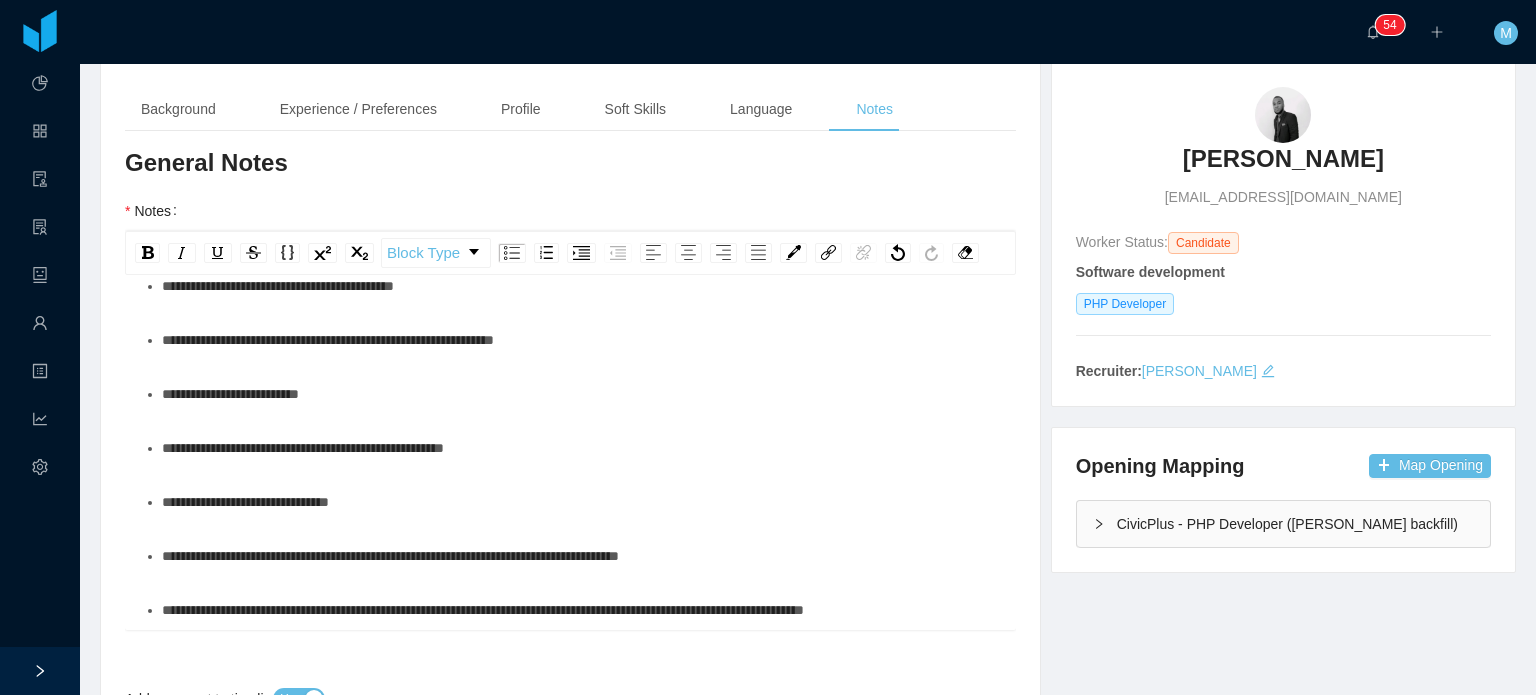 scroll, scrollTop: 0, scrollLeft: 0, axis: both 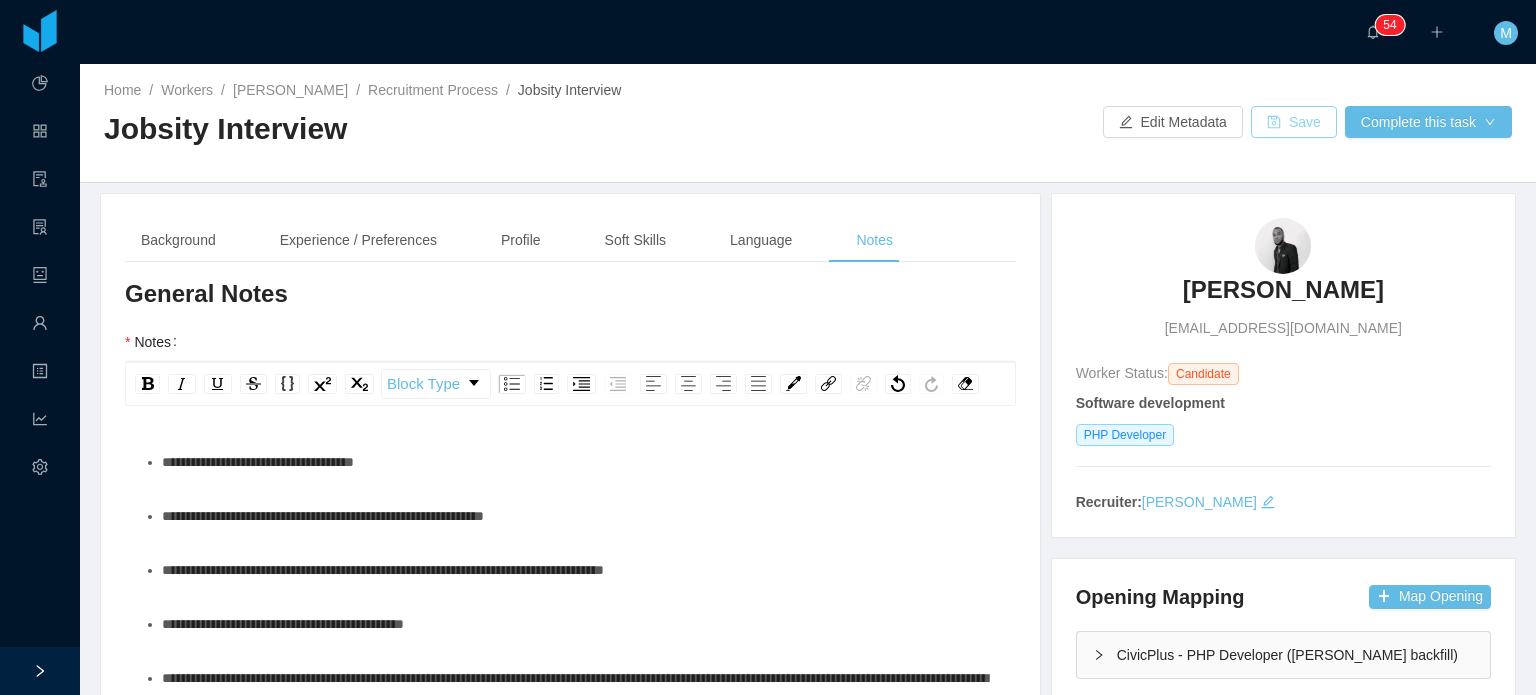 click on "Save" at bounding box center [1294, 122] 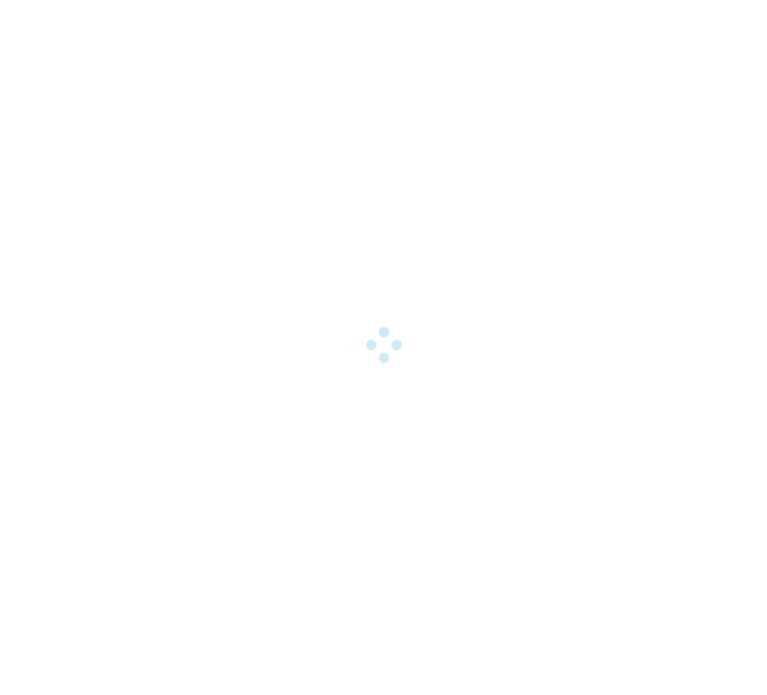 scroll, scrollTop: 0, scrollLeft: 0, axis: both 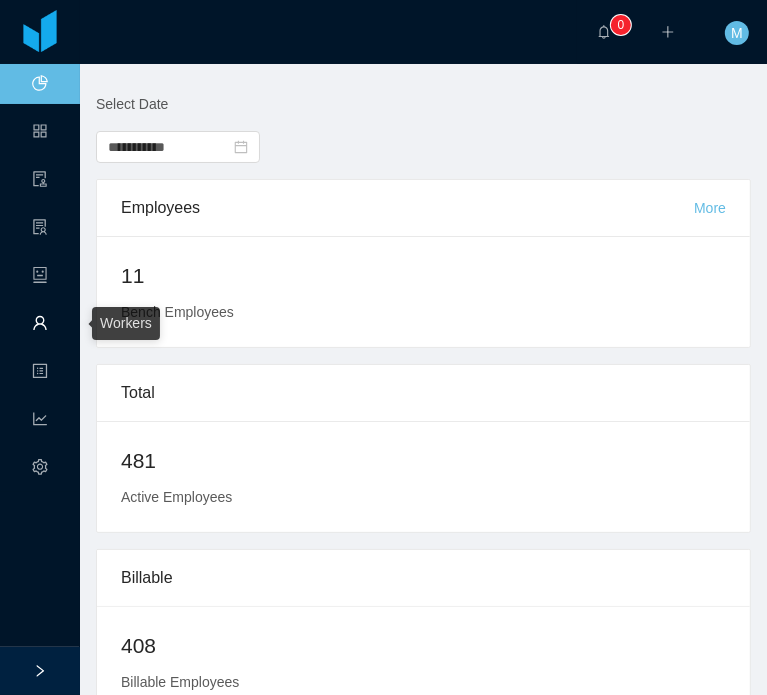 click on "Workers" at bounding box center [40, 325] 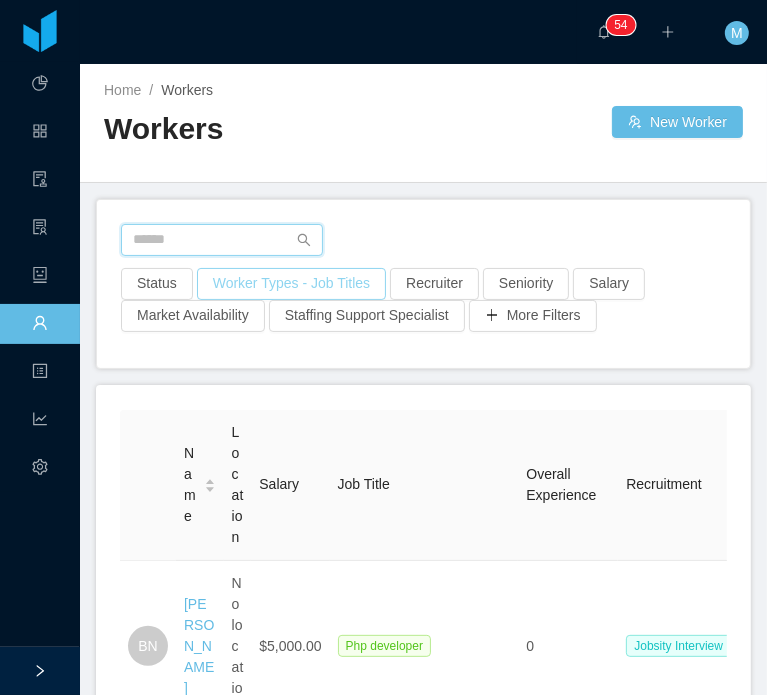 click at bounding box center [222, 240] 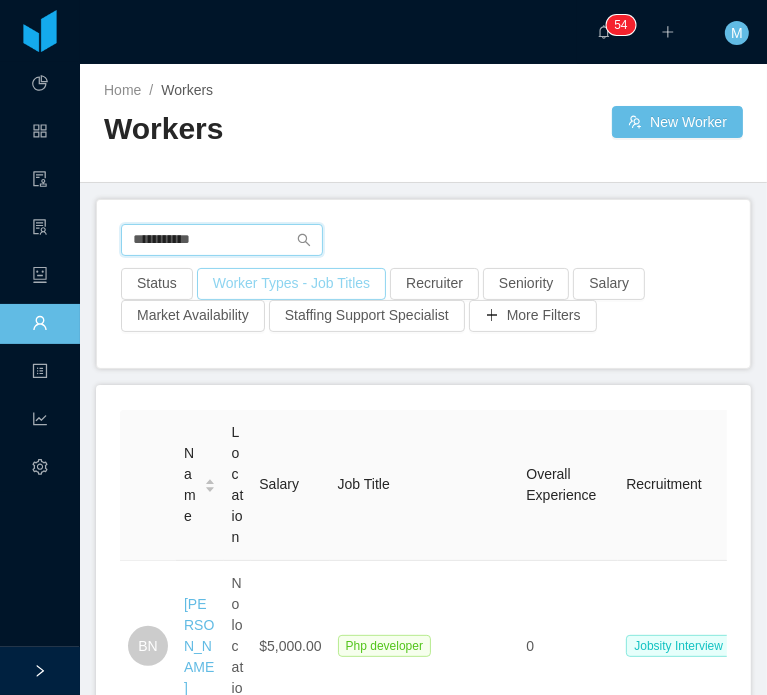 type on "**********" 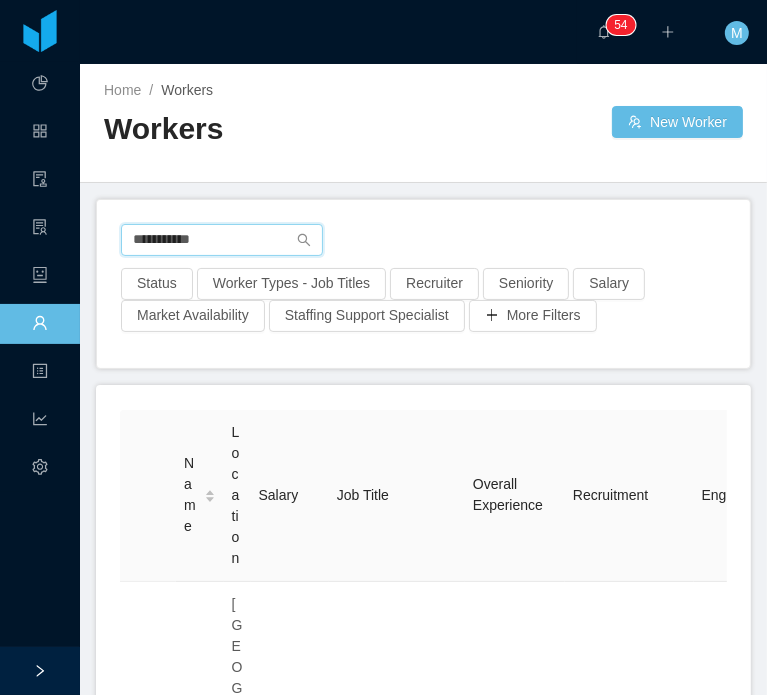 scroll, scrollTop: 231, scrollLeft: 0, axis: vertical 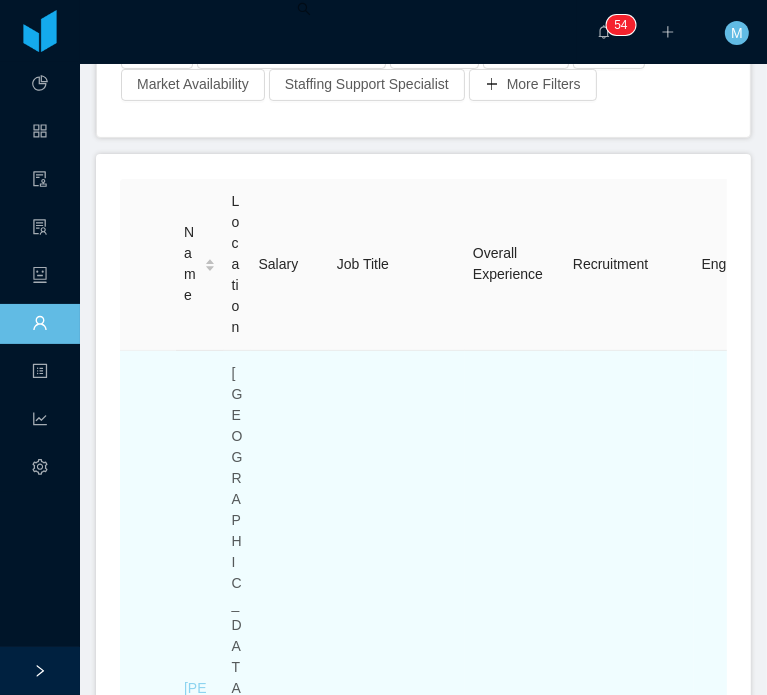 click on "Thiago Natanael Pinto Soares Marracini" at bounding box center [199, 730] 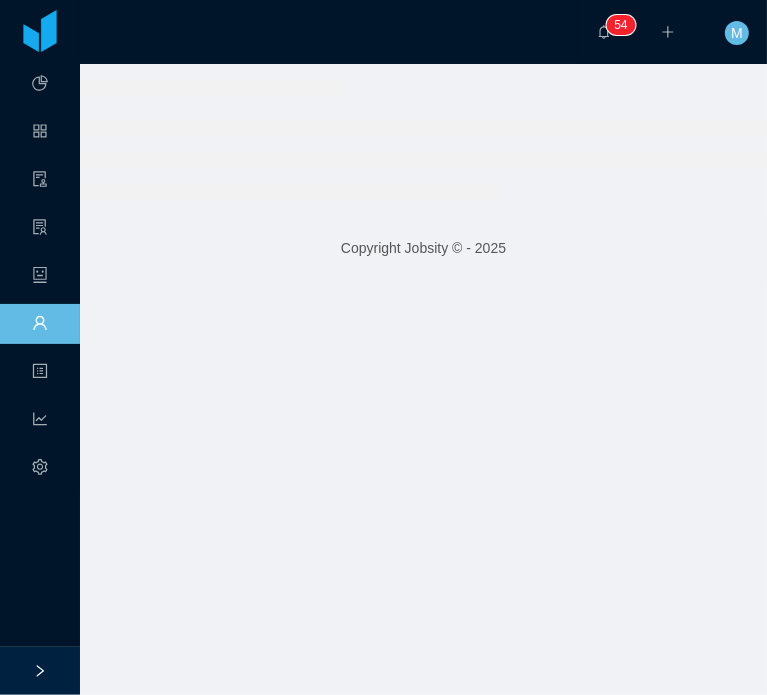 scroll, scrollTop: 0, scrollLeft: 0, axis: both 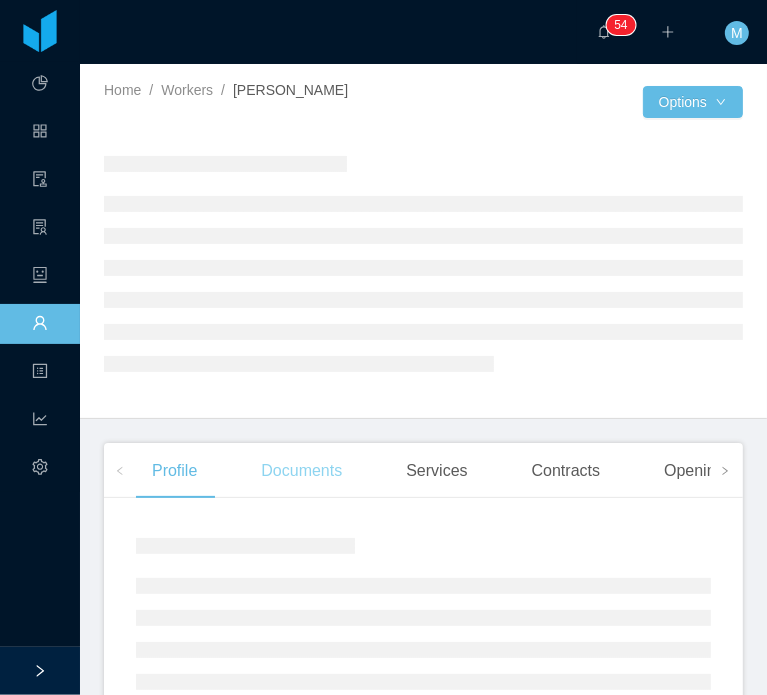 click on "Documents" at bounding box center [301, 471] 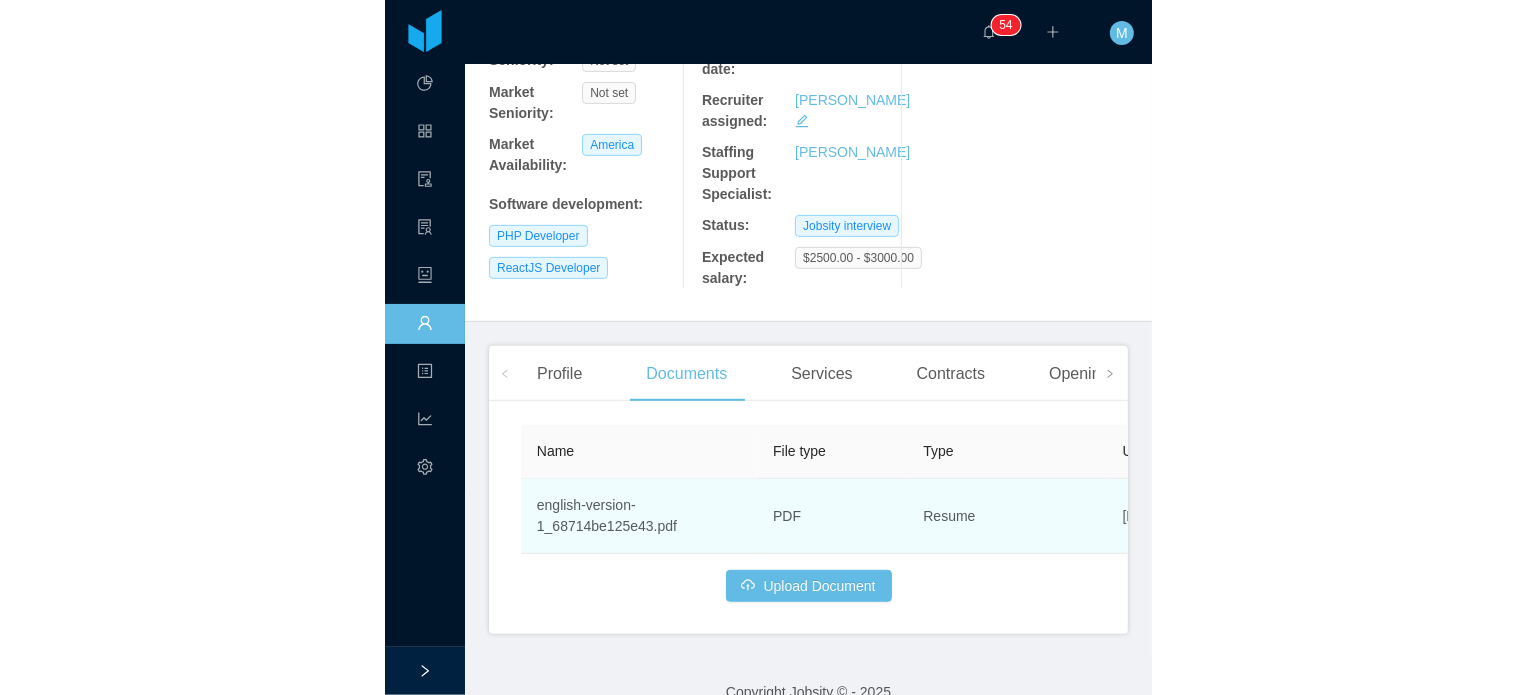 scroll, scrollTop: 397, scrollLeft: 0, axis: vertical 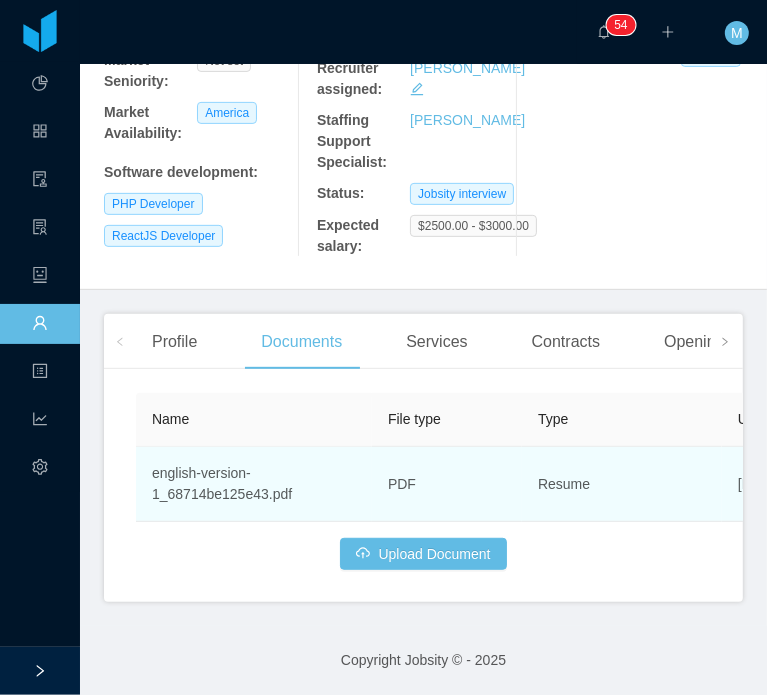 click on "Resume" at bounding box center (622, 484) 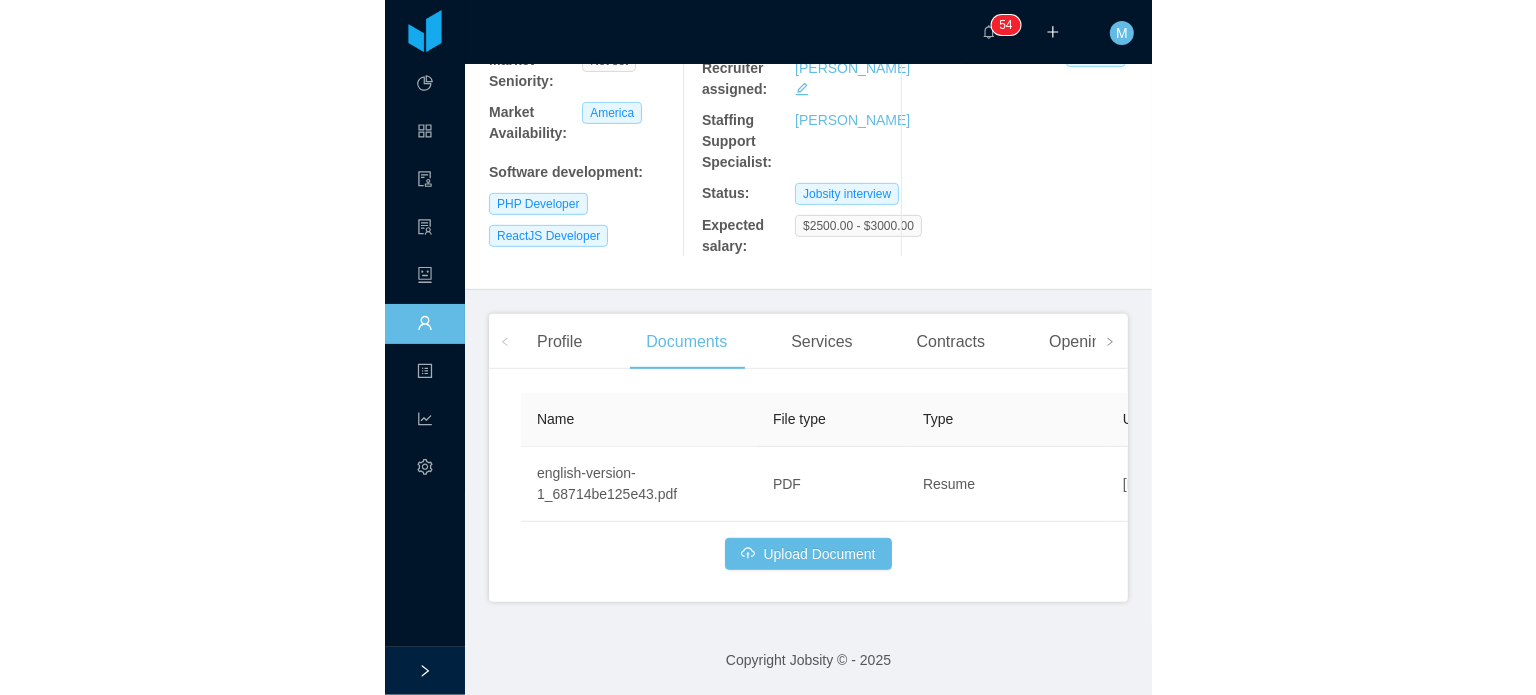 scroll, scrollTop: 231, scrollLeft: 0, axis: vertical 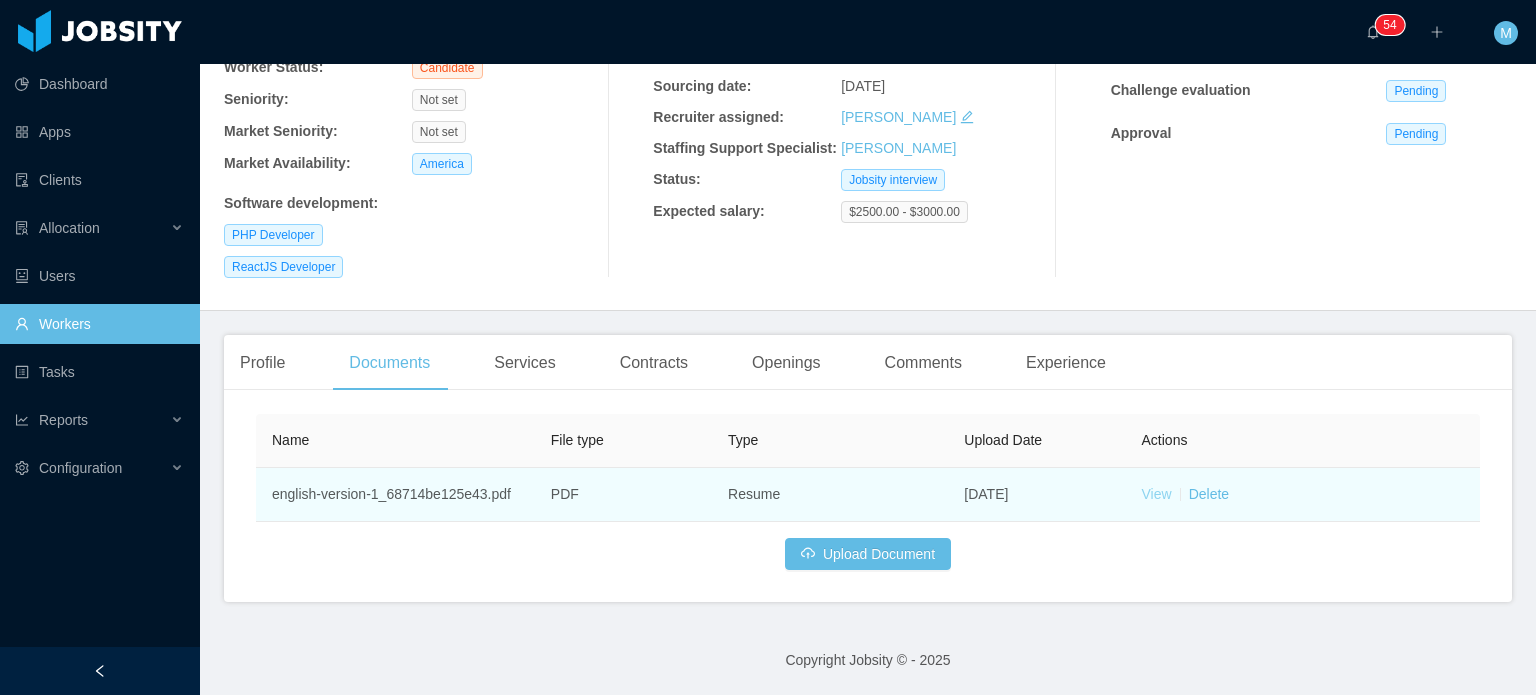click on "View" at bounding box center [1157, 494] 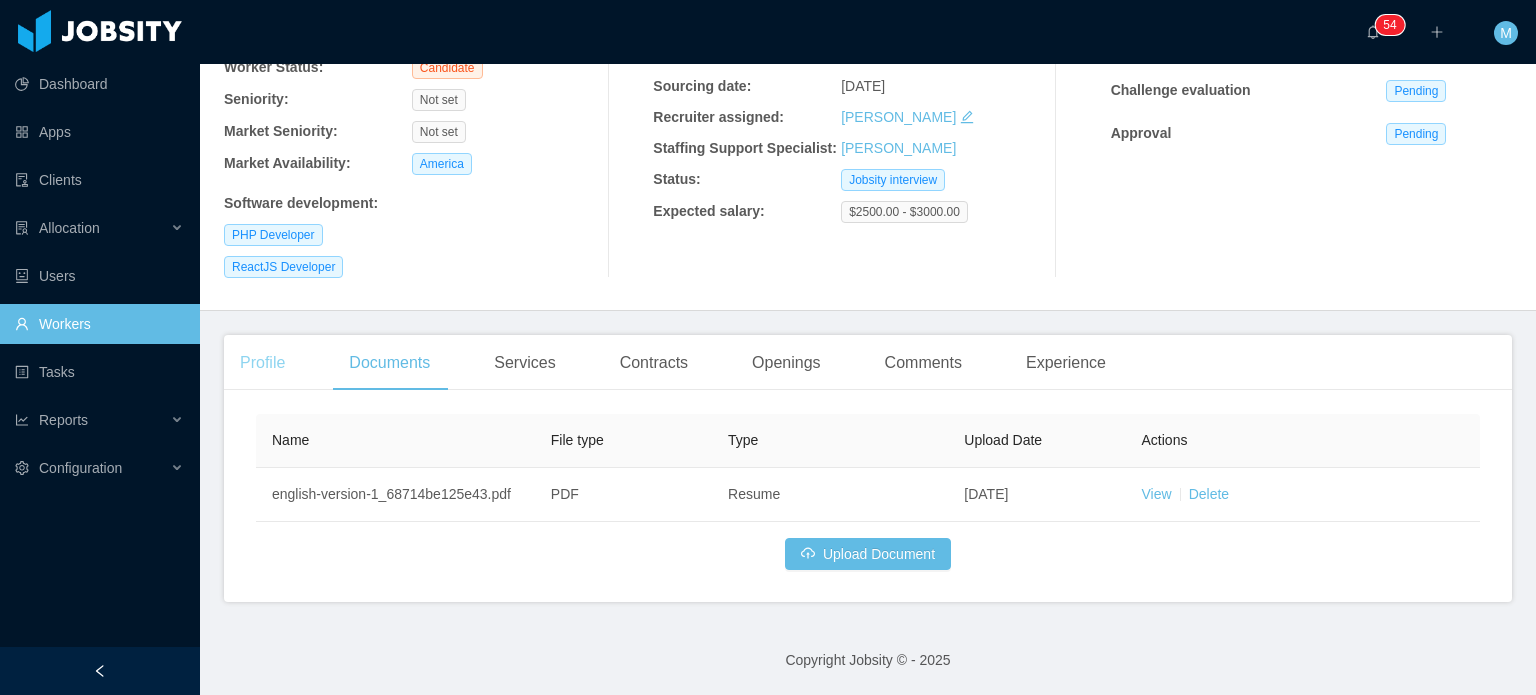 click on "Profile" at bounding box center [262, 363] 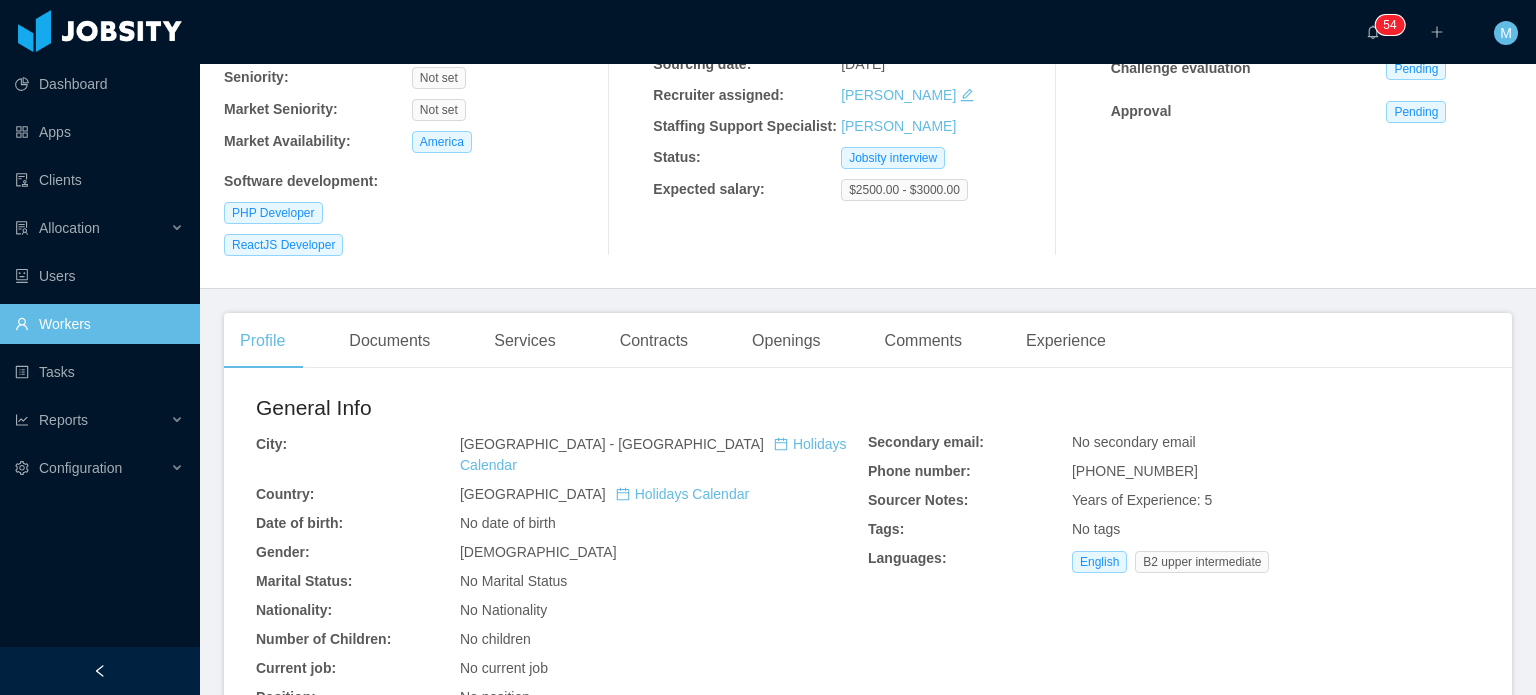 scroll, scrollTop: 506, scrollLeft: 0, axis: vertical 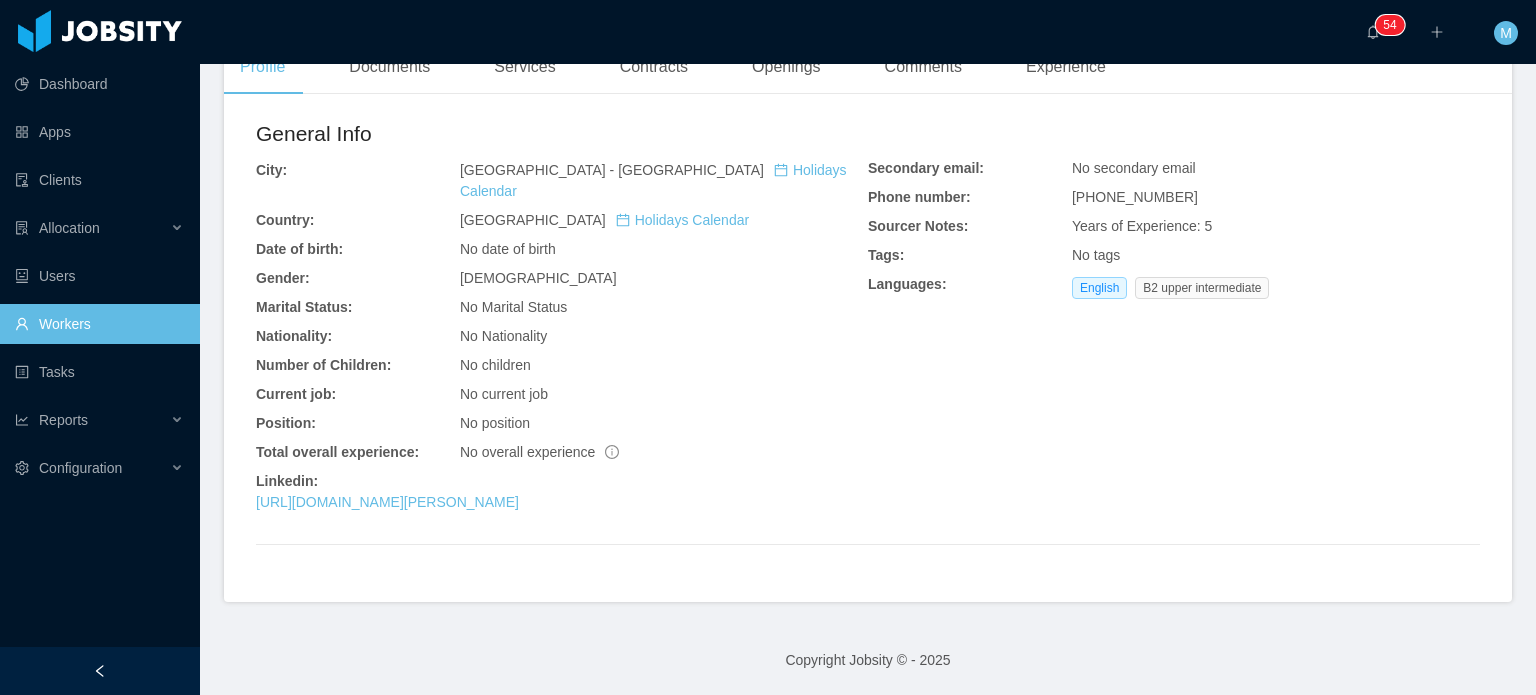 click on "General Info City: Campinas - São Paulo Holidays Calendar Country: Brazil Holidays Calendar Date of birth: No date of birth Gender: Male Marital Status: No Marital Status Nationality: No Nationality Number of Children: No children Current job: No current job Position: No position Total overall experience: No overall experience Linkedin: https://www.linkedin.com/in/thiago-natanael Secondary email: No secondary email Phone number: +5519981333826 Sourcer Notes: Years of Experience: 5 Tags: No tags Languages: English B2 upper intermediate" at bounding box center [868, 356] 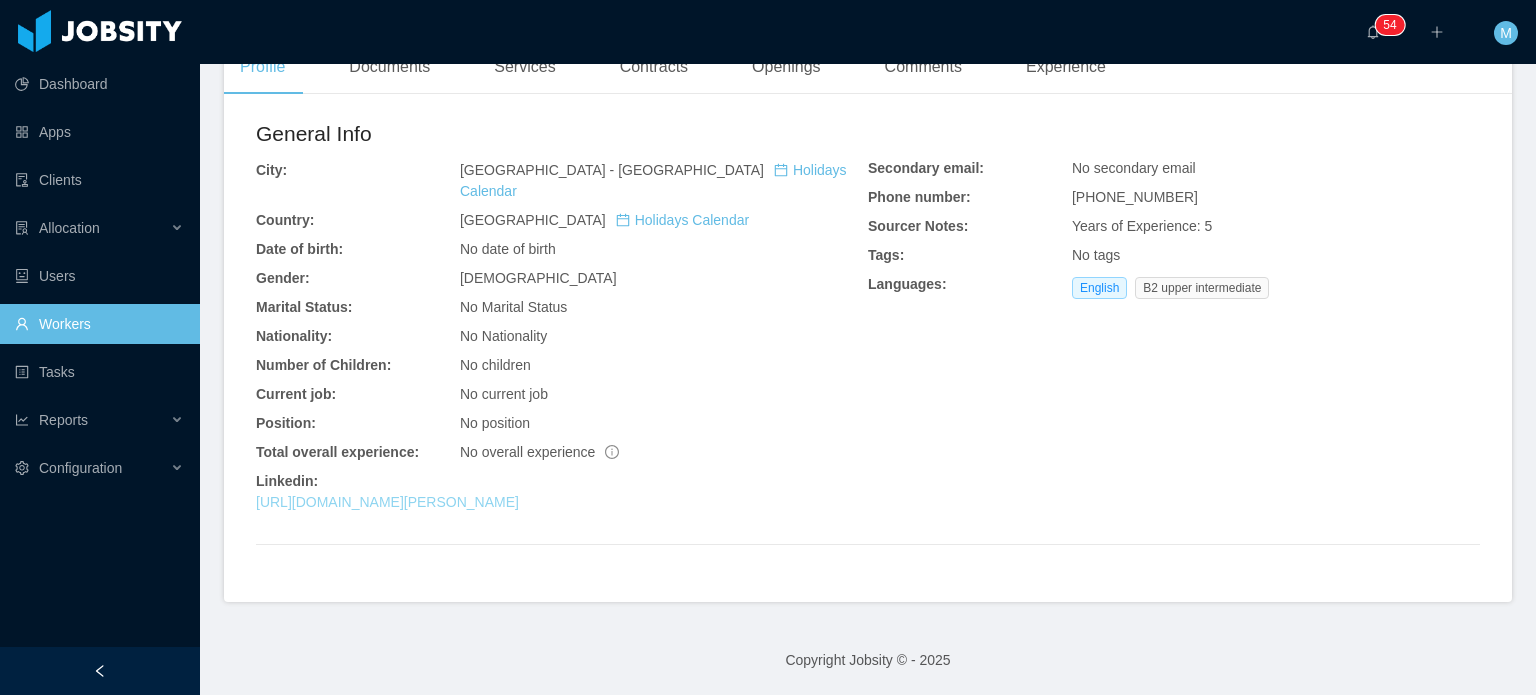 click on "https://www.linkedin.com/in/thiago-natanael" at bounding box center (387, 502) 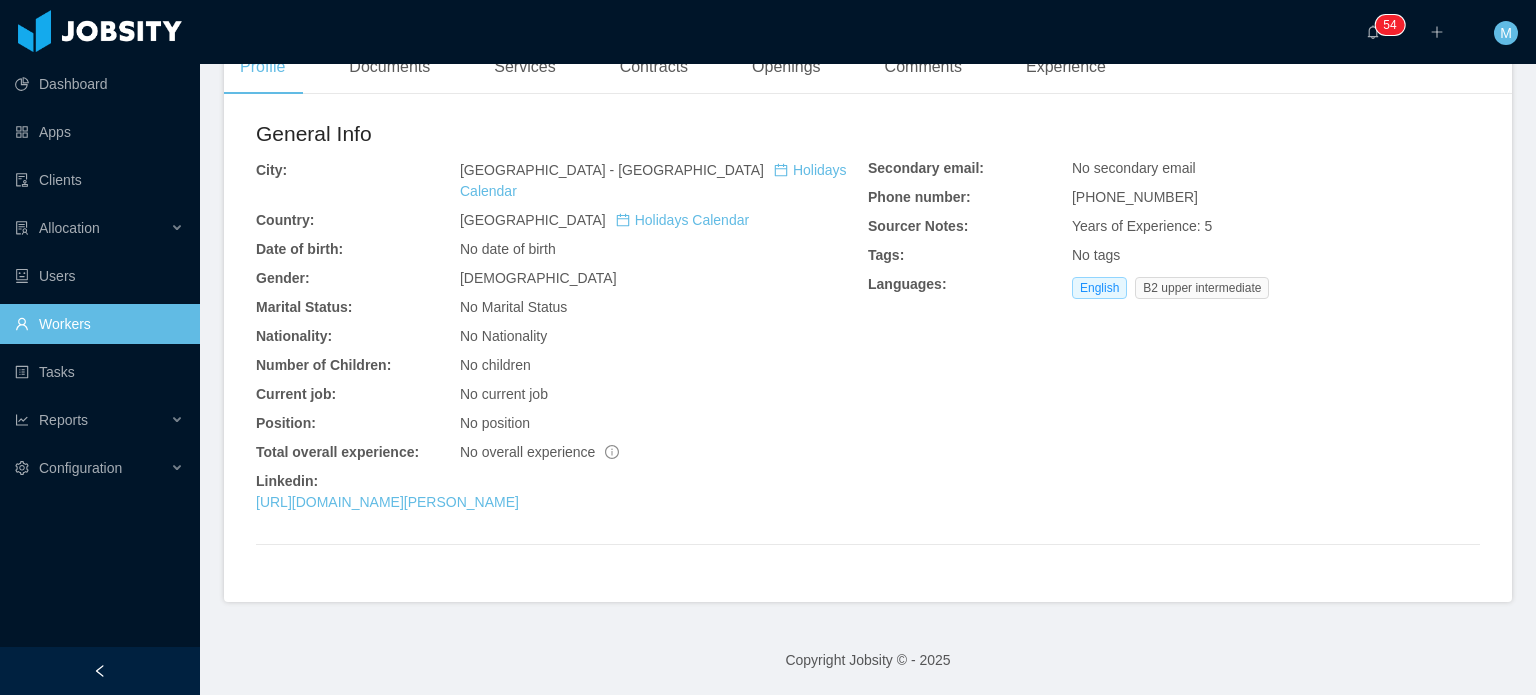 scroll, scrollTop: 0, scrollLeft: 0, axis: both 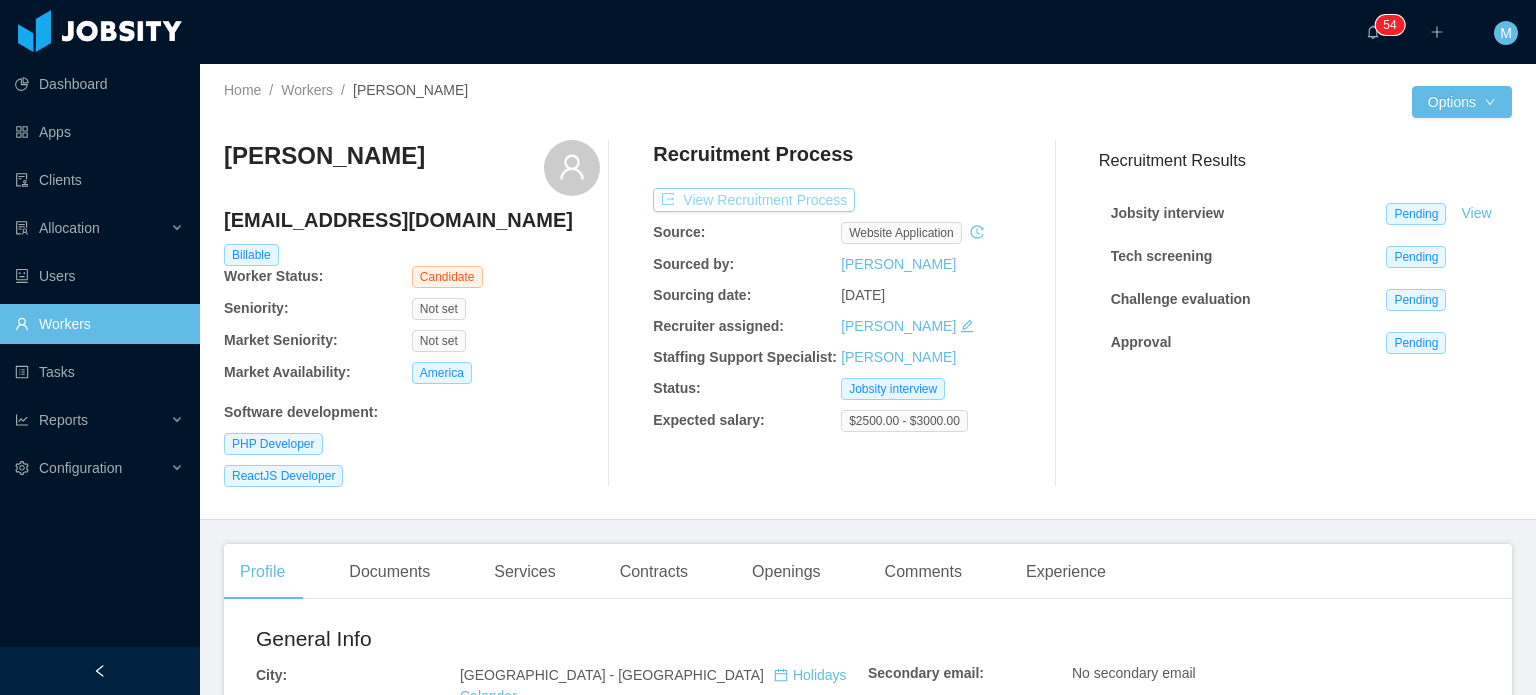 click on "View Recruitment Process" at bounding box center [754, 200] 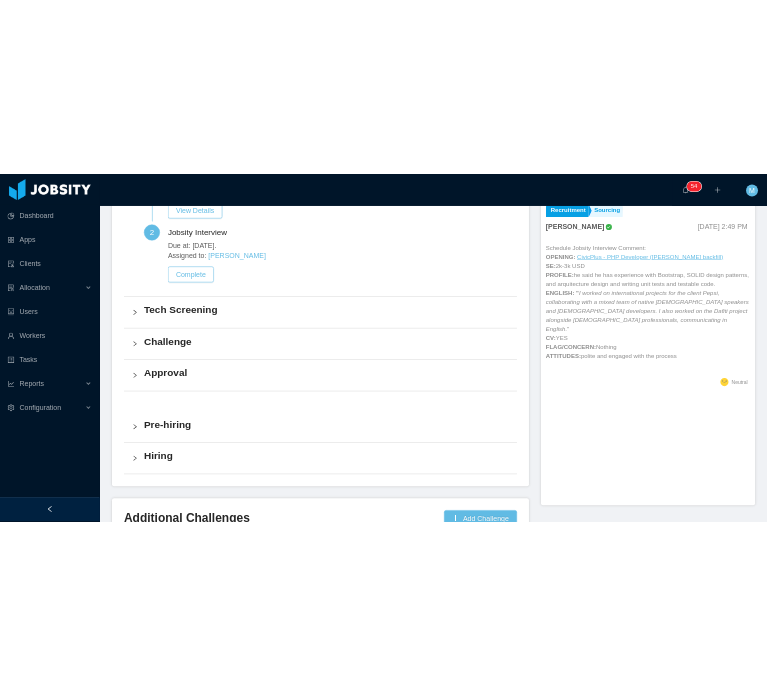 scroll, scrollTop: 600, scrollLeft: 0, axis: vertical 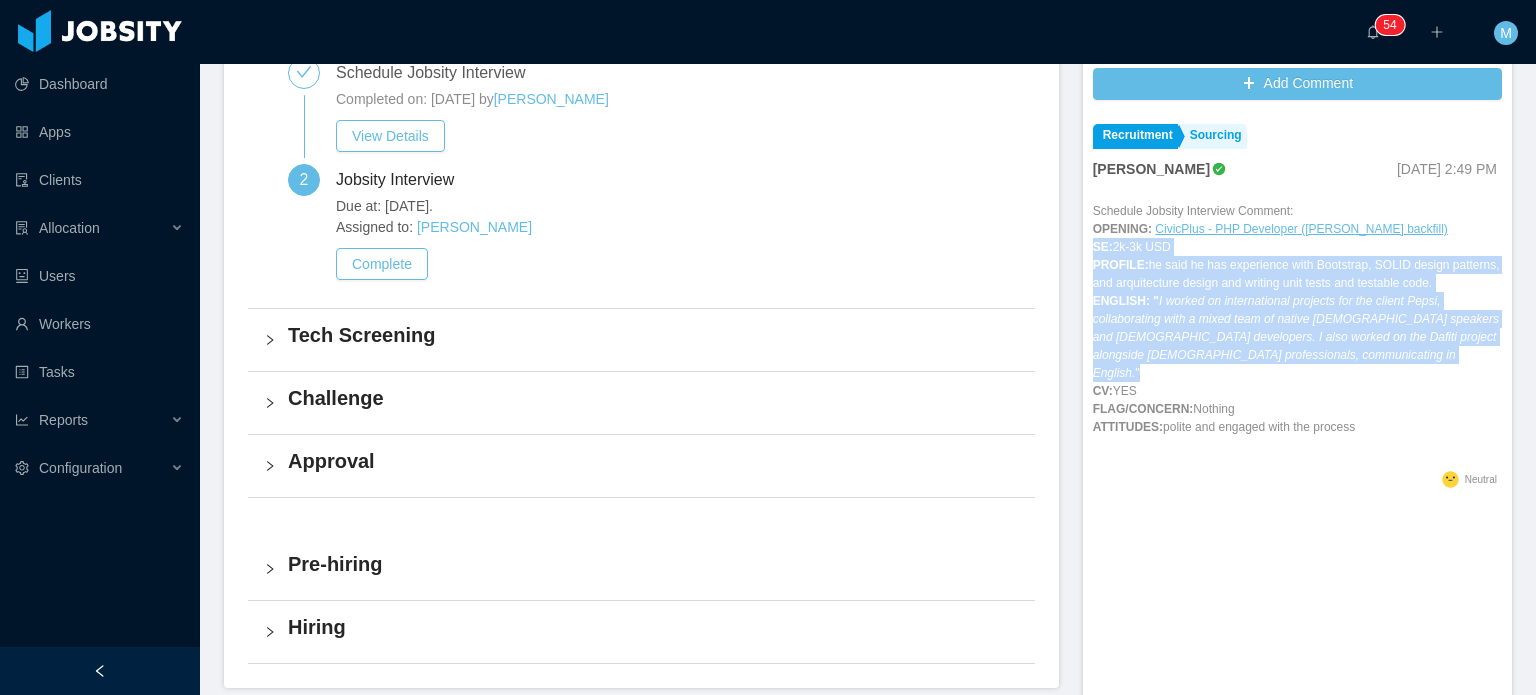 drag, startPoint x: 1311, startPoint y: 390, endPoint x: 1083, endPoint y: 283, distance: 251.85909 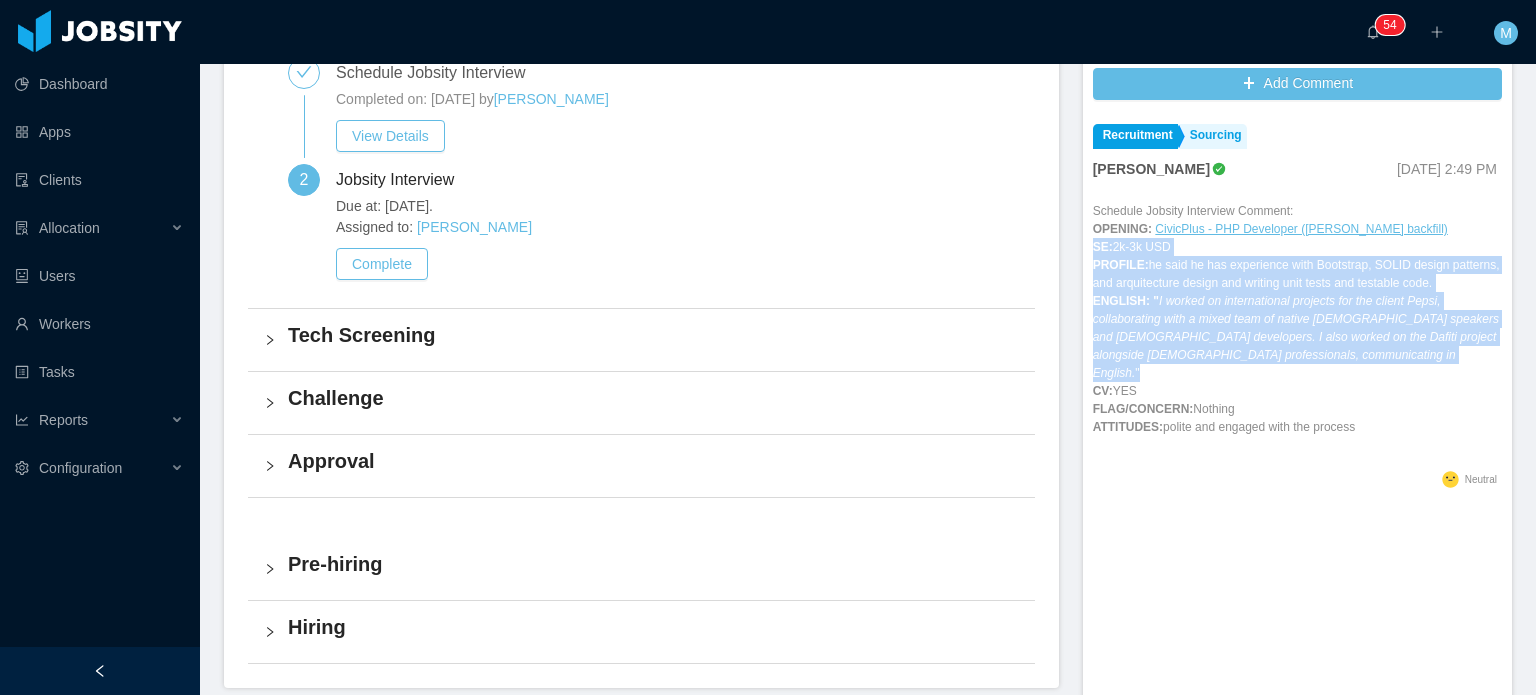 copy on "SE:  2k-3k USD PROFILE:   he said he has experience with Bootstrap, SOLID design patterns, and arquitecture design and writing unit tests and testable code. ENGLISH: " I worked on international projects for the client Pepsi, collaborating with a mixed team of native English speakers and Indian developers. I also worked on the Dafiti project alongside German professionals, communicating in English.  "" 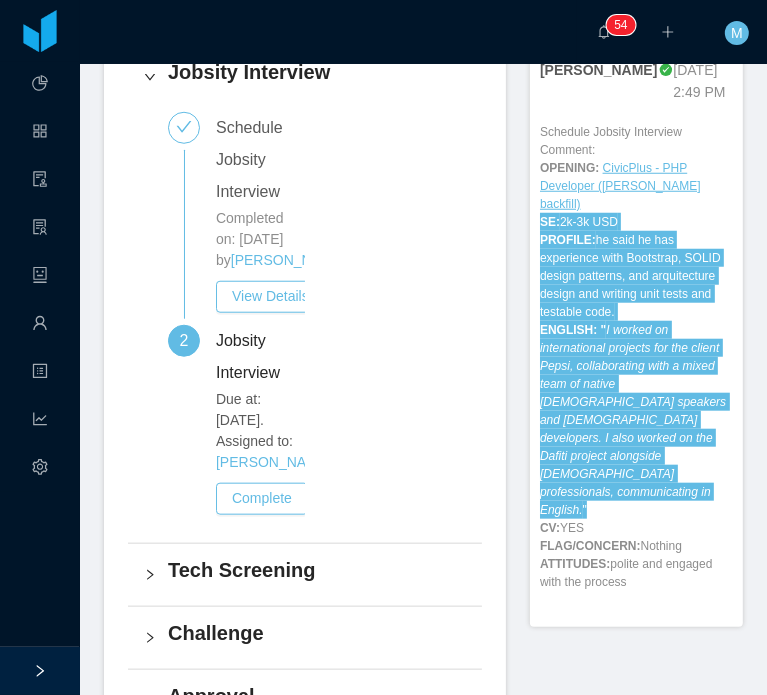 scroll, scrollTop: 721, scrollLeft: 0, axis: vertical 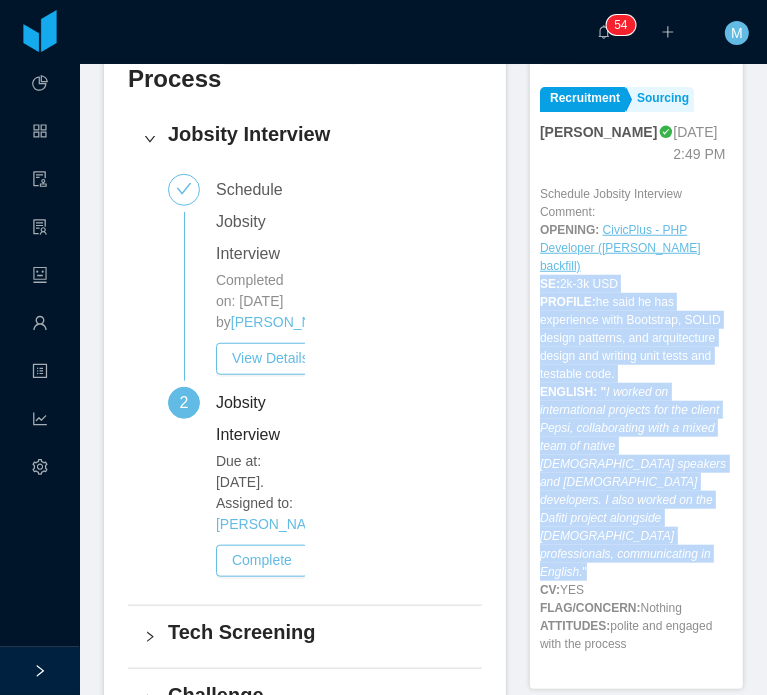 click on "OPENING:    CivicPlus - PHP Developer (Jorgen Ordonez's backfill)   SE:  2k-3k USD PROFILE:   he said he has experience with Bootstrap, SOLID design patterns, and arquitecture design and writing unit tests and testable code. ENGLISH: " I worked on international projects for the client Pepsi, collaborating with a mixed team of native English speakers and Indian developers. I also worked on the Dafiti project alongside German professionals, communicating in English.  " CV:  YES  FLAG/CONCERN:  Nothing  ATTITUDES:  polite and engaged with the process" at bounding box center [636, 437] 